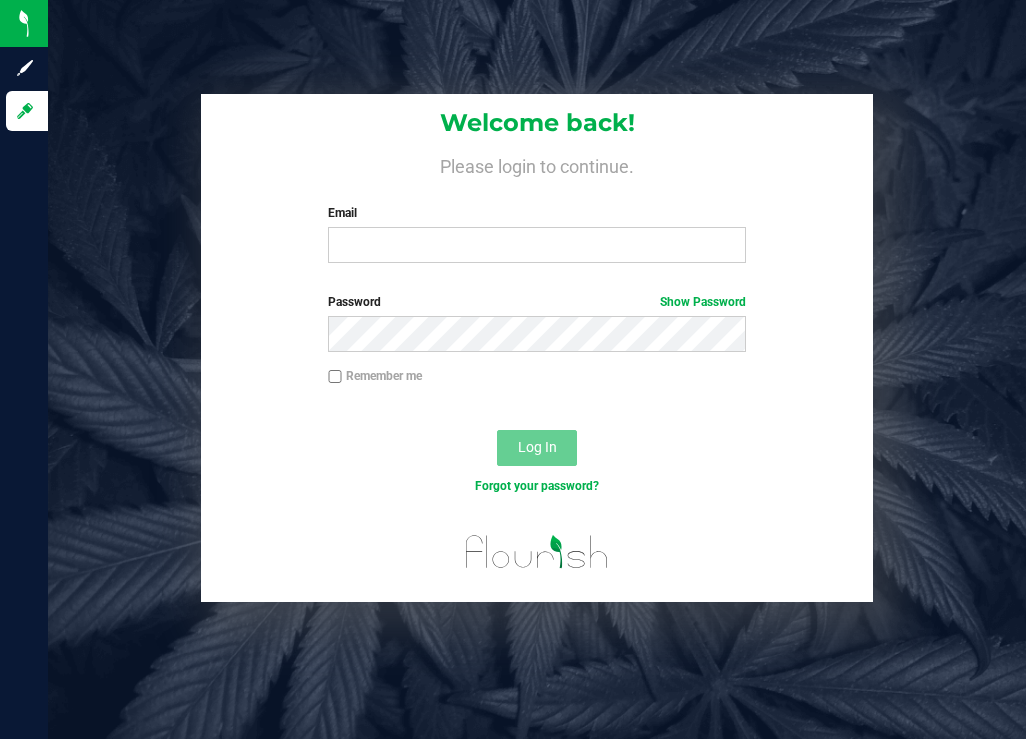 scroll, scrollTop: 0, scrollLeft: 0, axis: both 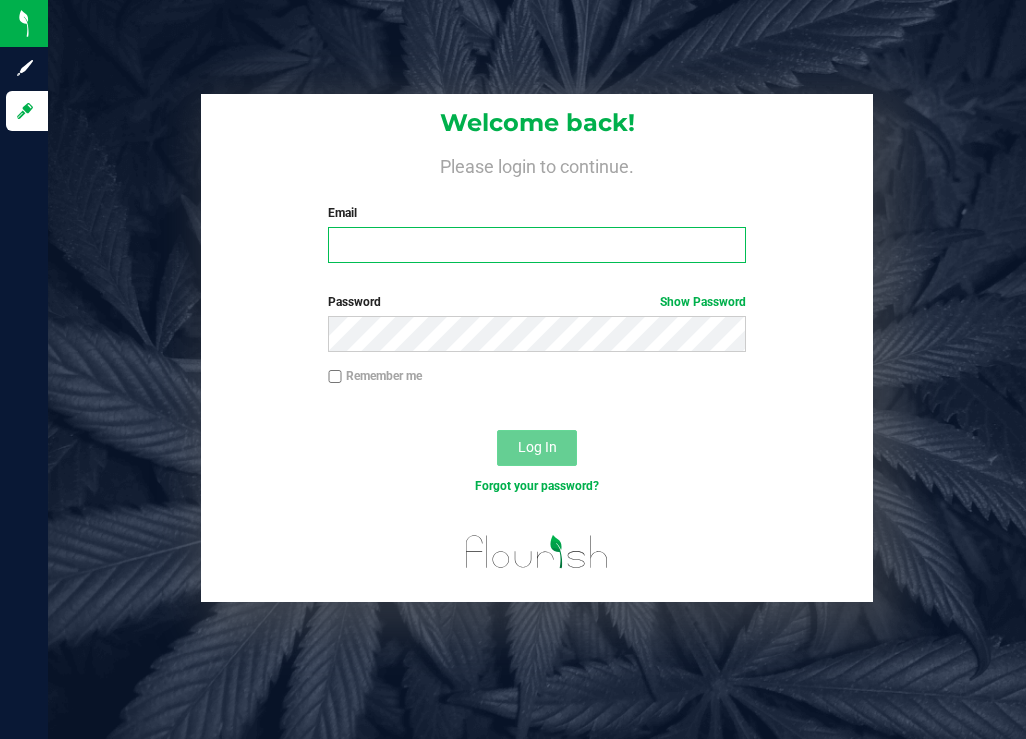 type on "[EMAIL]" 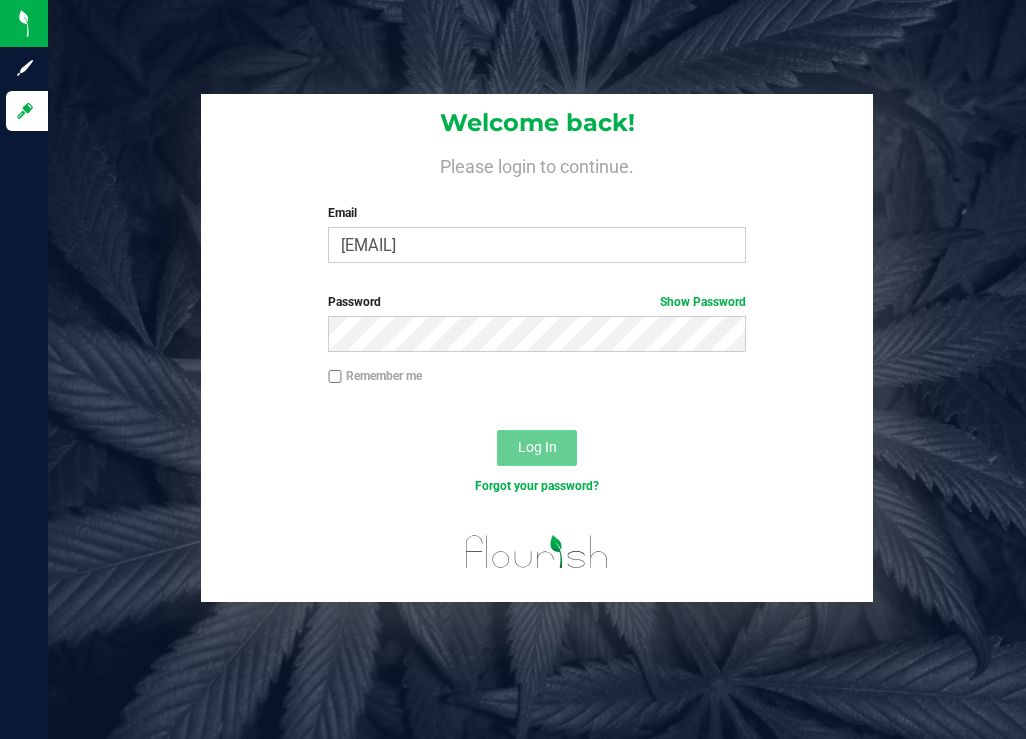 click on "Log In" at bounding box center (537, 448) 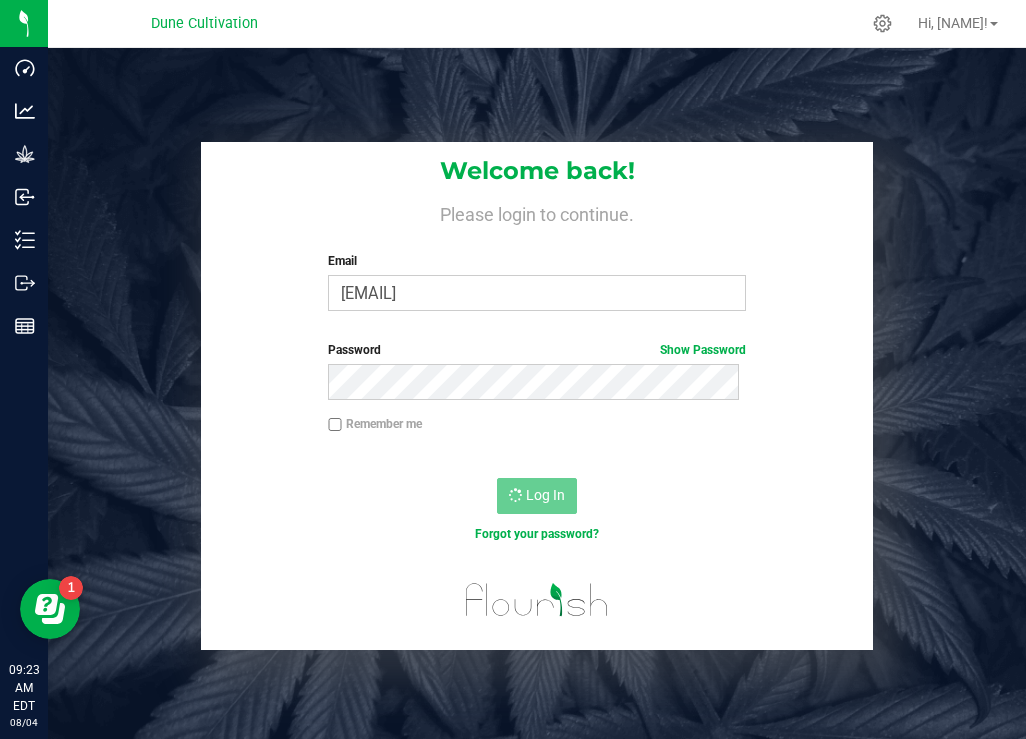 scroll, scrollTop: 0, scrollLeft: 0, axis: both 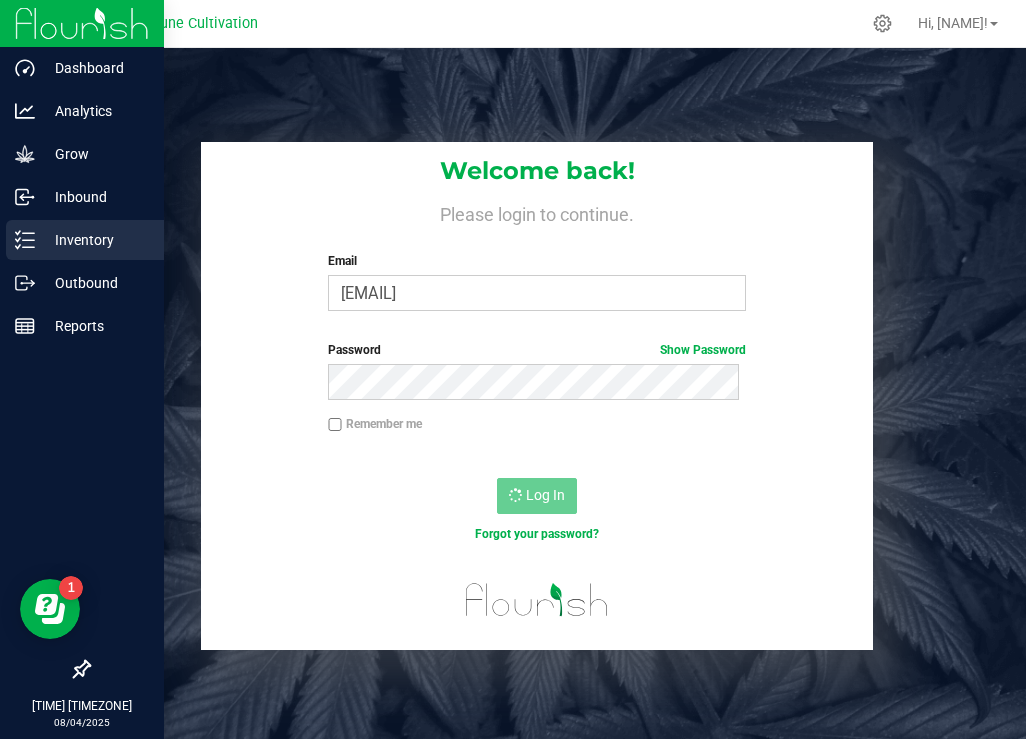 click on "Inventory" at bounding box center [95, 240] 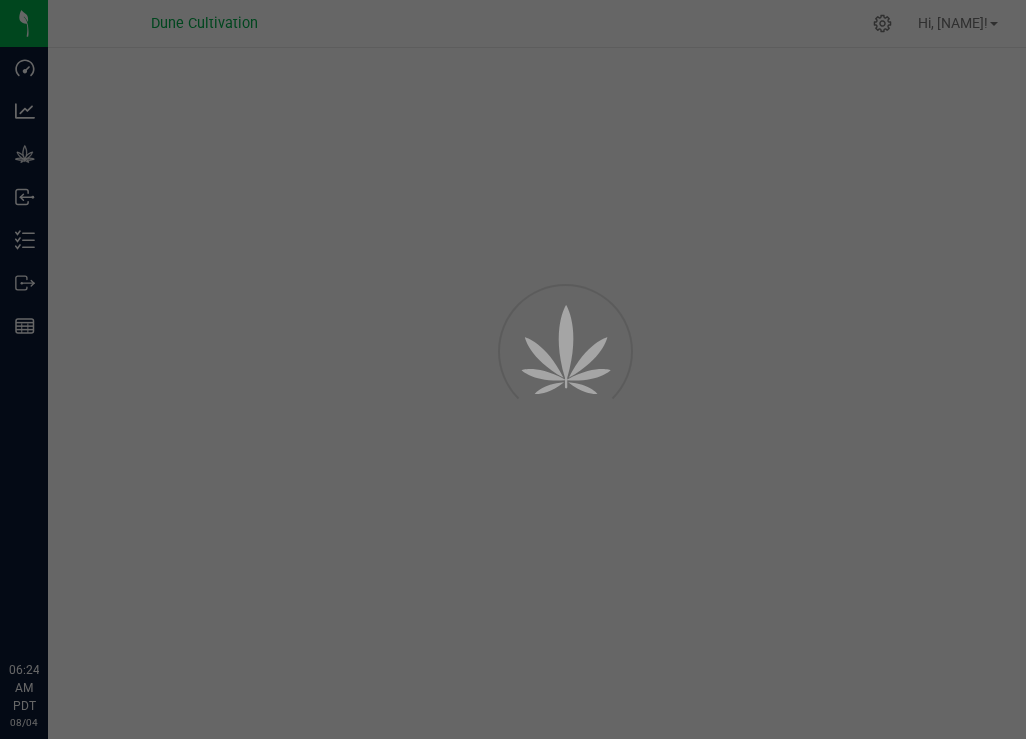scroll, scrollTop: 0, scrollLeft: 0, axis: both 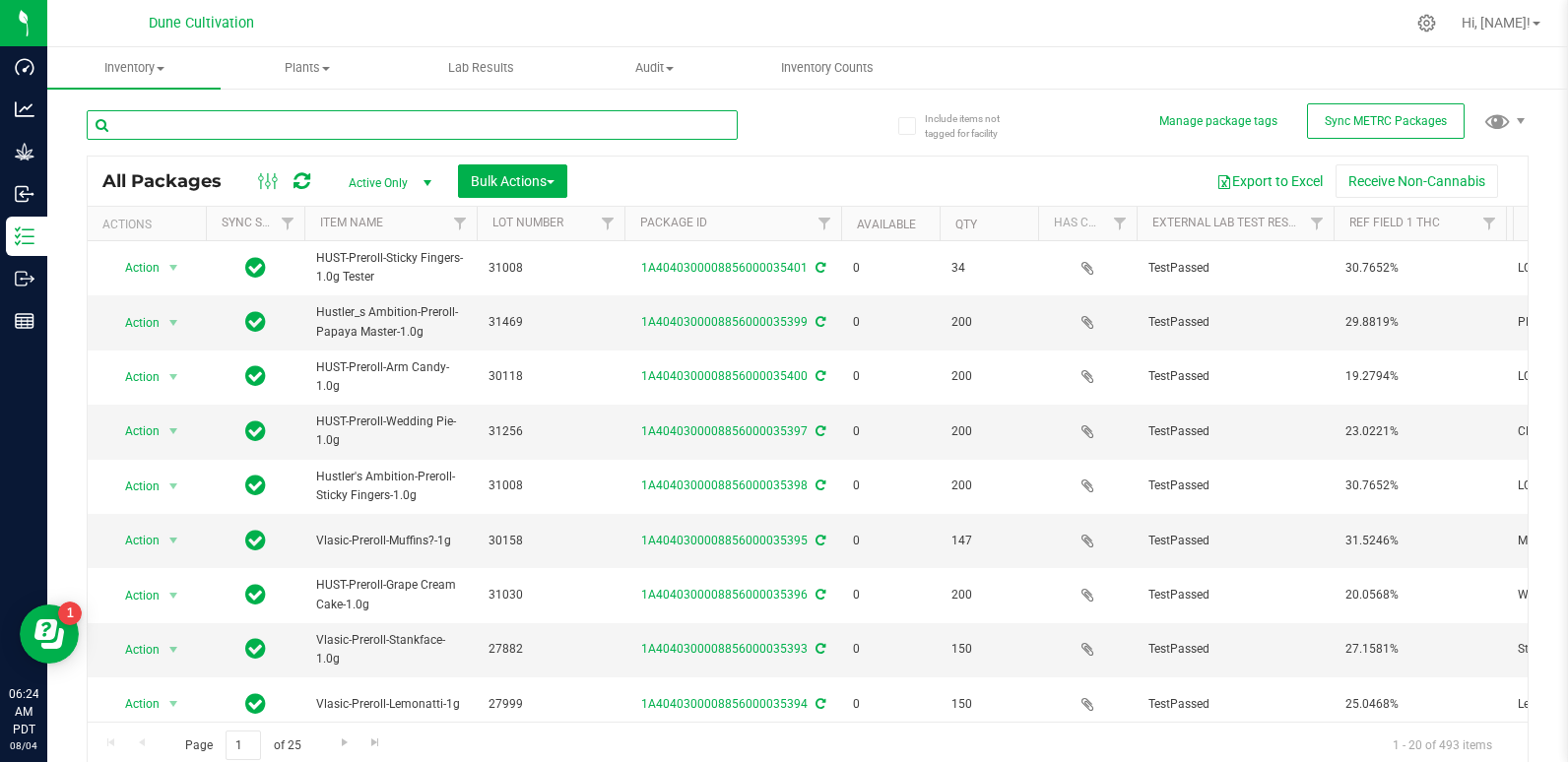 click at bounding box center (412, 125) 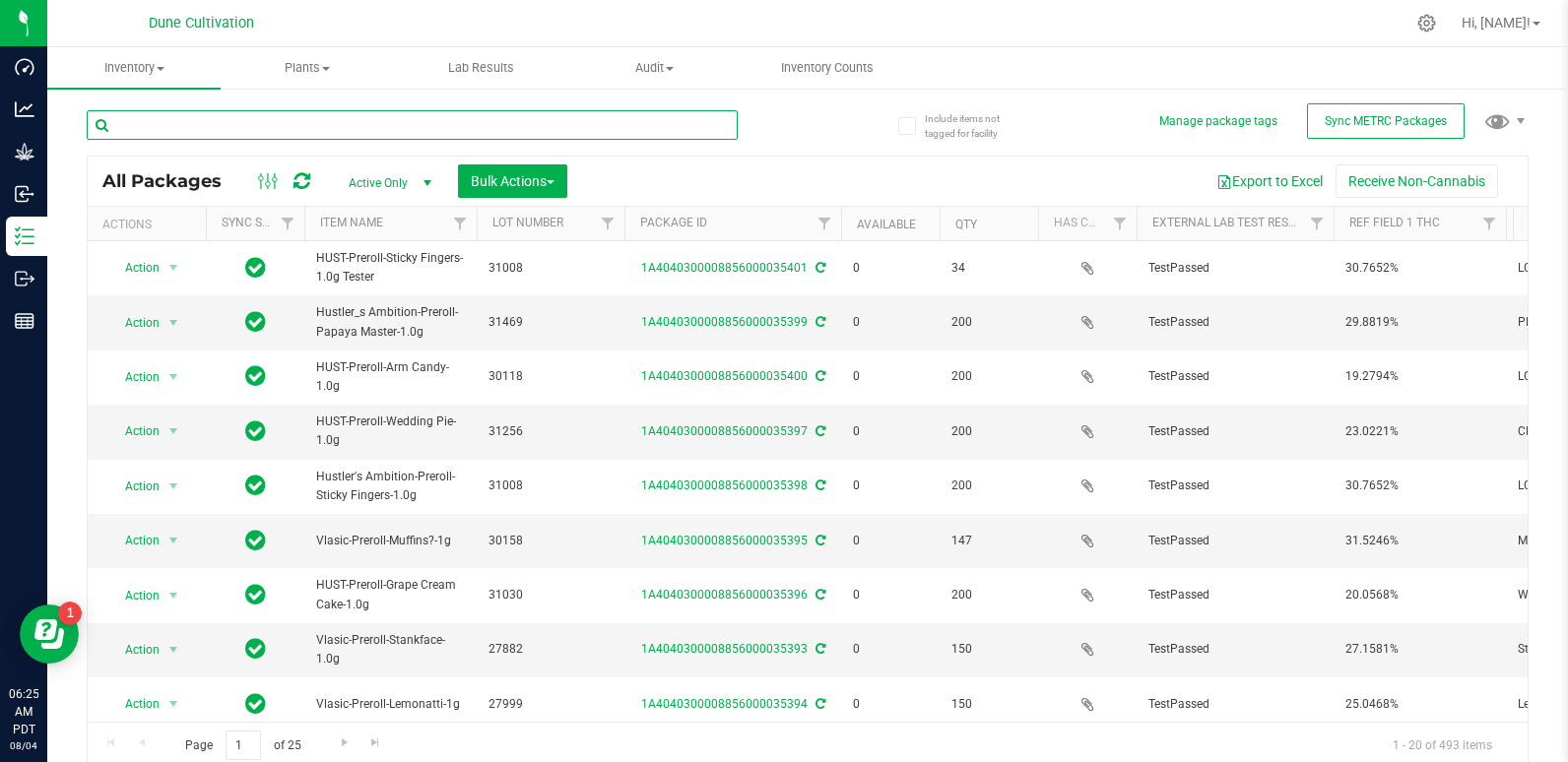 click at bounding box center [412, 125] 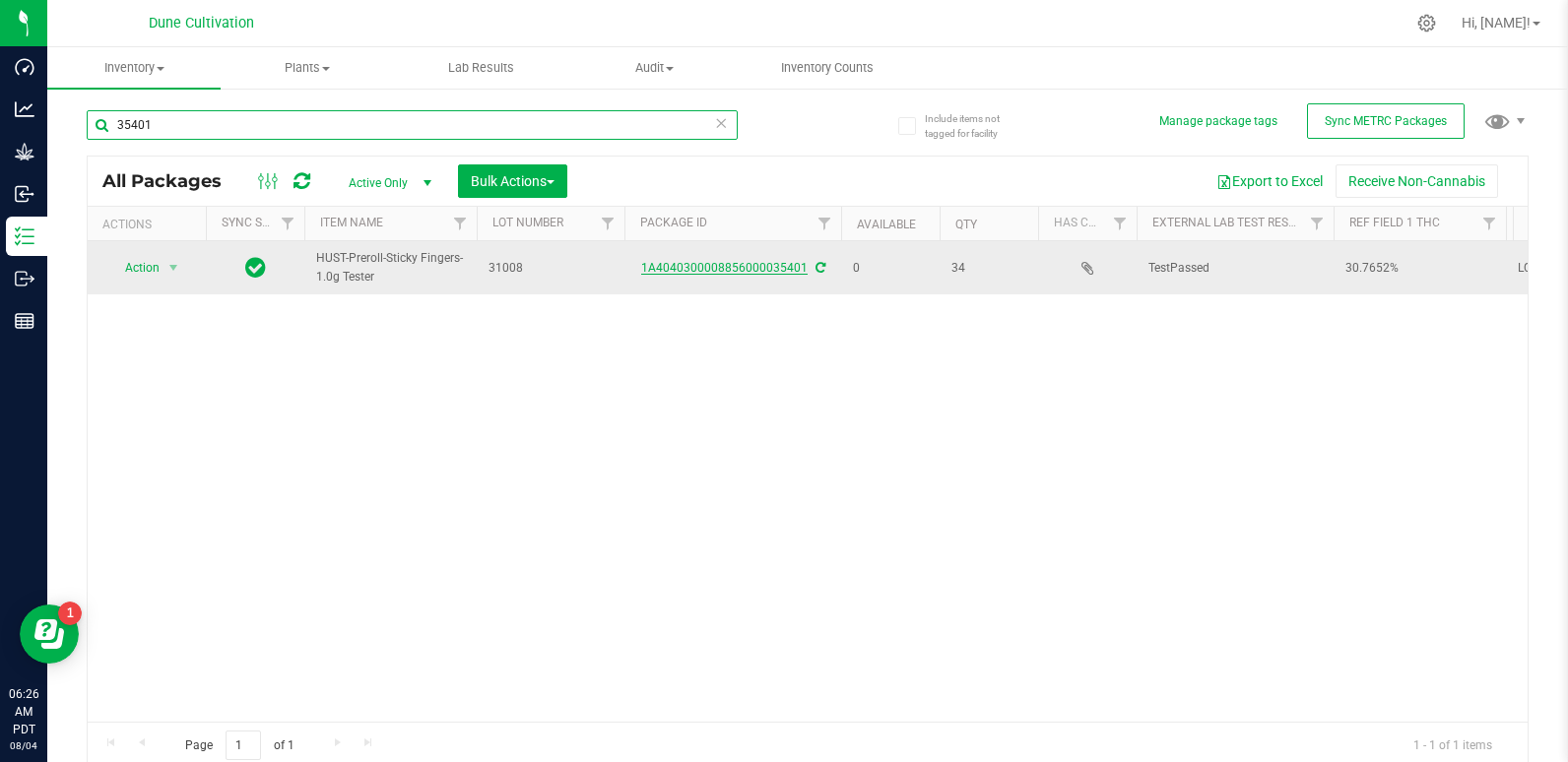 type on "35401" 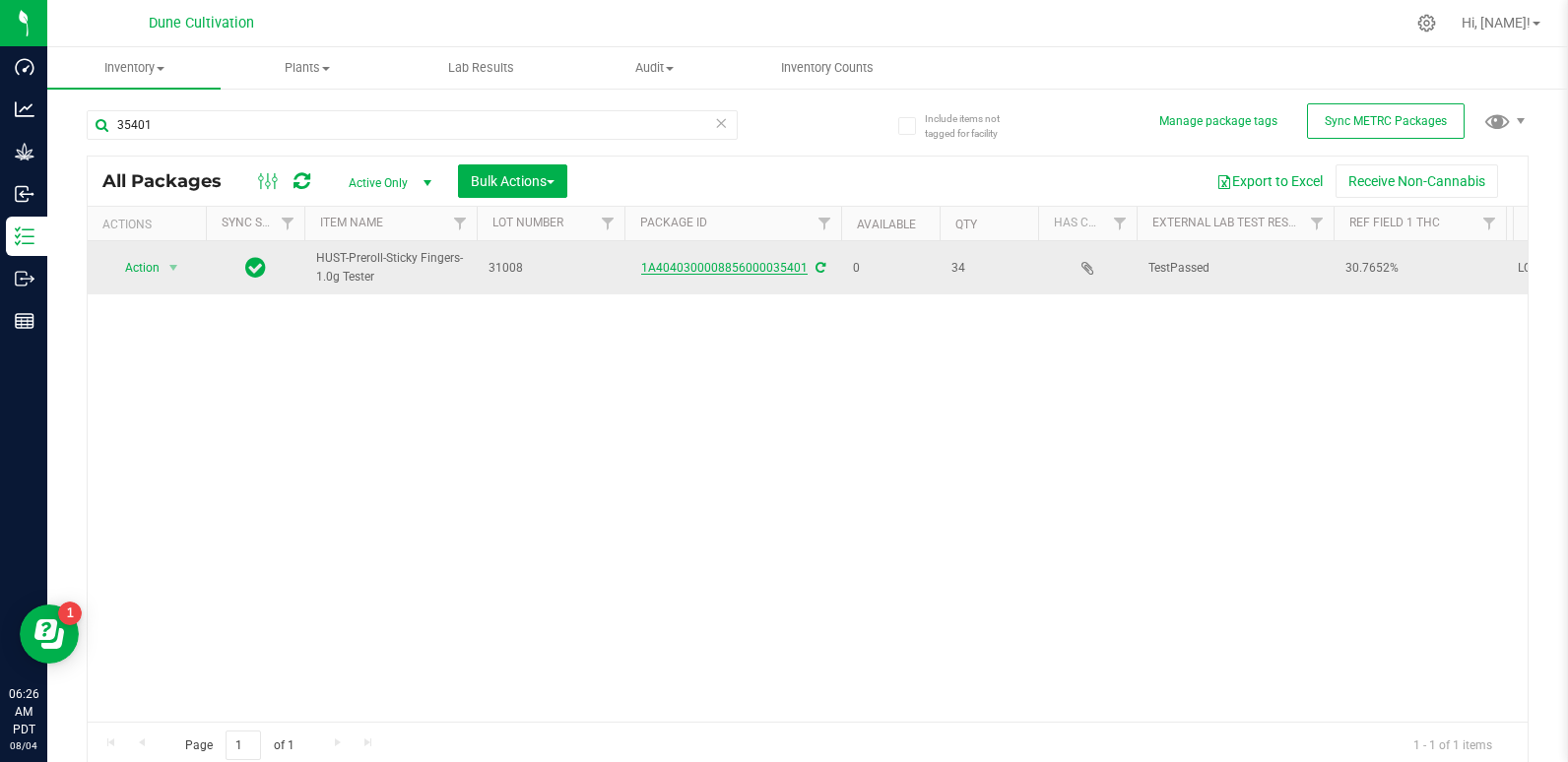 click on "1A4040300008856000035401" at bounding box center [724, 268] 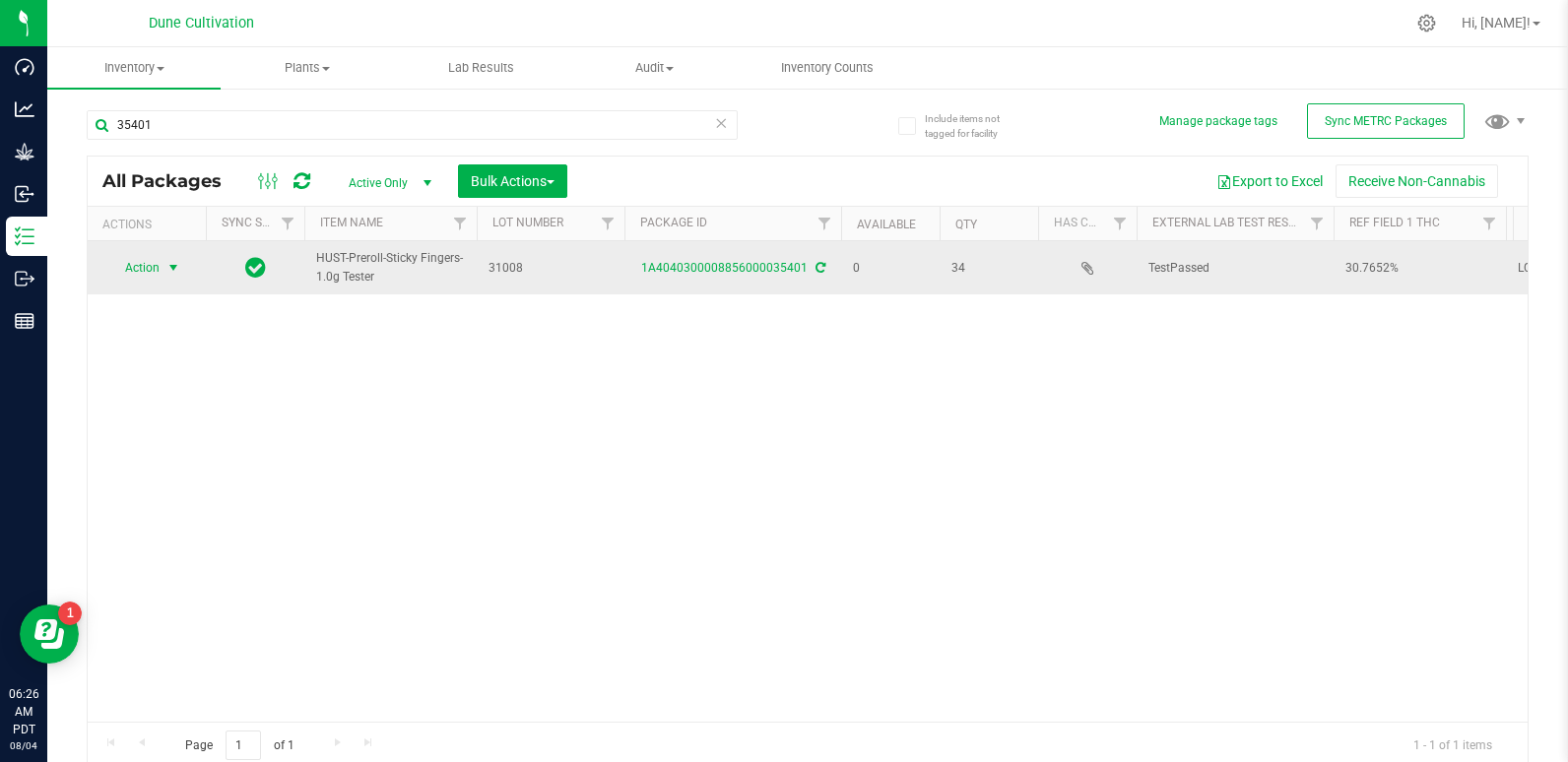 click on "Action" at bounding box center [134, 268] 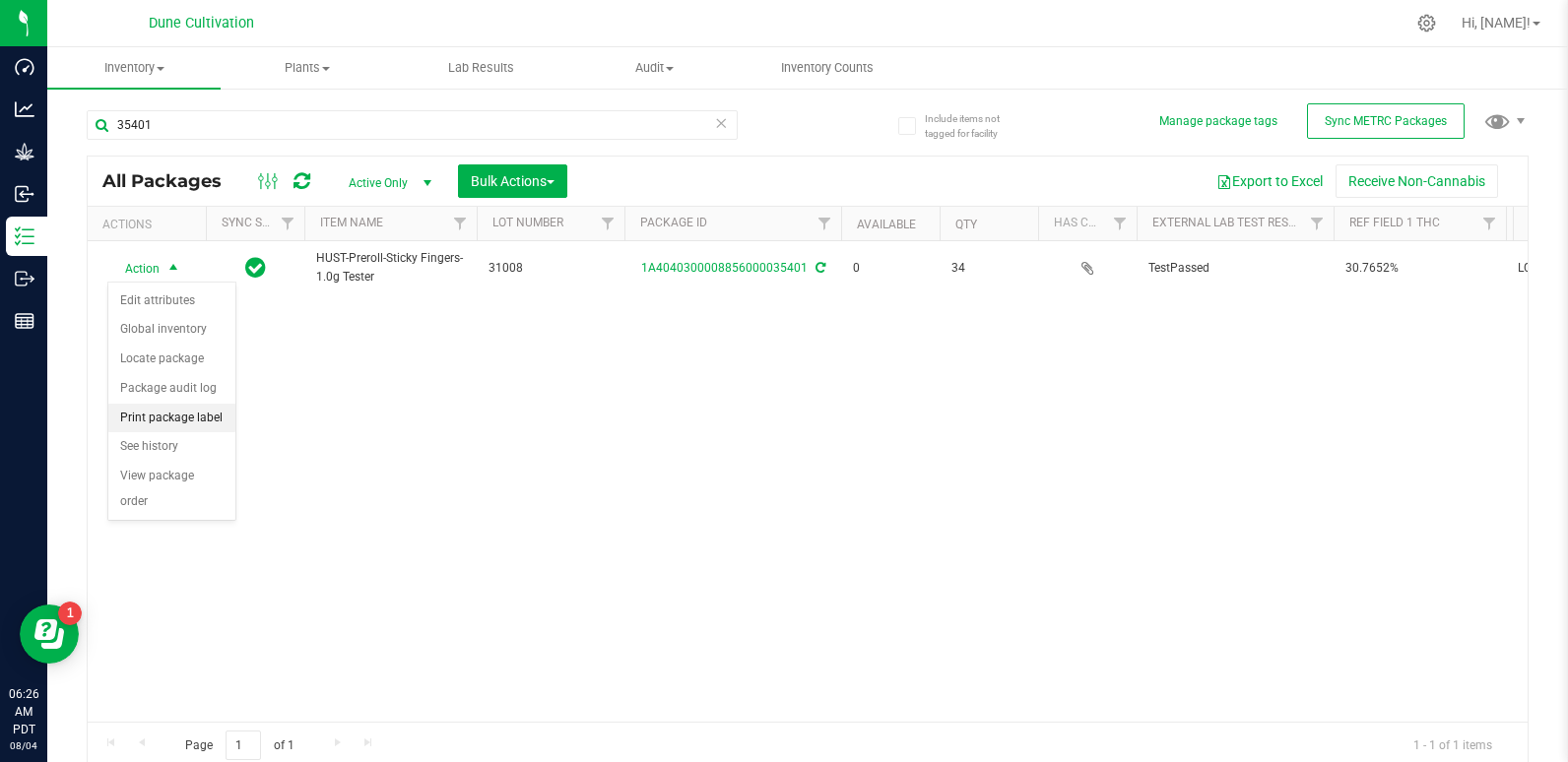 click on "Print package label" at bounding box center [171, 418] 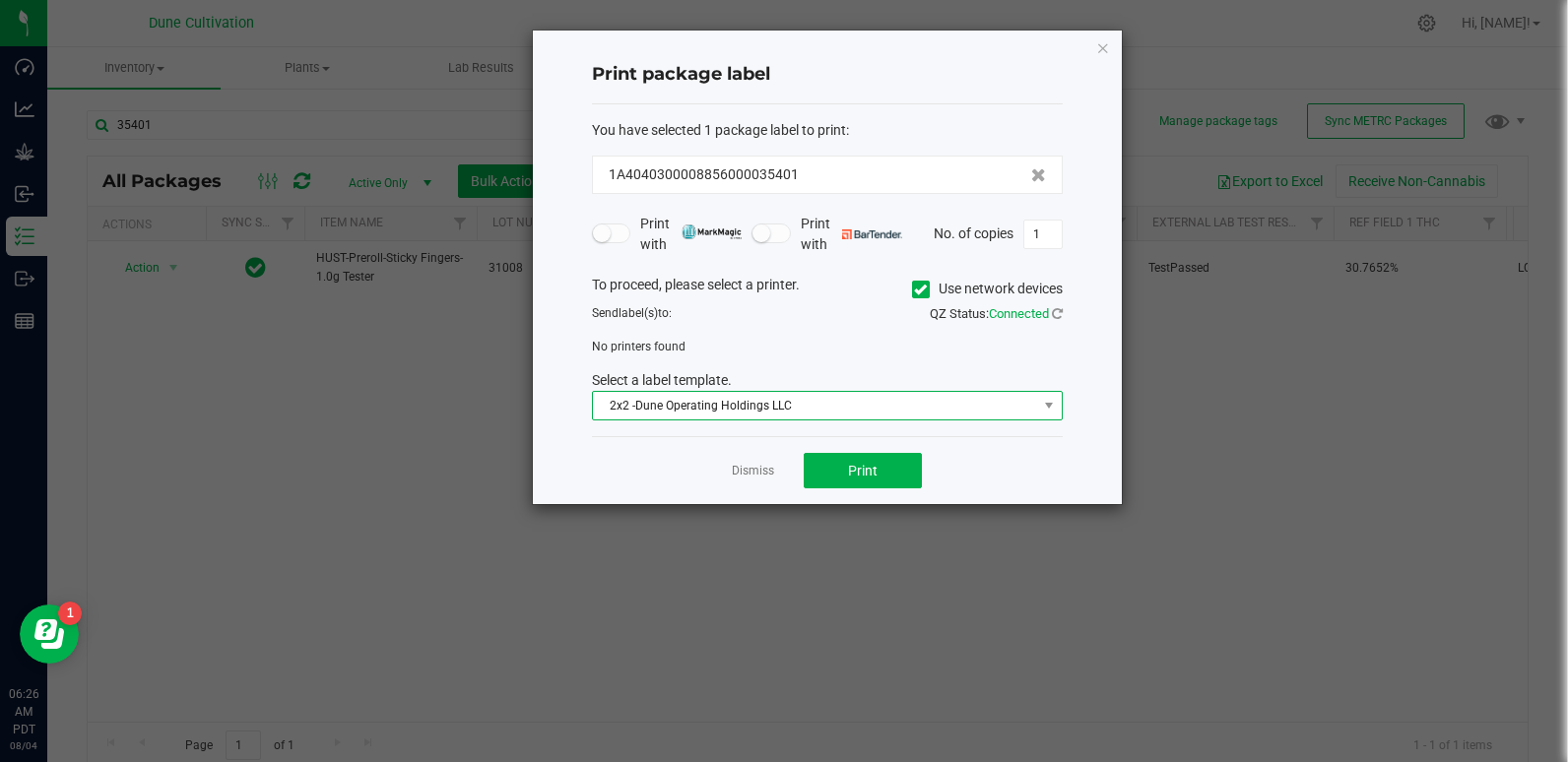 click at bounding box center [1048, 406] 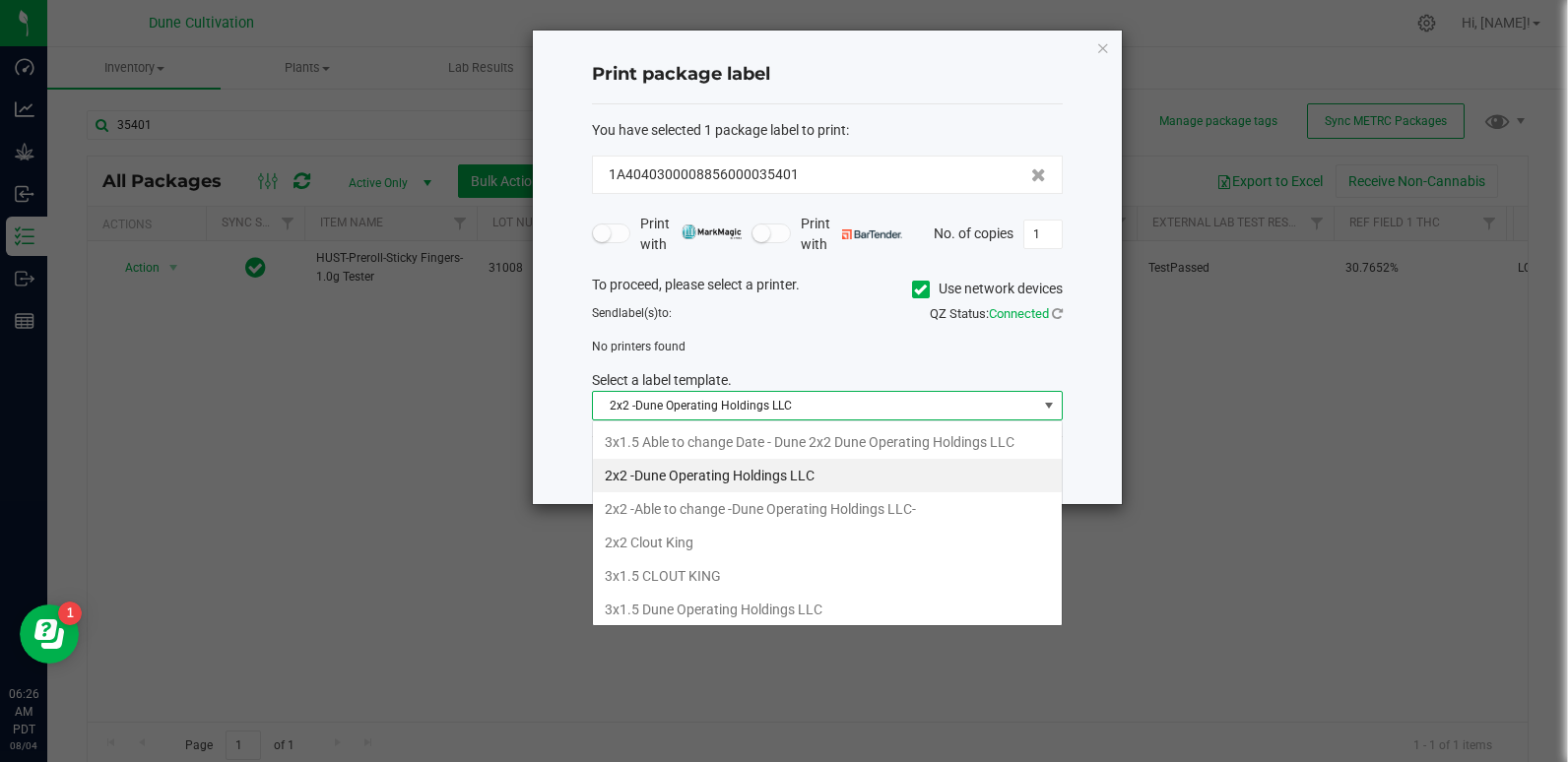 scroll, scrollTop: 98420, scrollLeft: 98022, axis: both 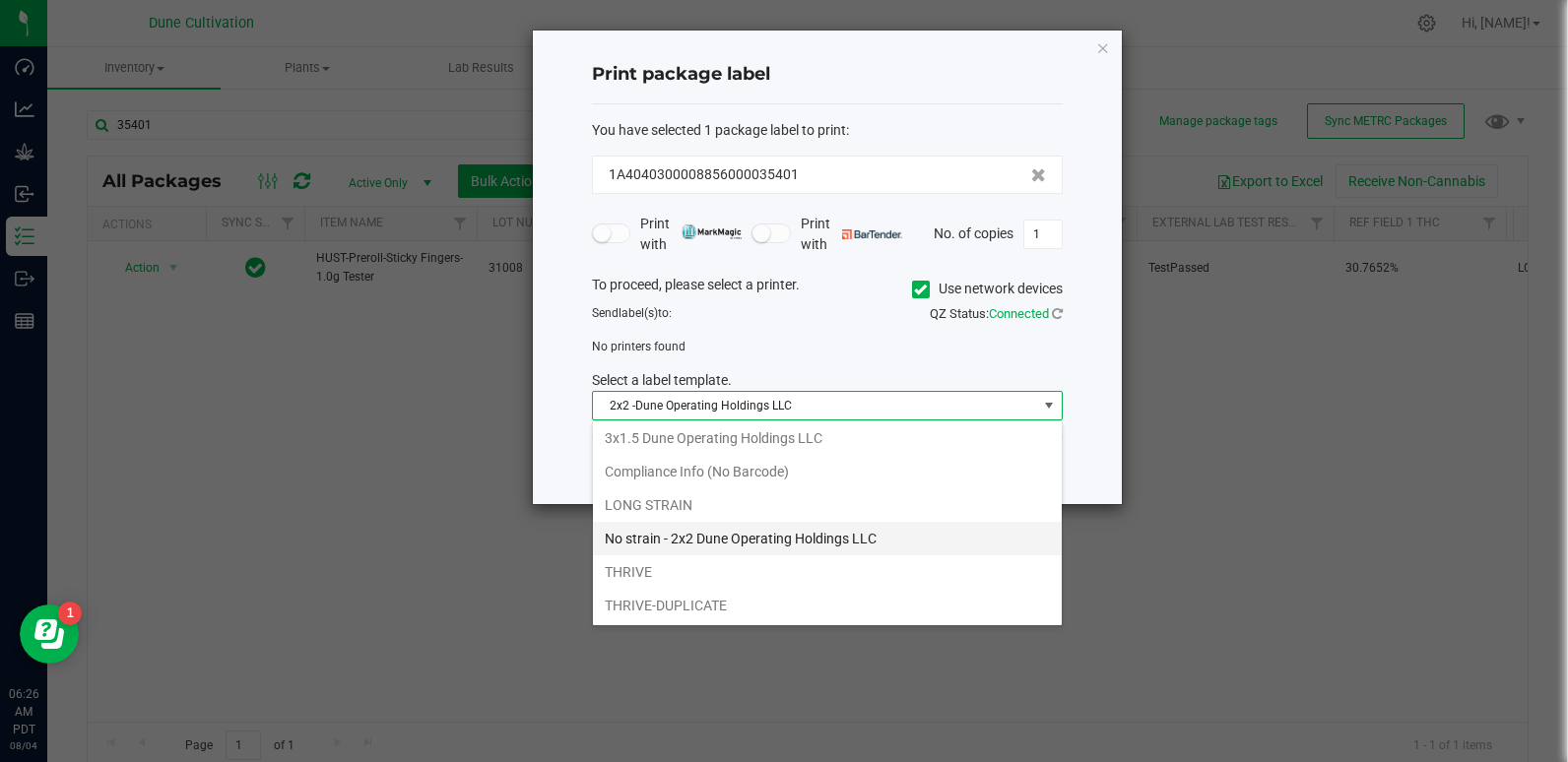 click on "No strain - 2x2 Dune Operating Holdings LLC" at bounding box center (827, 539) 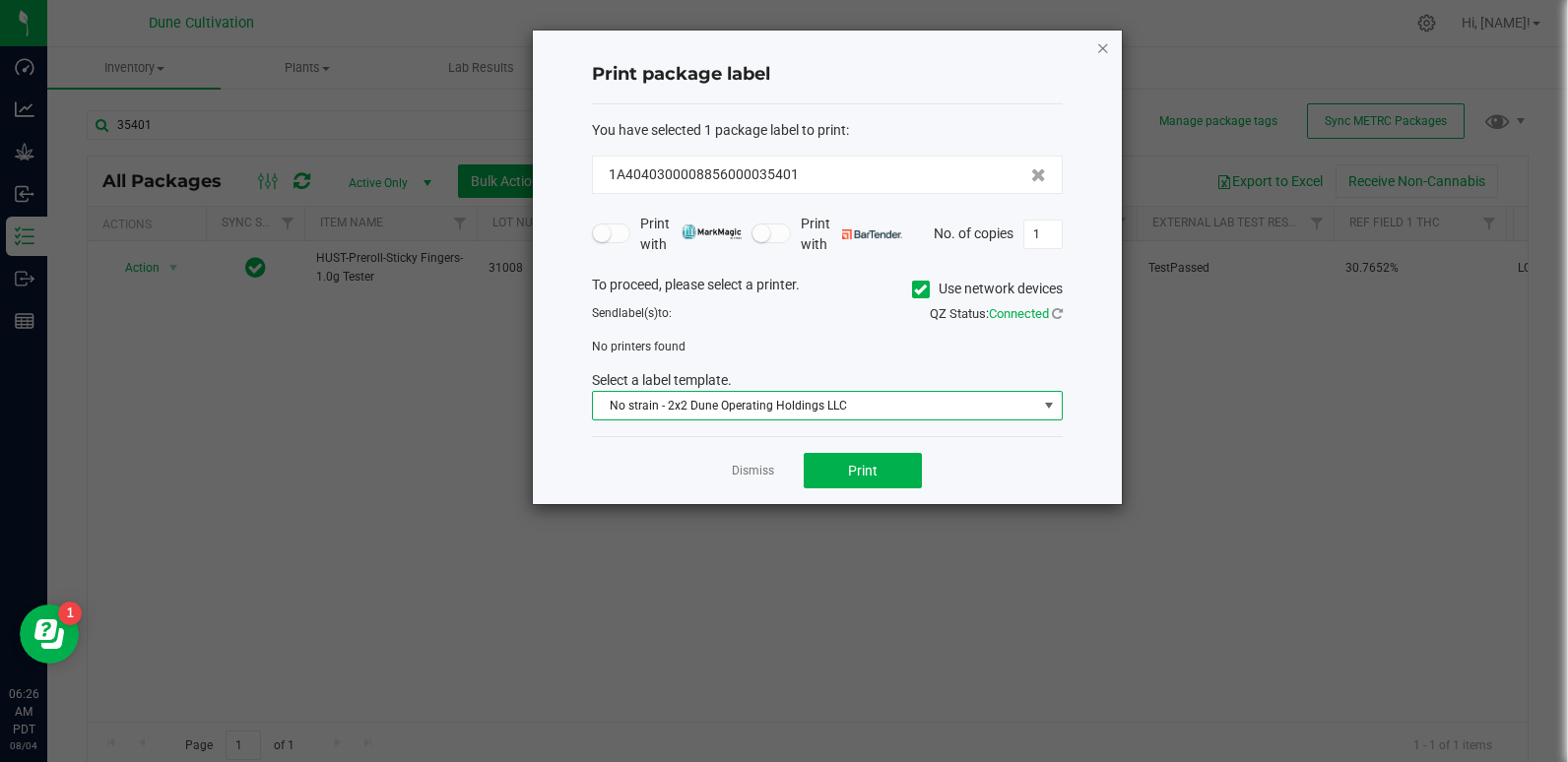 click 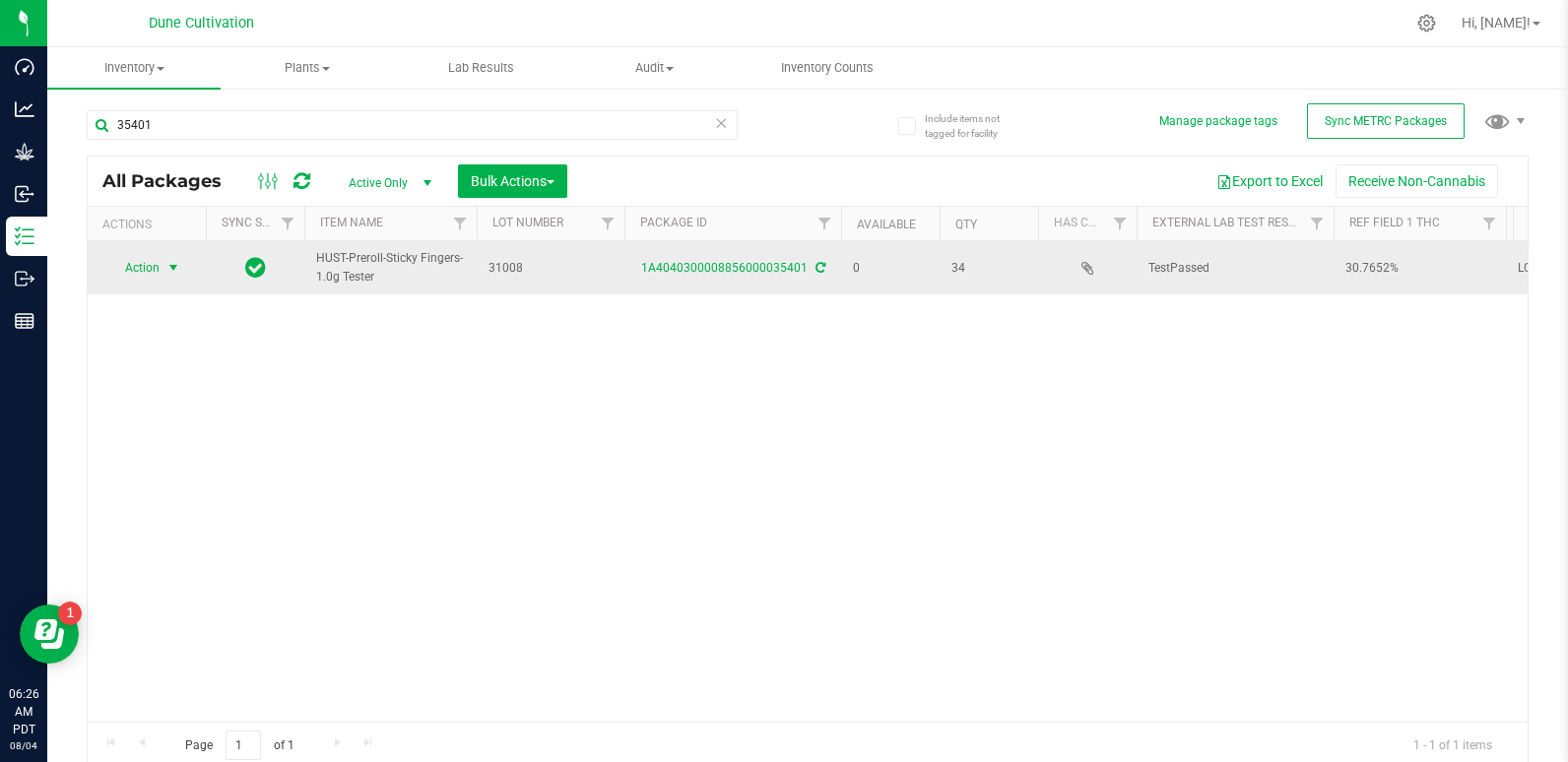 click at bounding box center [173, 268] 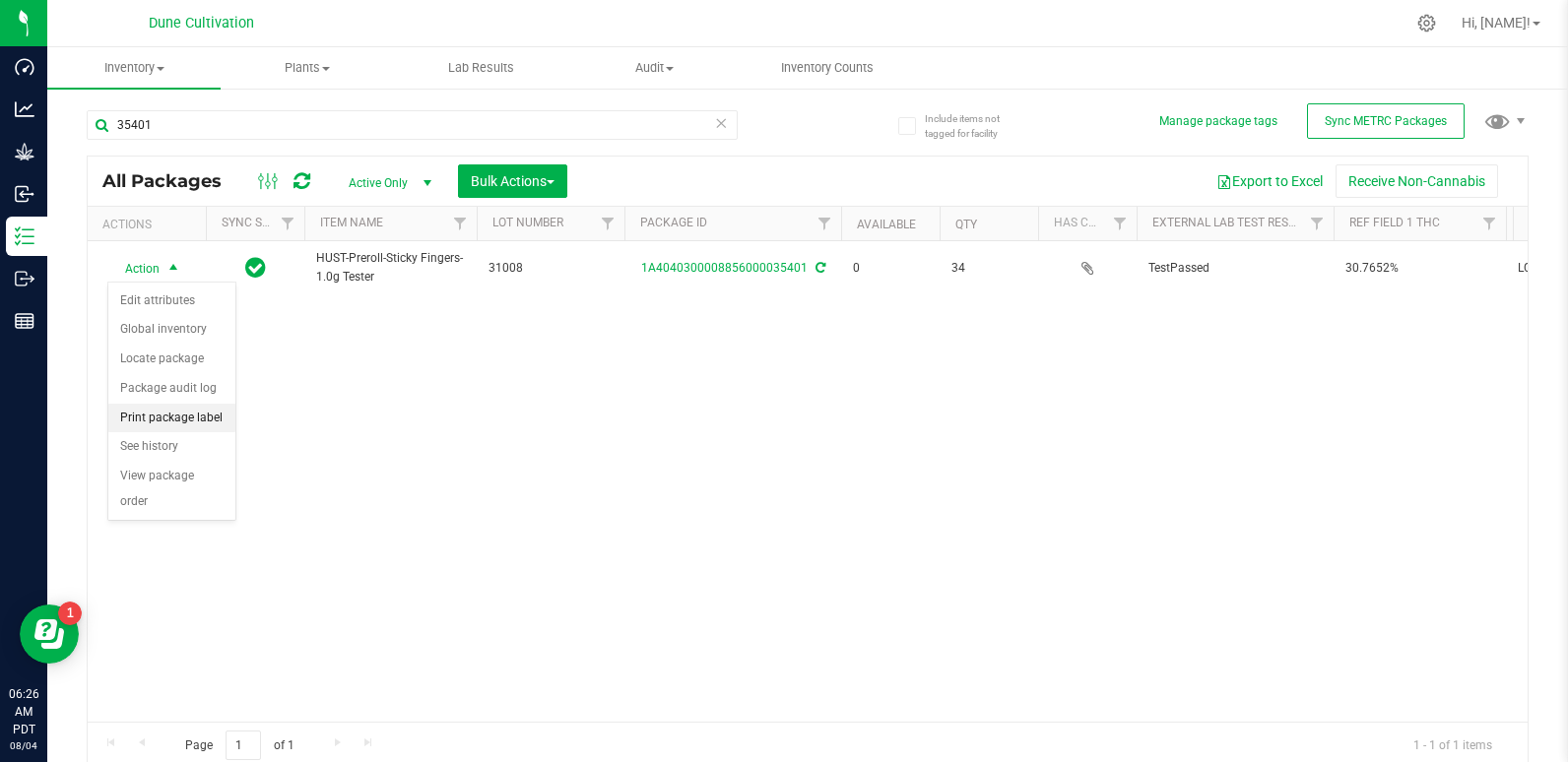 click on "Print package label" at bounding box center [171, 418] 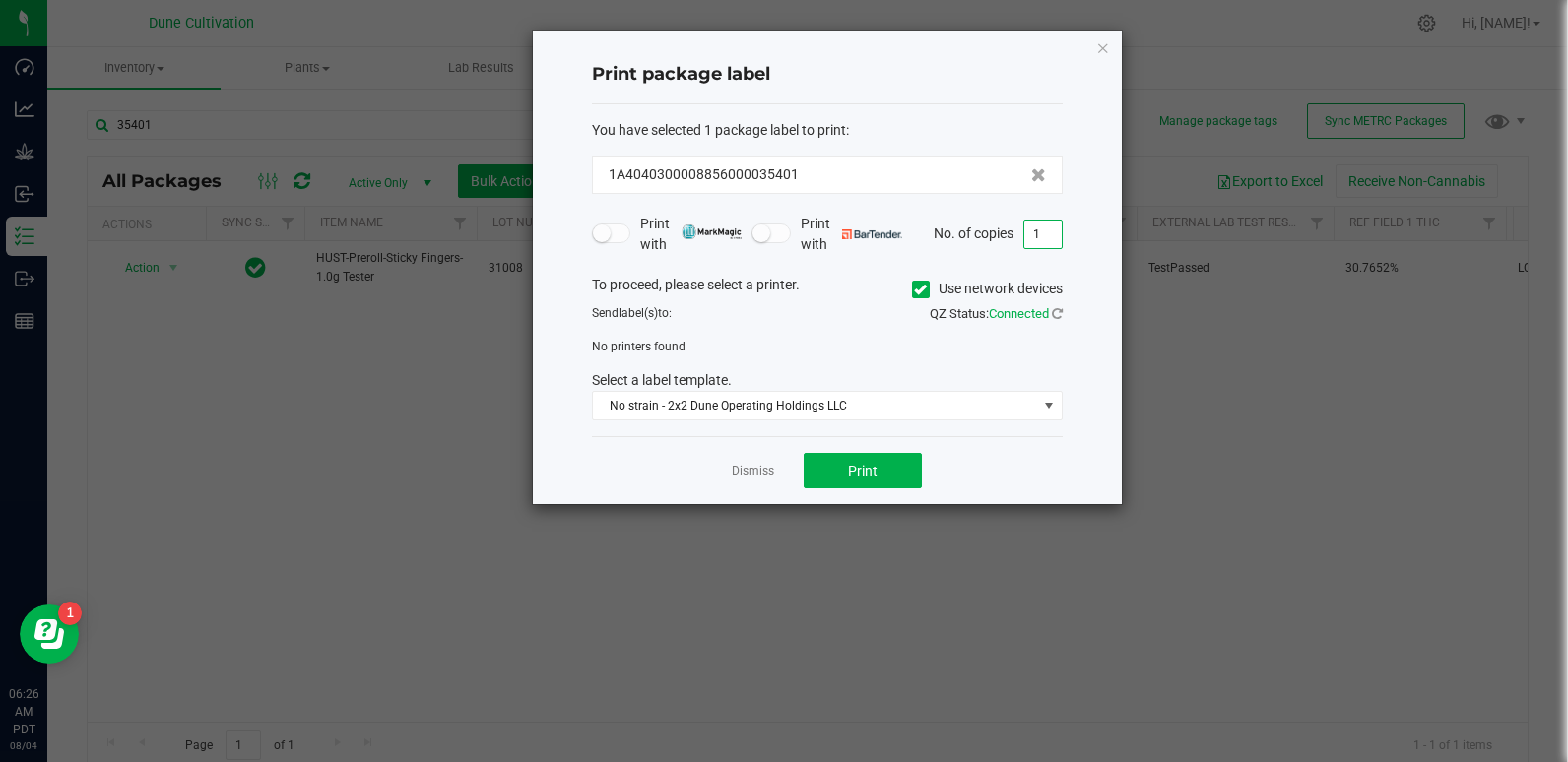 click on "1" at bounding box center [1043, 234] 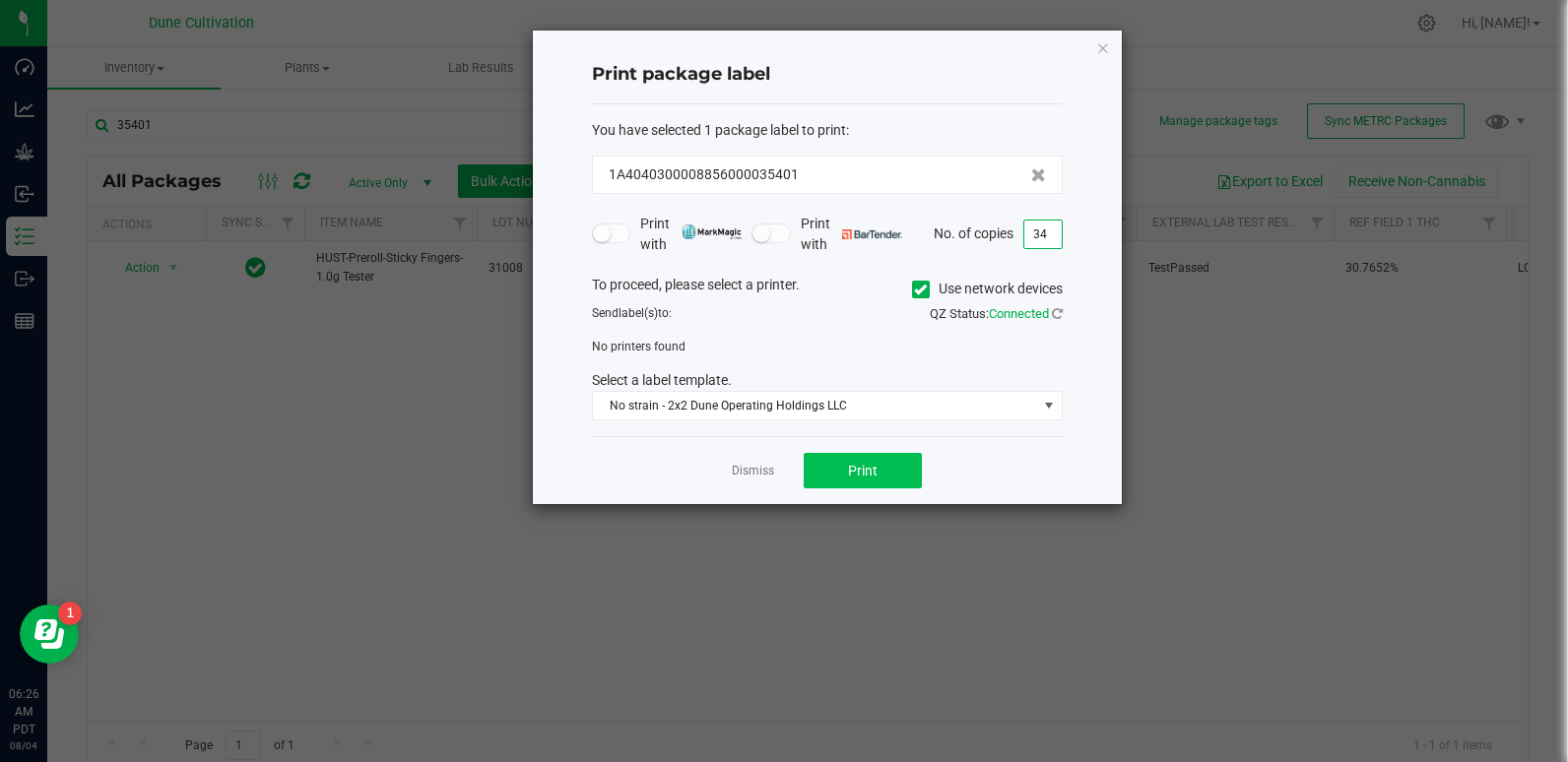 type on "34" 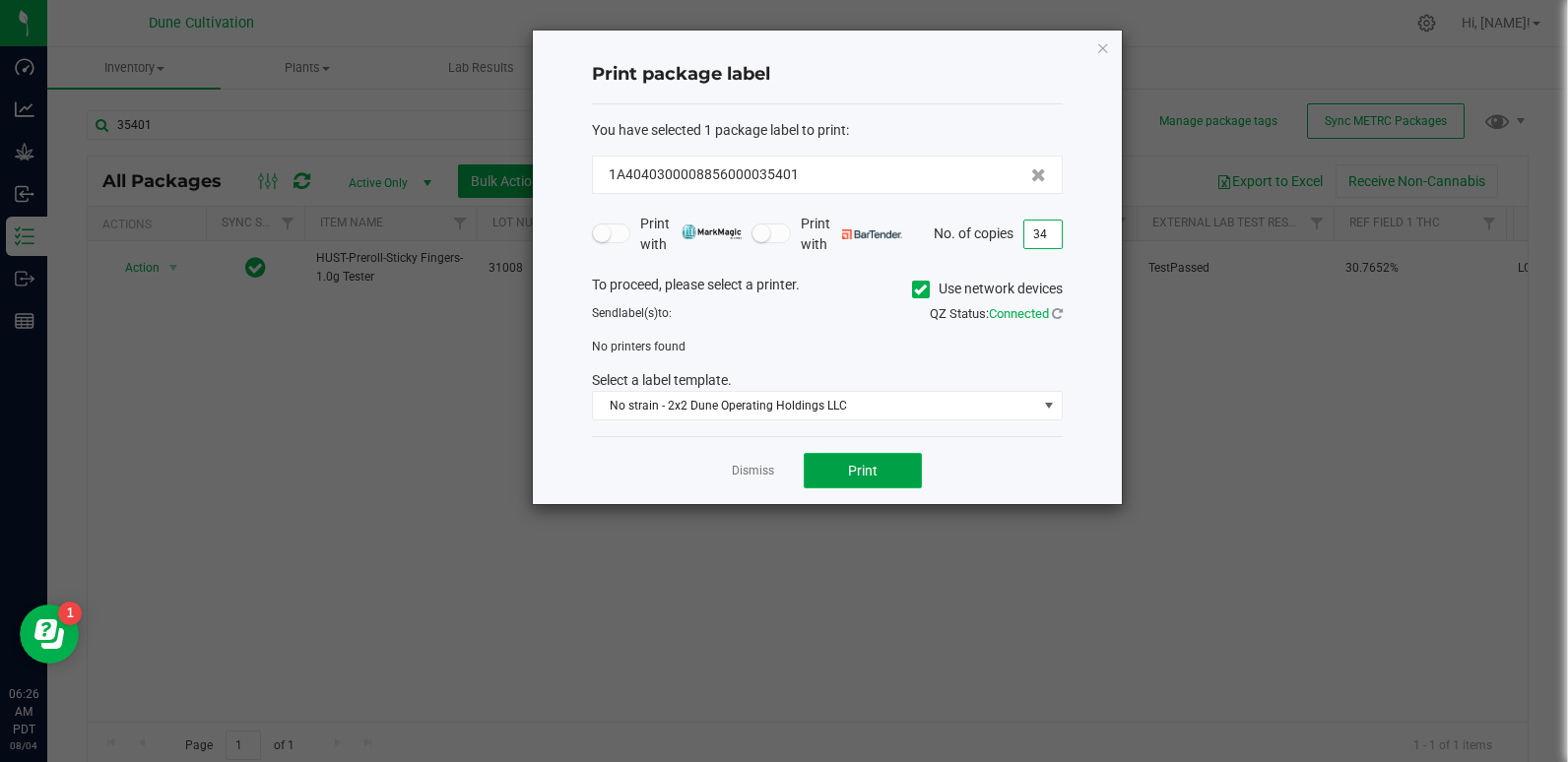 click on "Print" 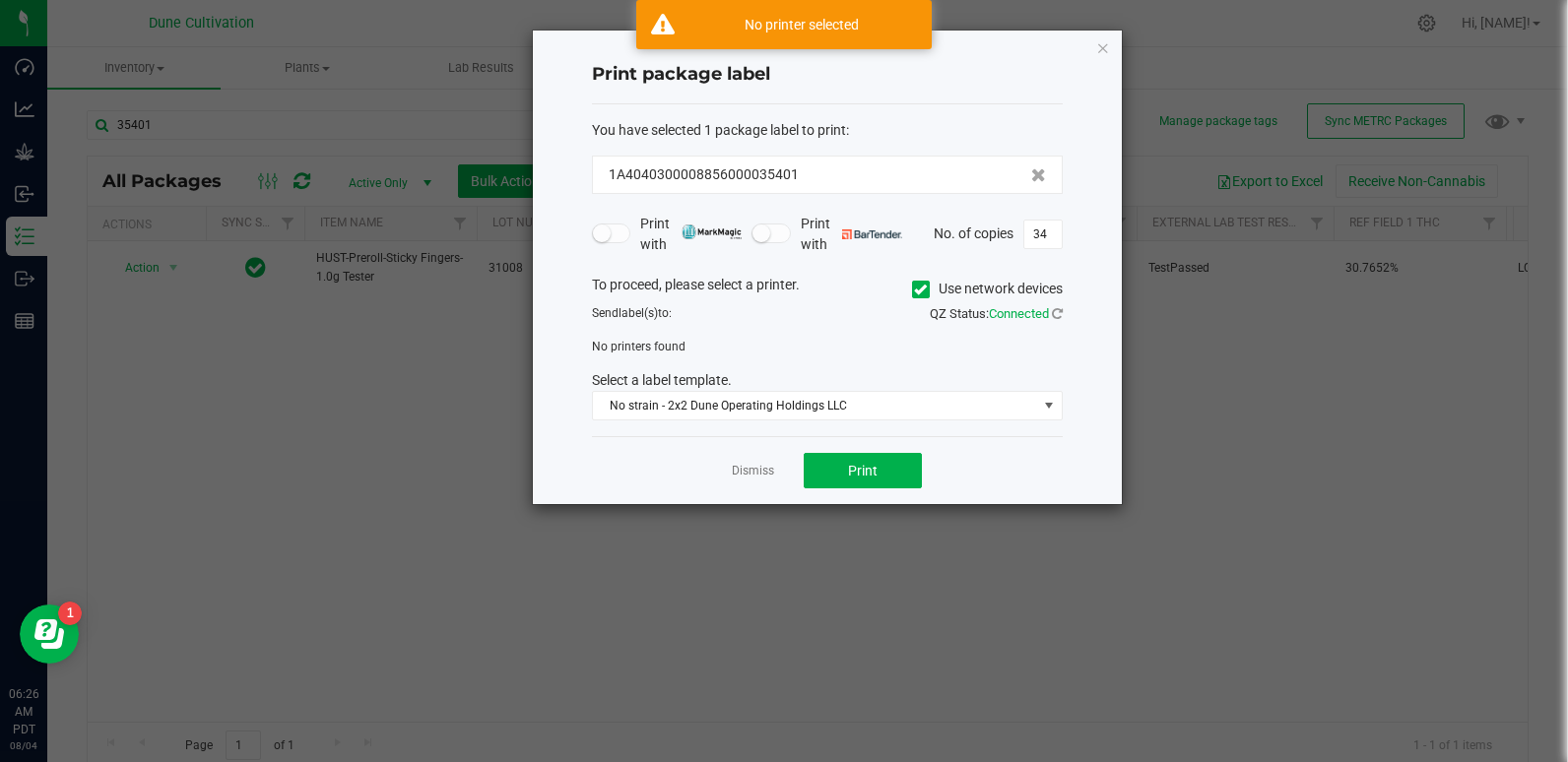 click on "QZ Status:   Connected" 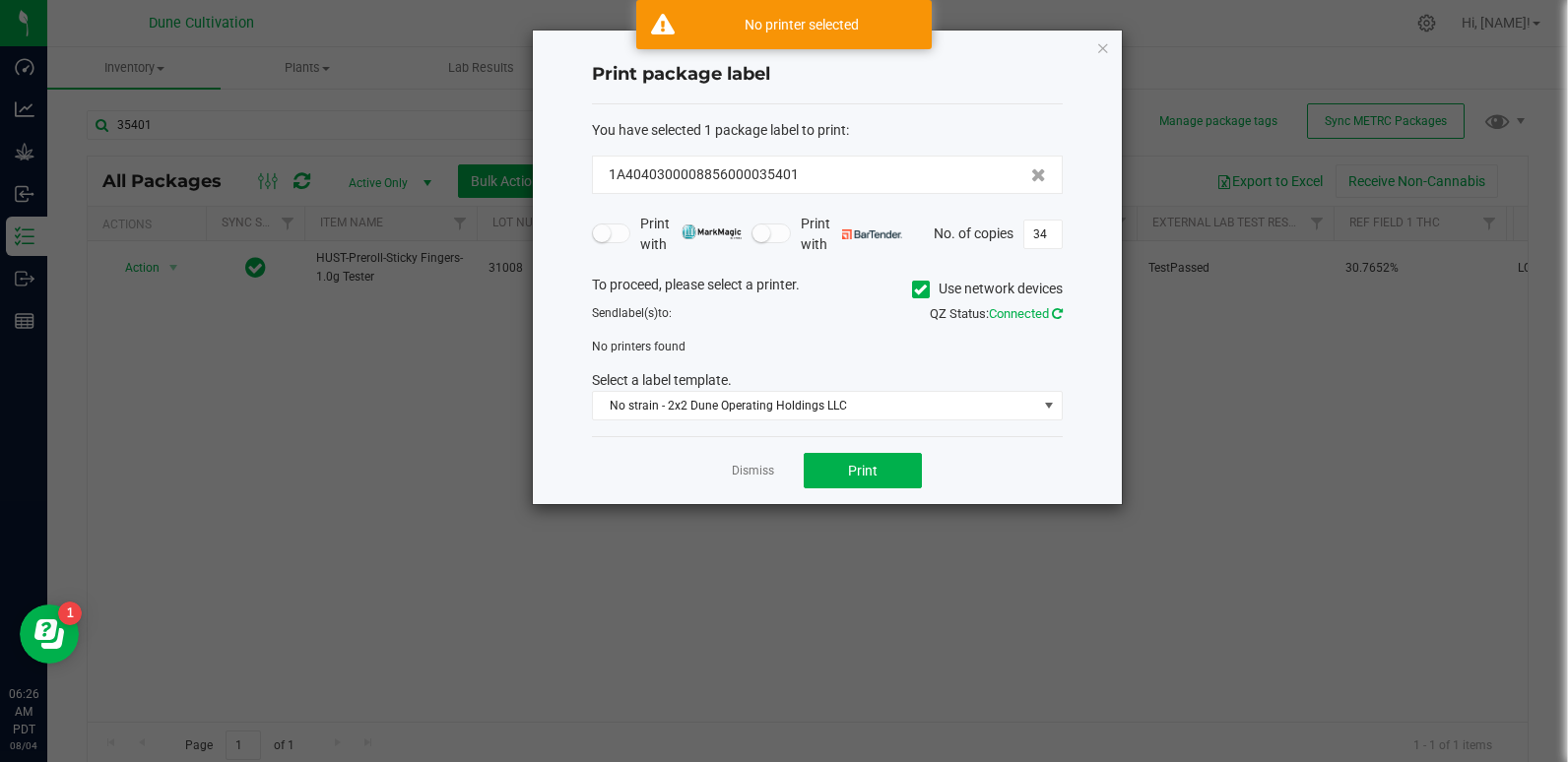 click 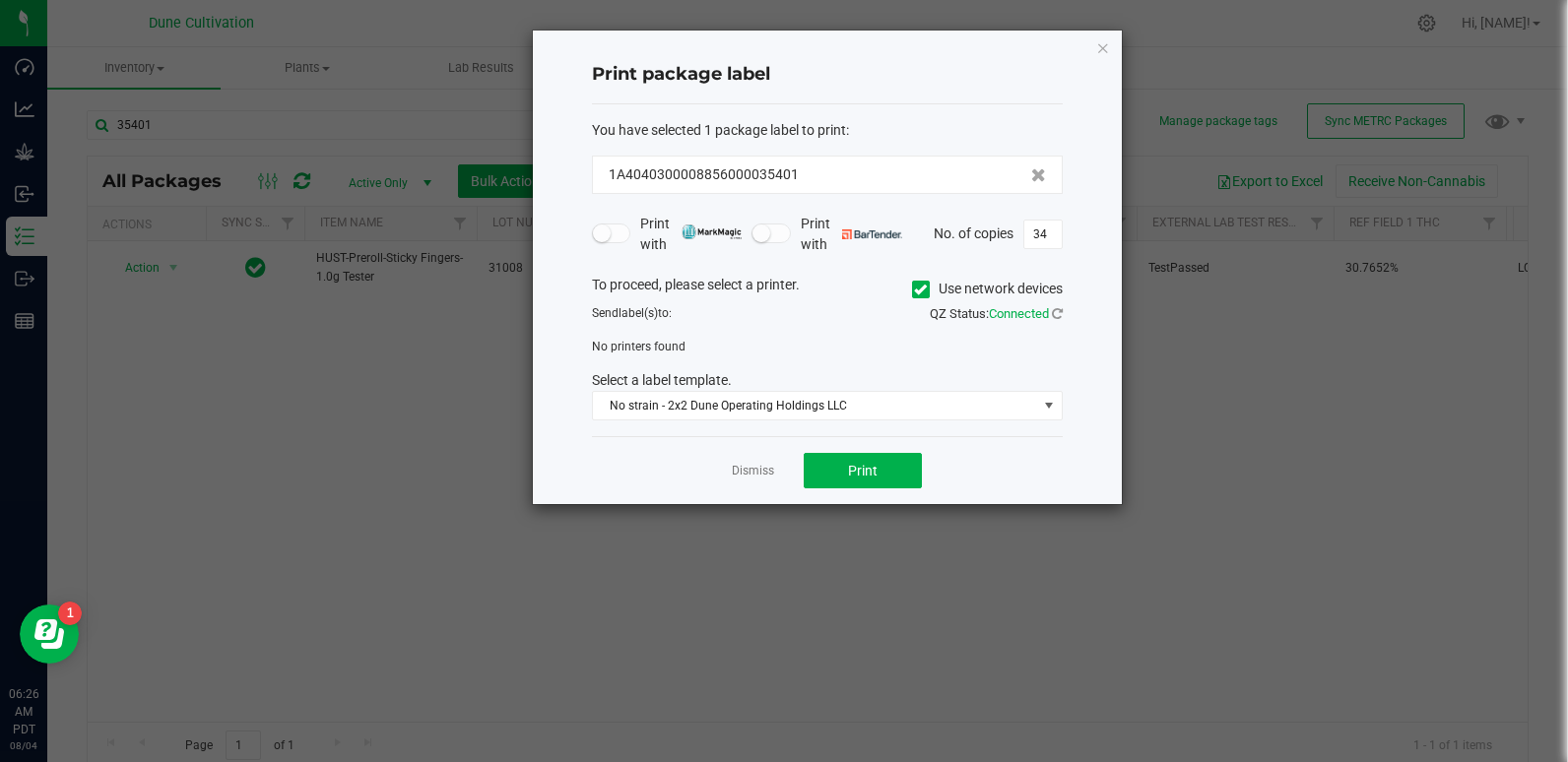click 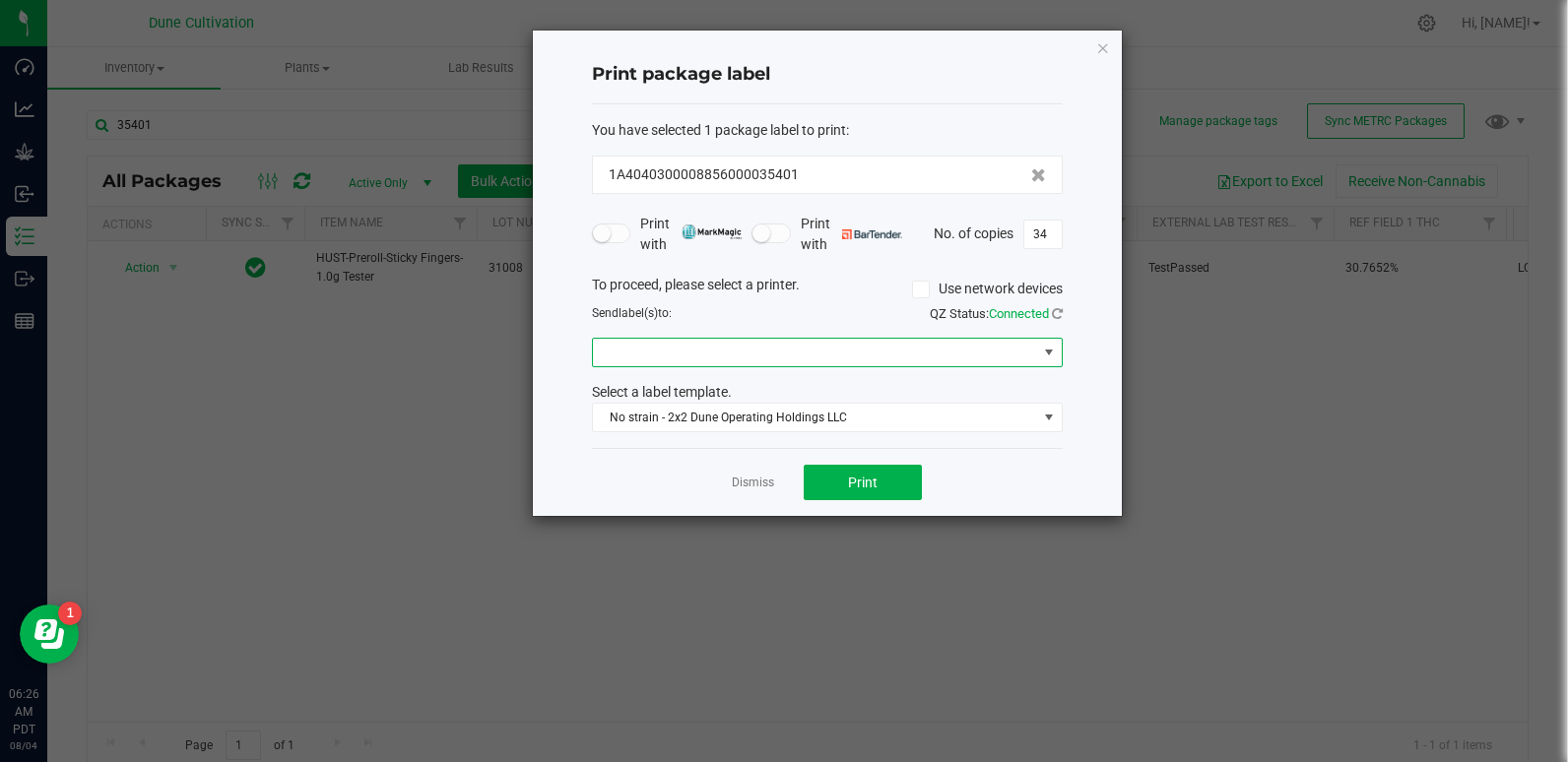 click at bounding box center (1049, 352) 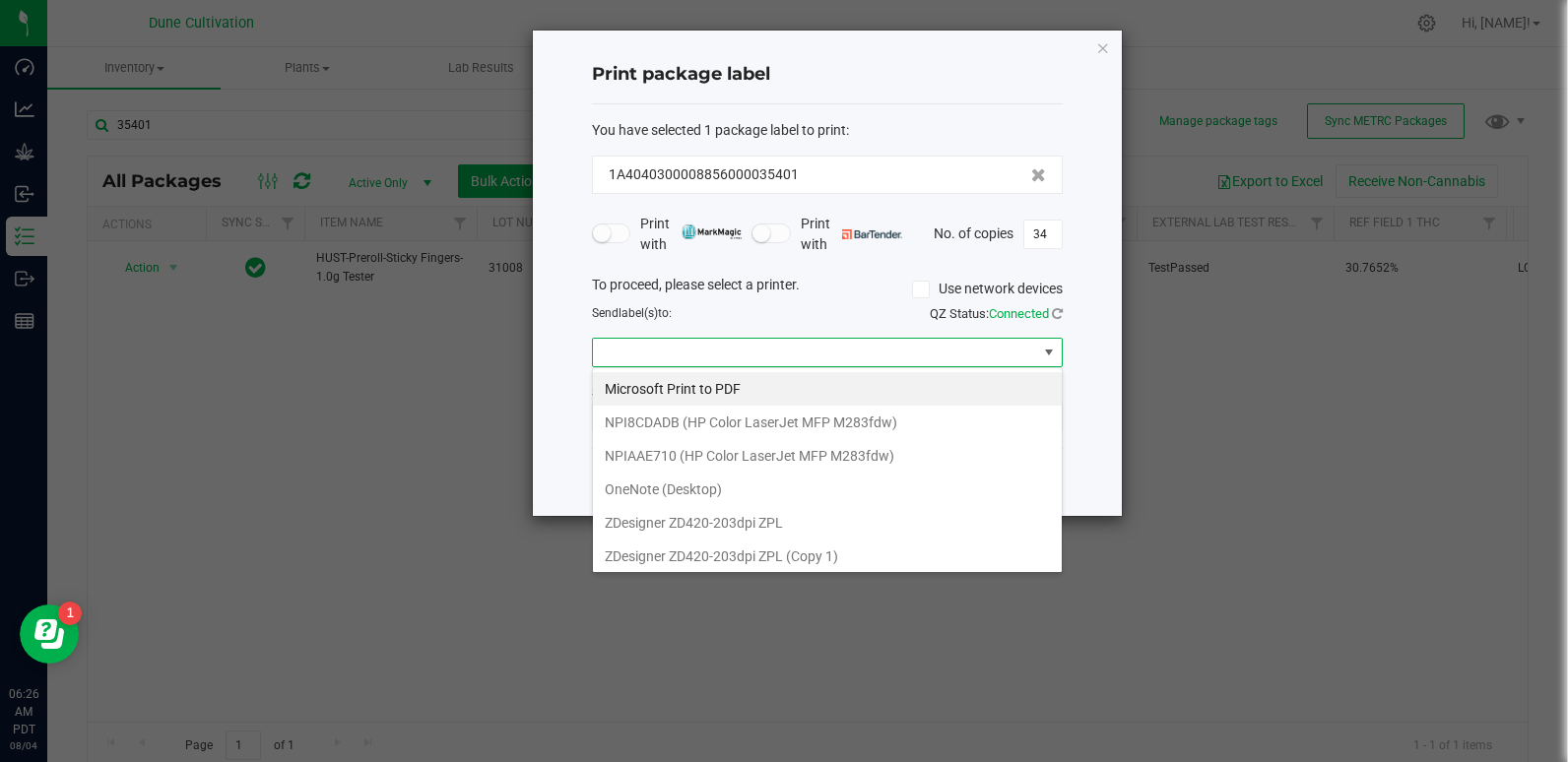 scroll, scrollTop: 98420, scrollLeft: 98022, axis: both 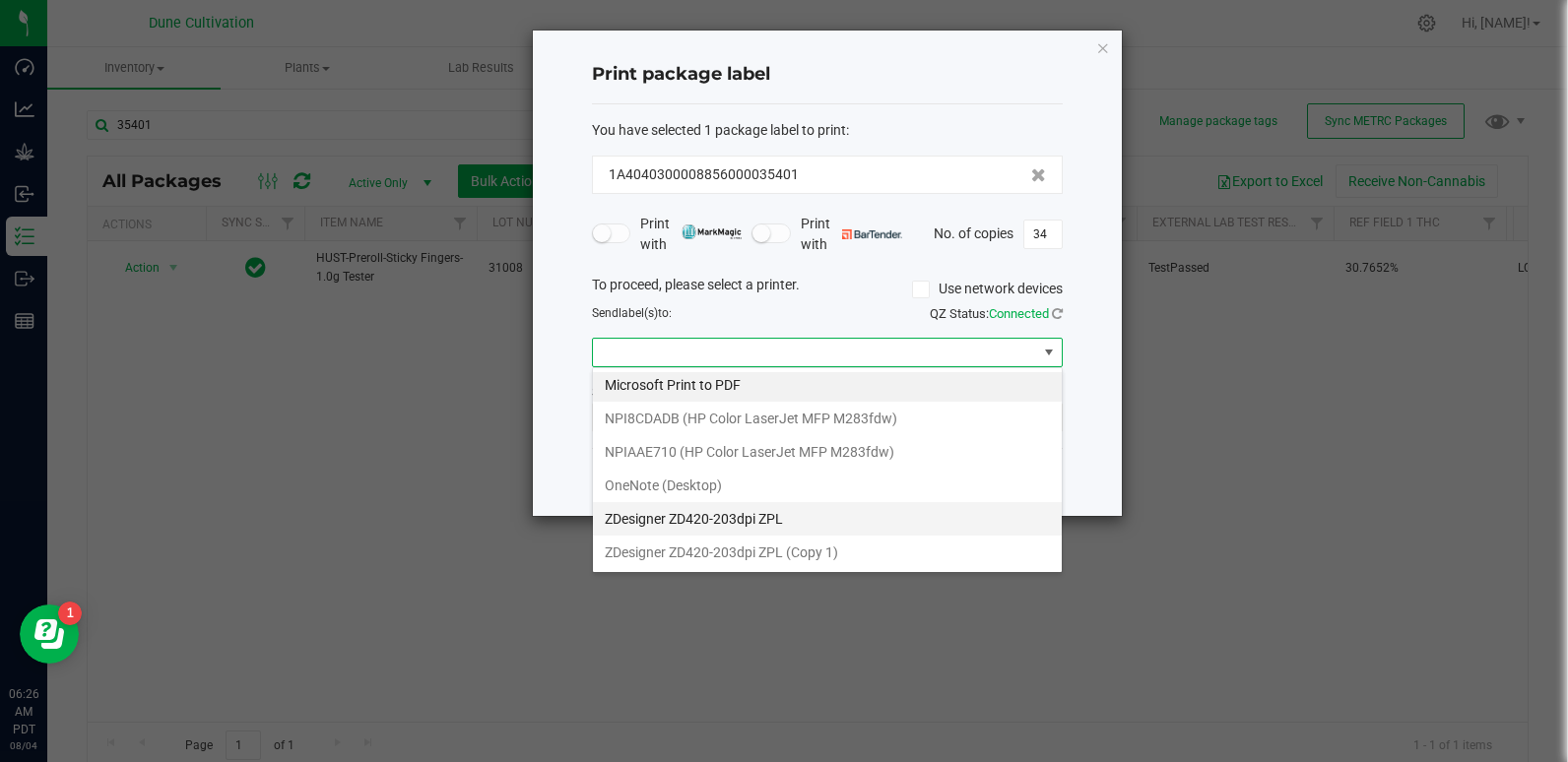 click on "ZDesigner ZD420-203dpi ZPL" at bounding box center [827, 519] 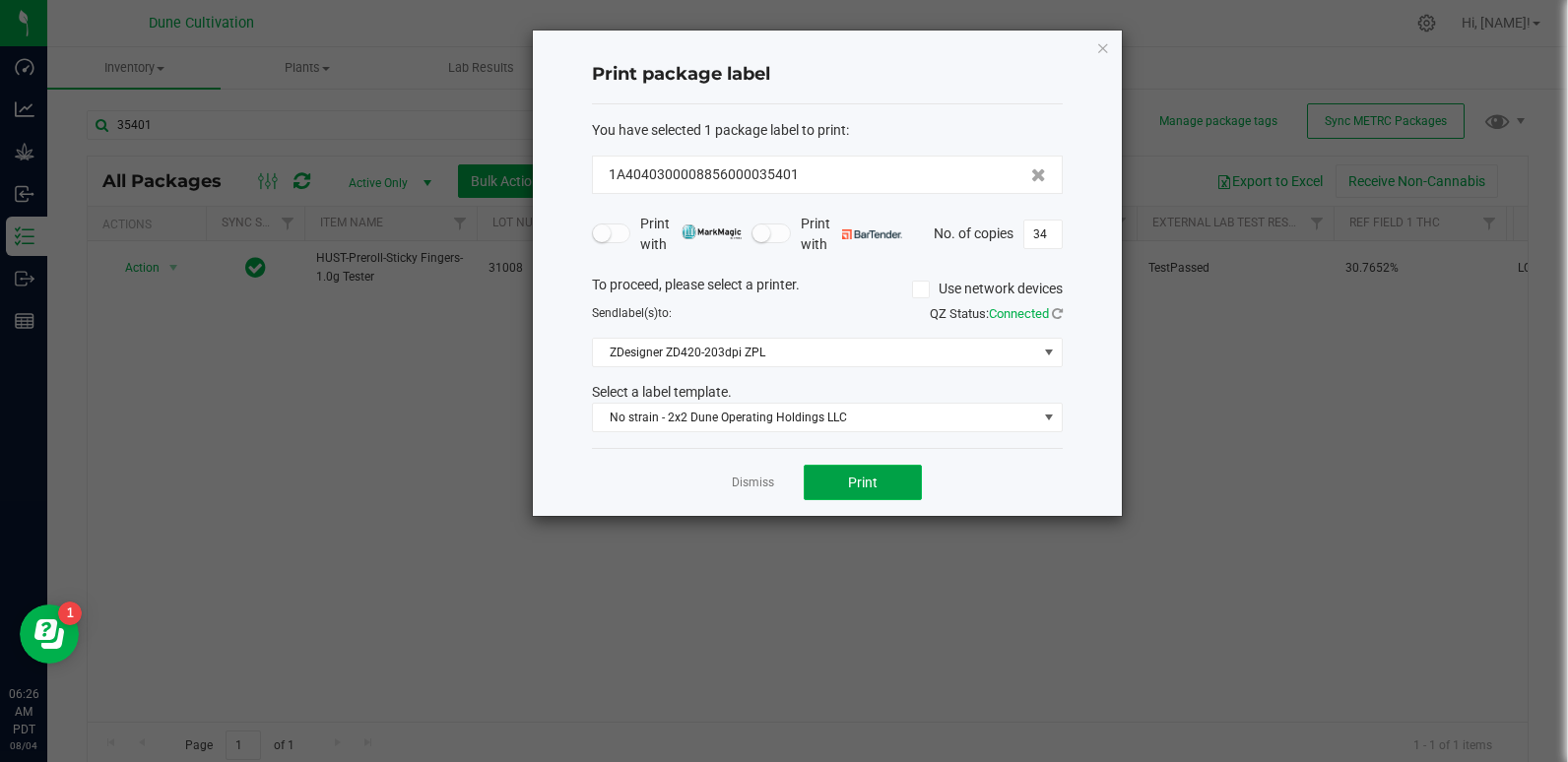 click on "Print" 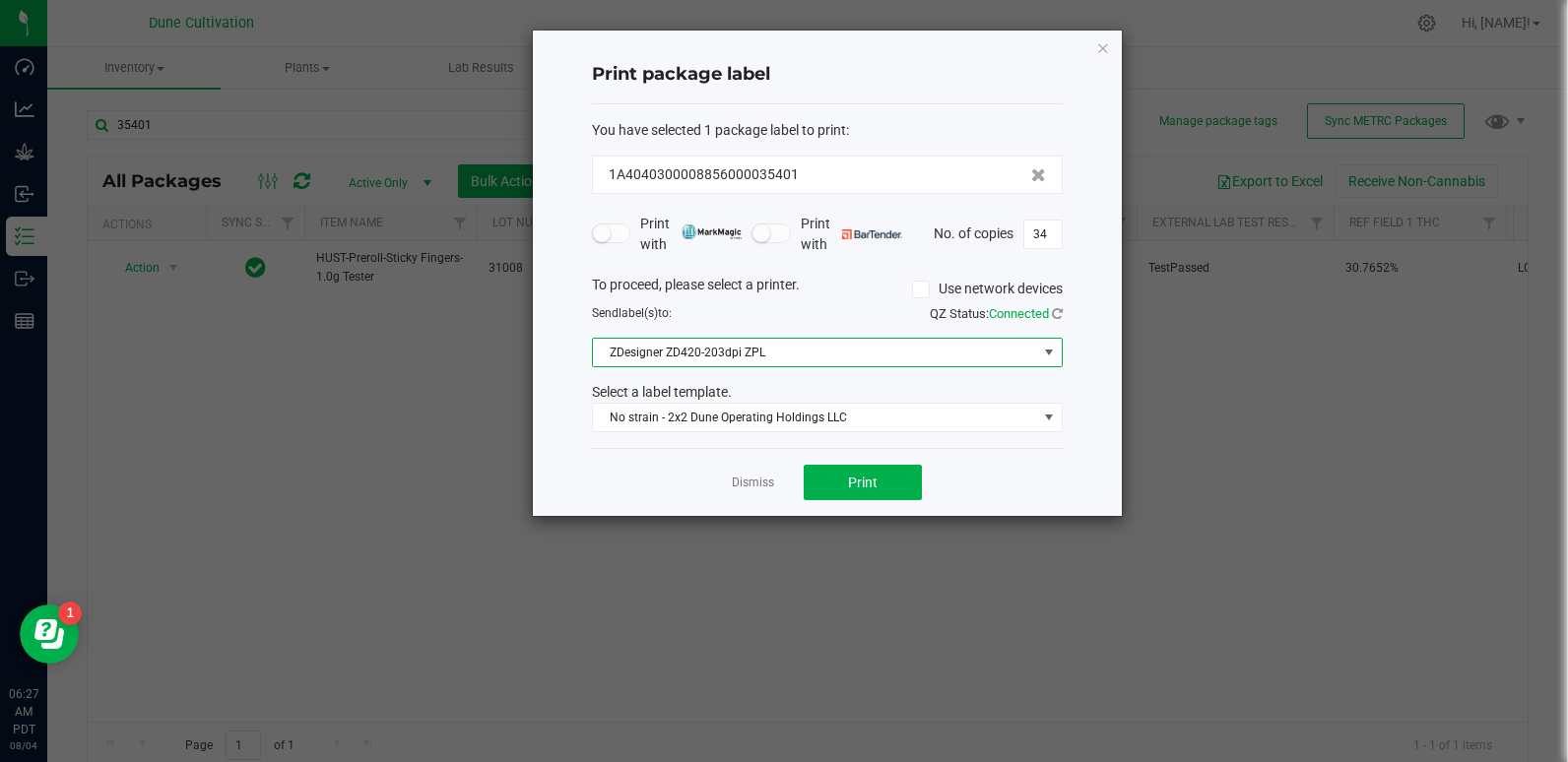 click at bounding box center [1049, 352] 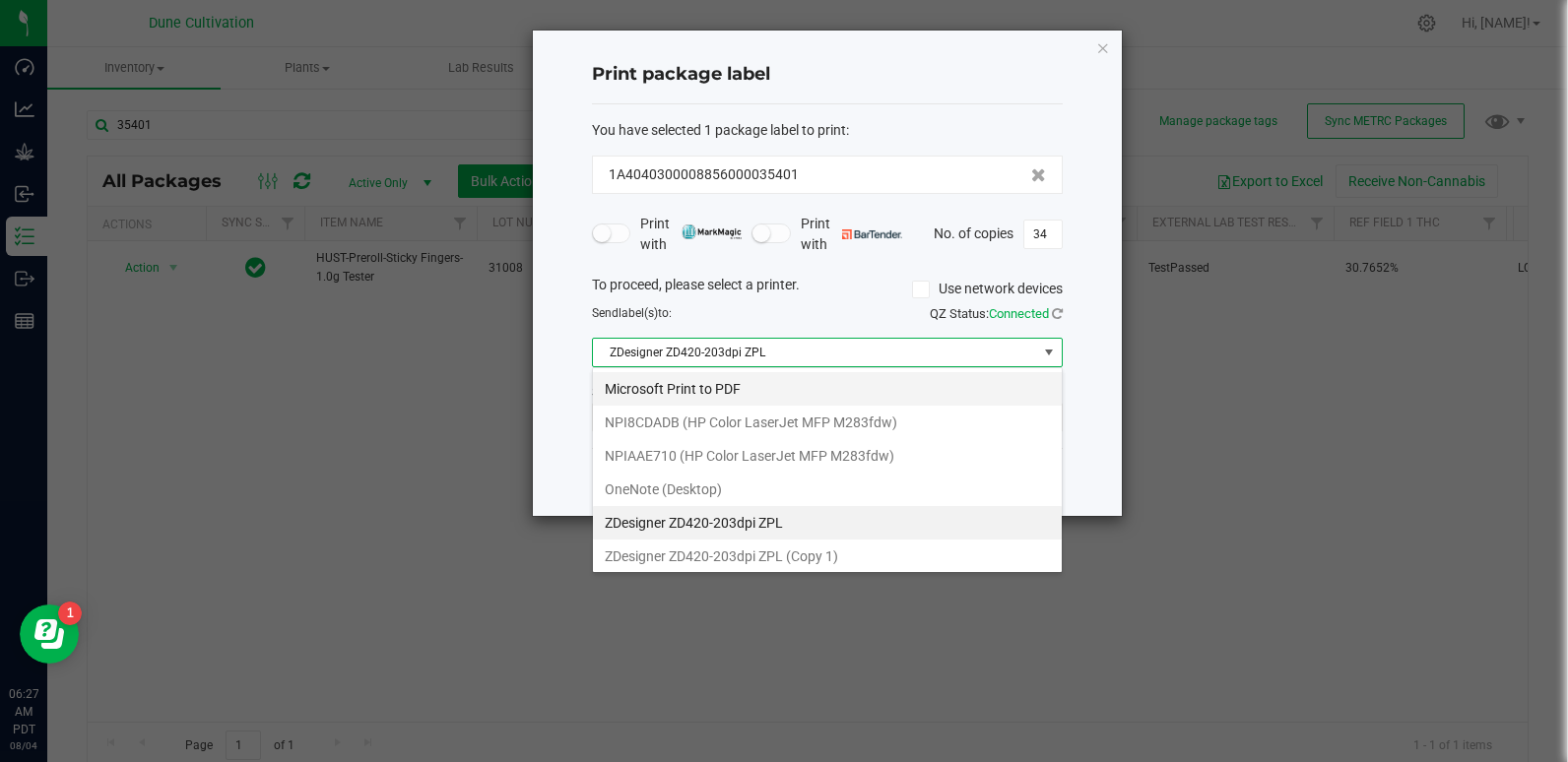 scroll, scrollTop: 98420, scrollLeft: 98022, axis: both 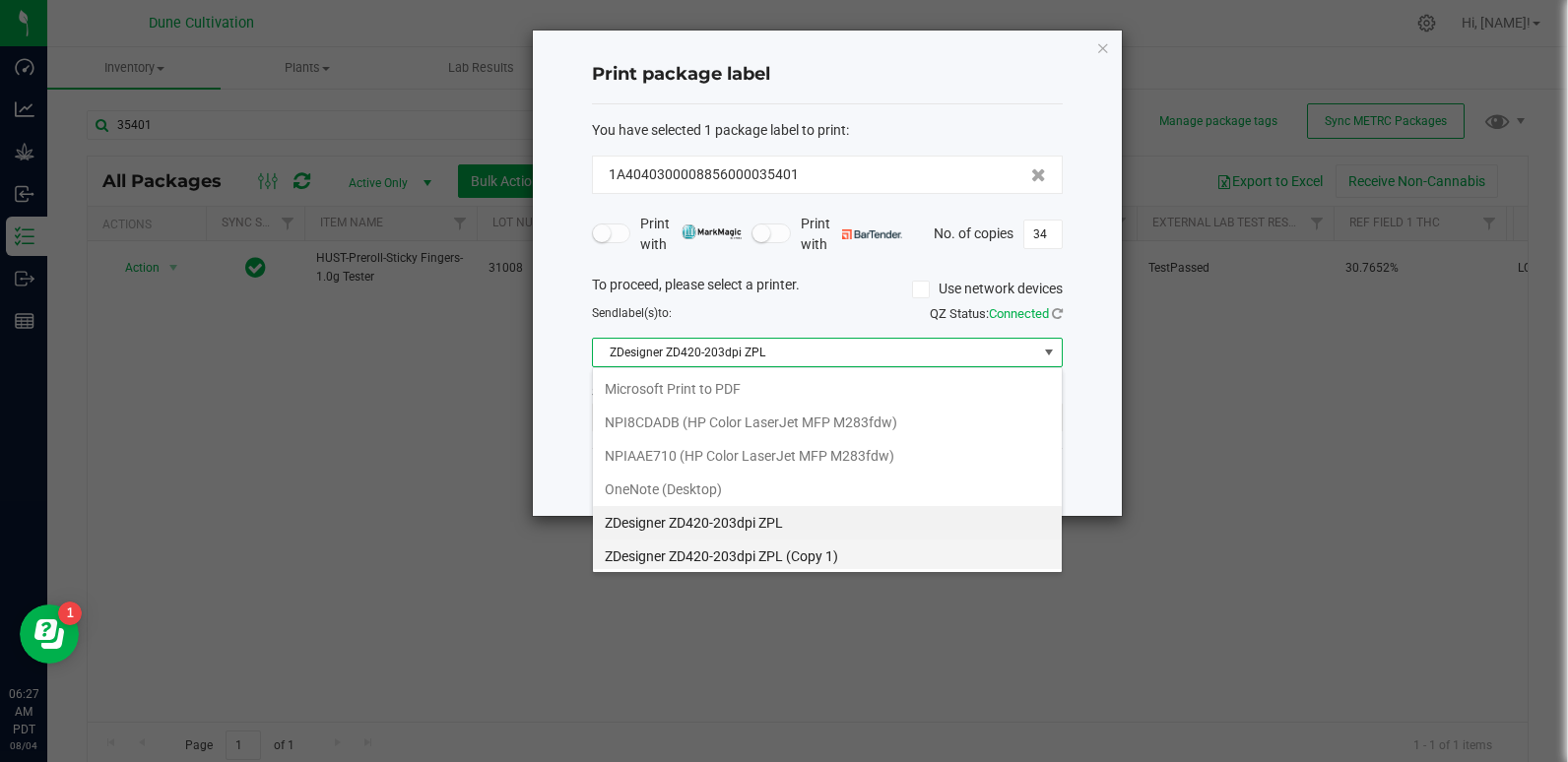 click on "ZDesigner ZD420-203dpi ZPL (Copy 1)" at bounding box center [827, 556] 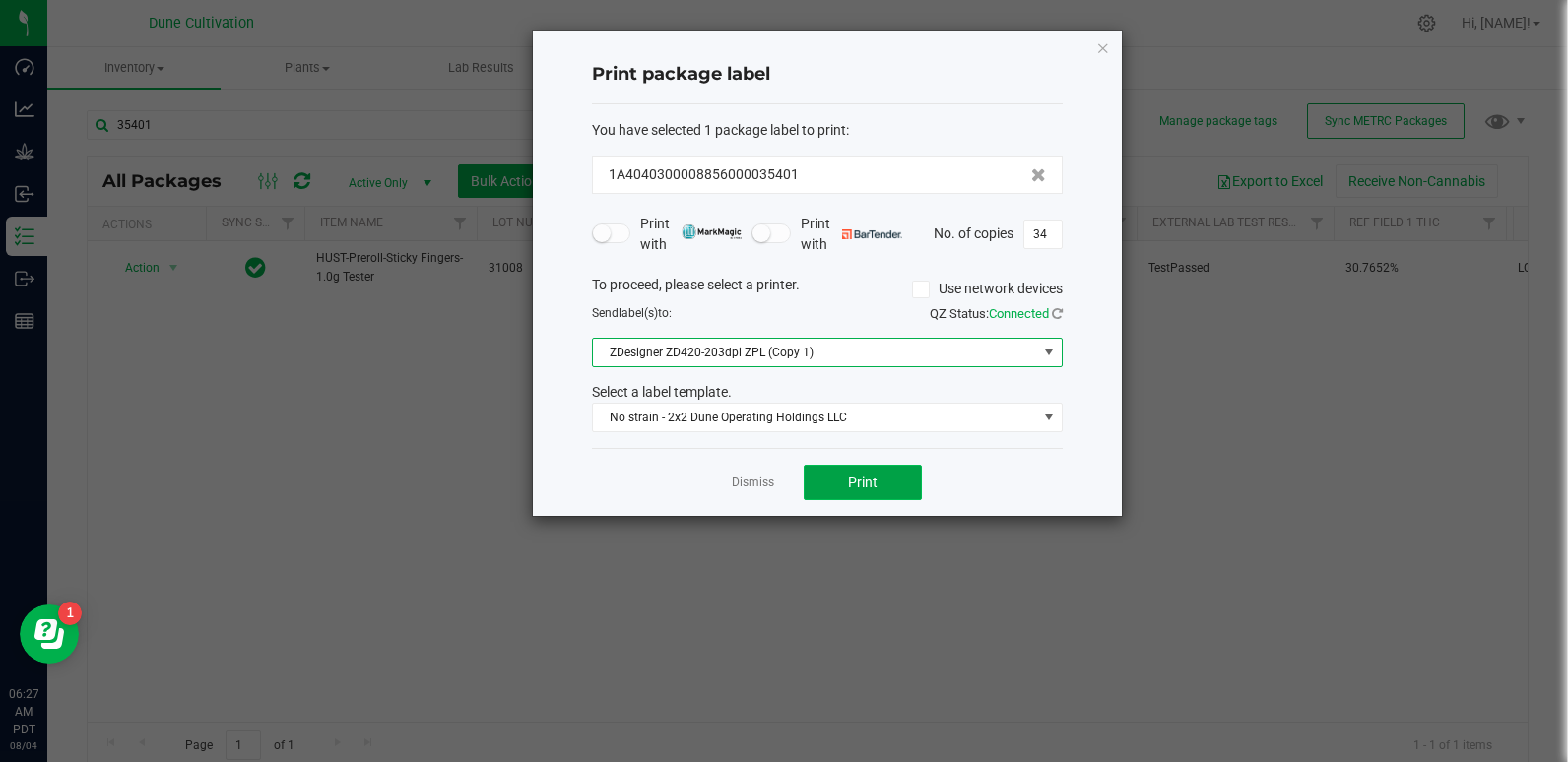 click on "Print" 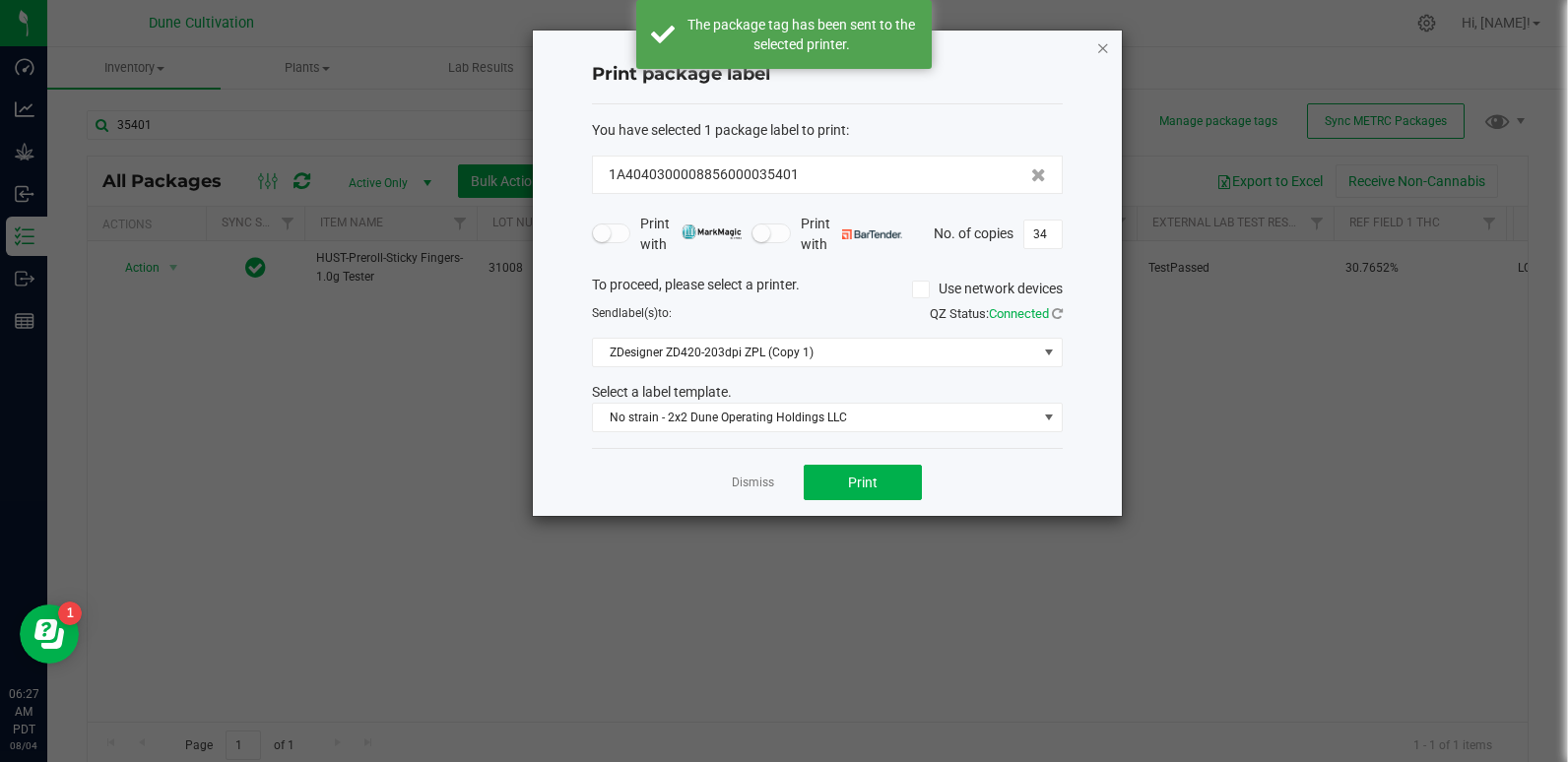 click 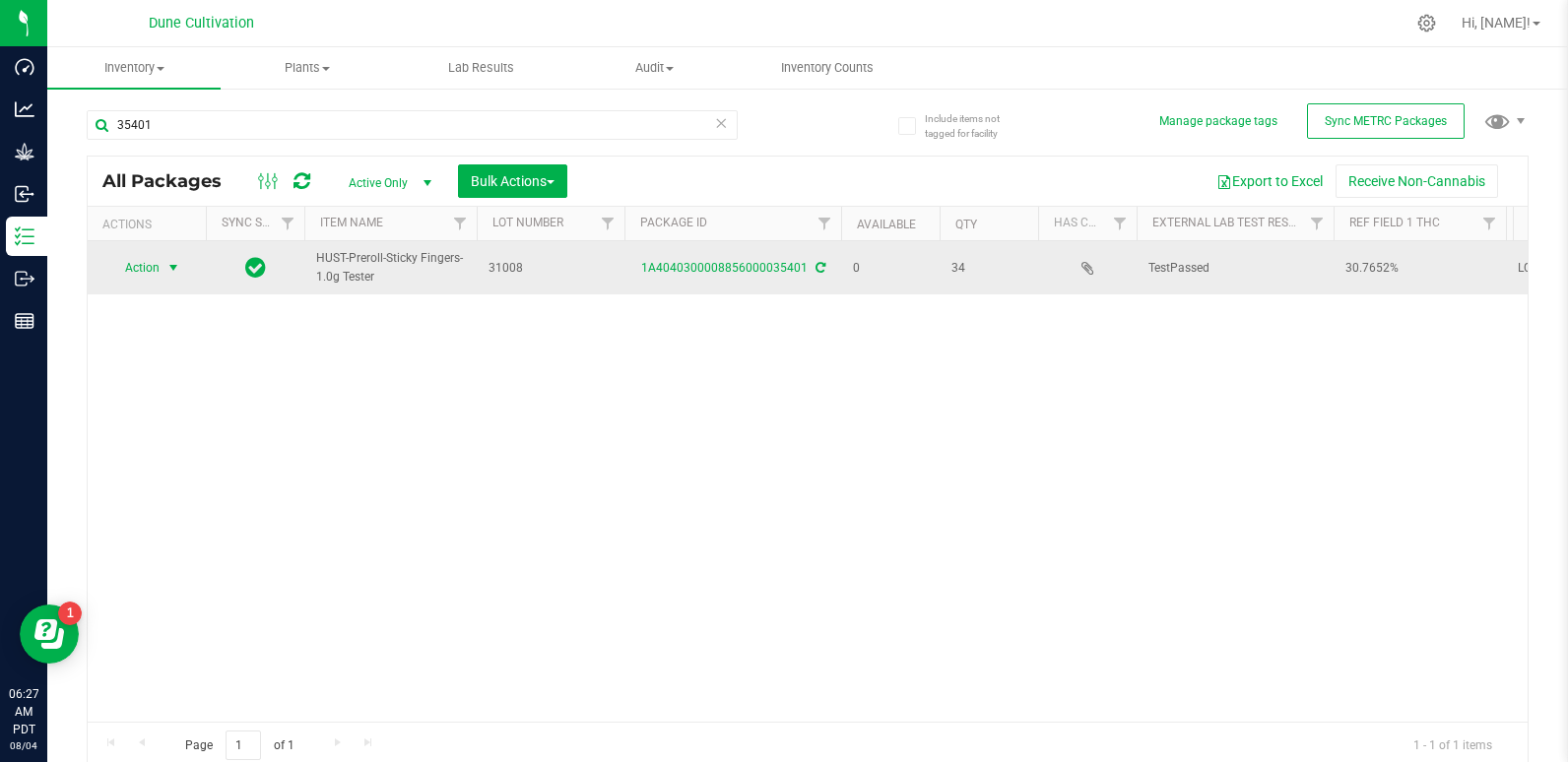 click on "Action" at bounding box center (134, 268) 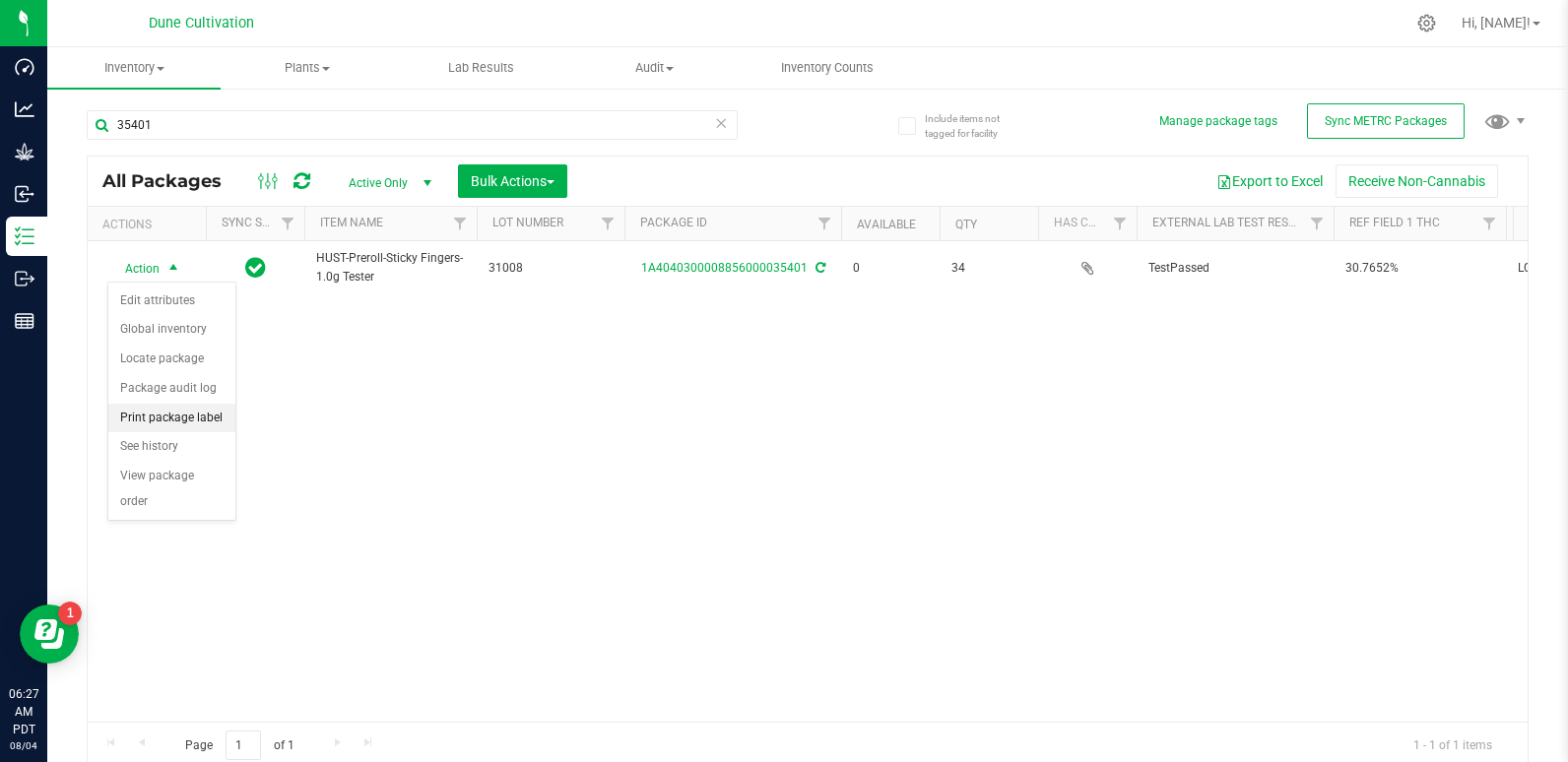 click on "Print package label" at bounding box center [171, 418] 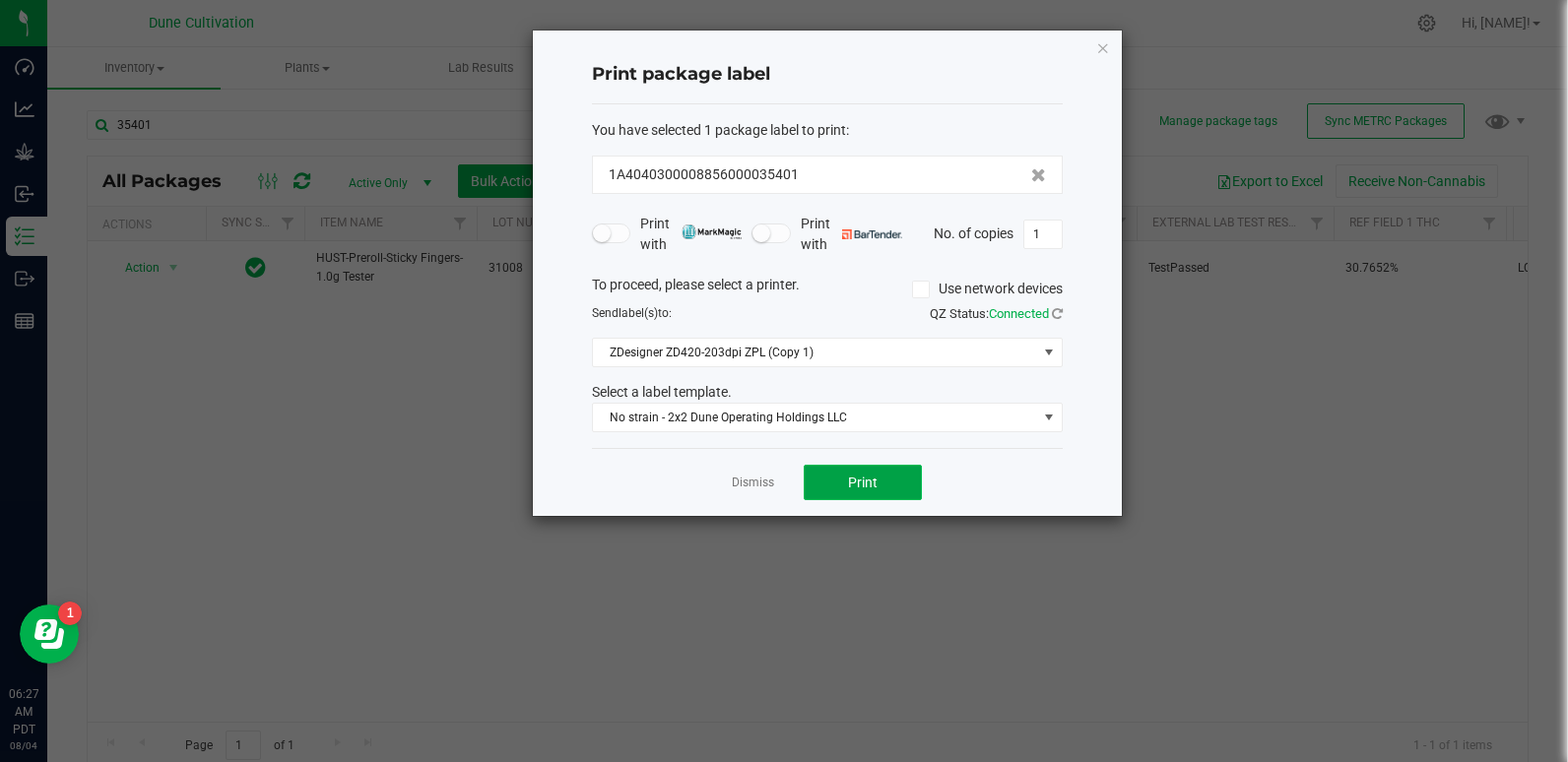 click on "Print" 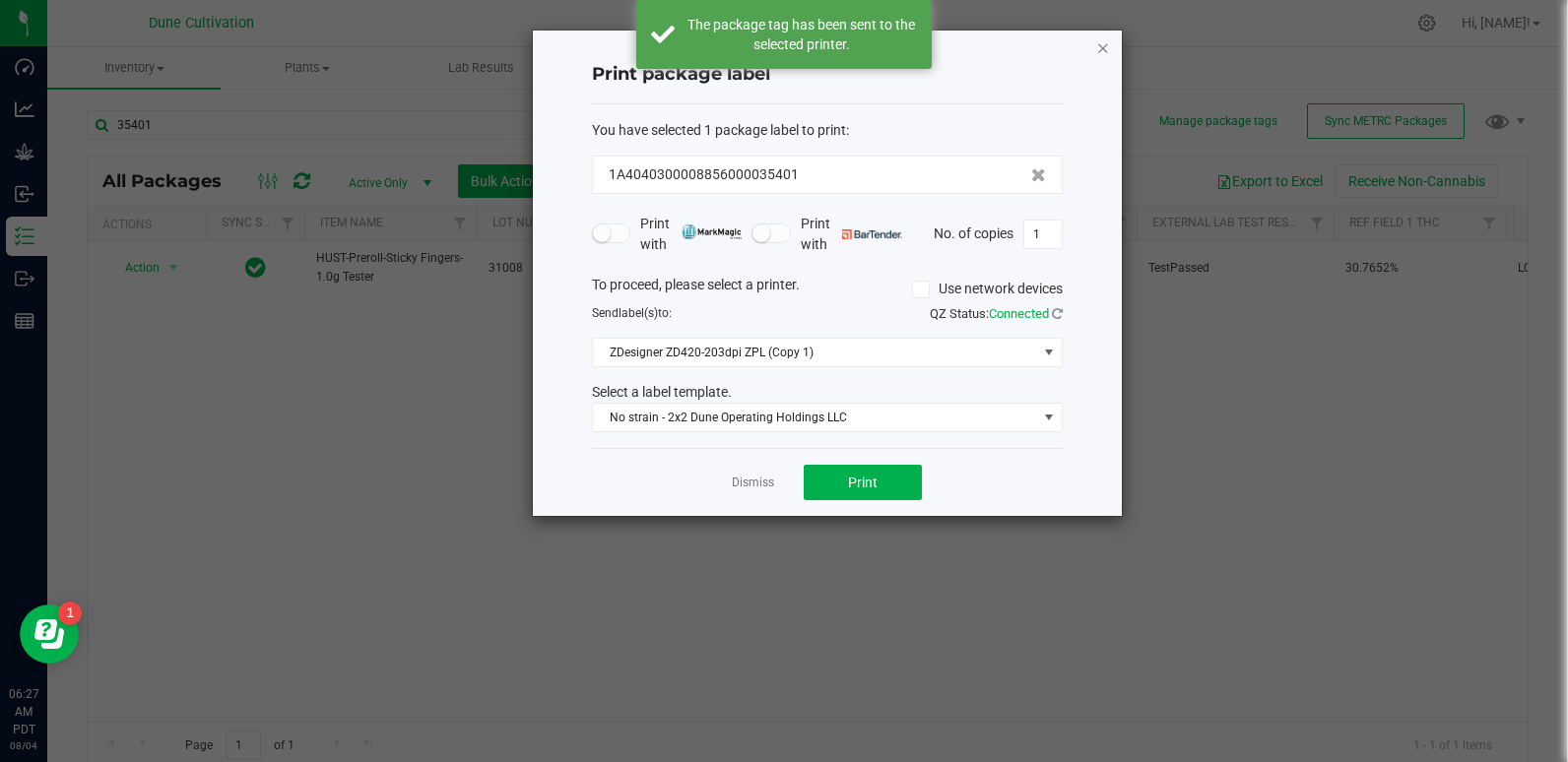 click 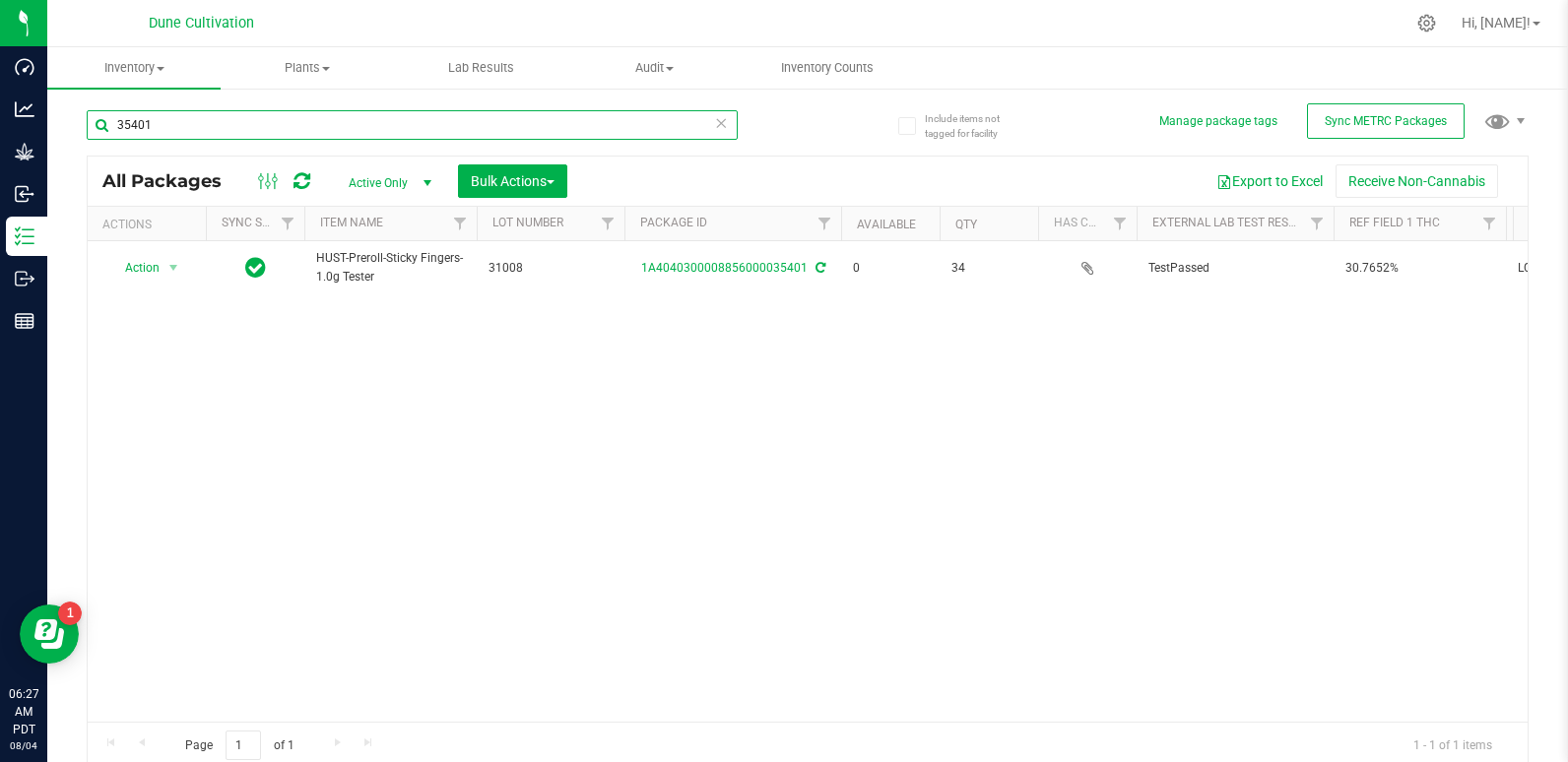 click on "35401" at bounding box center (412, 125) 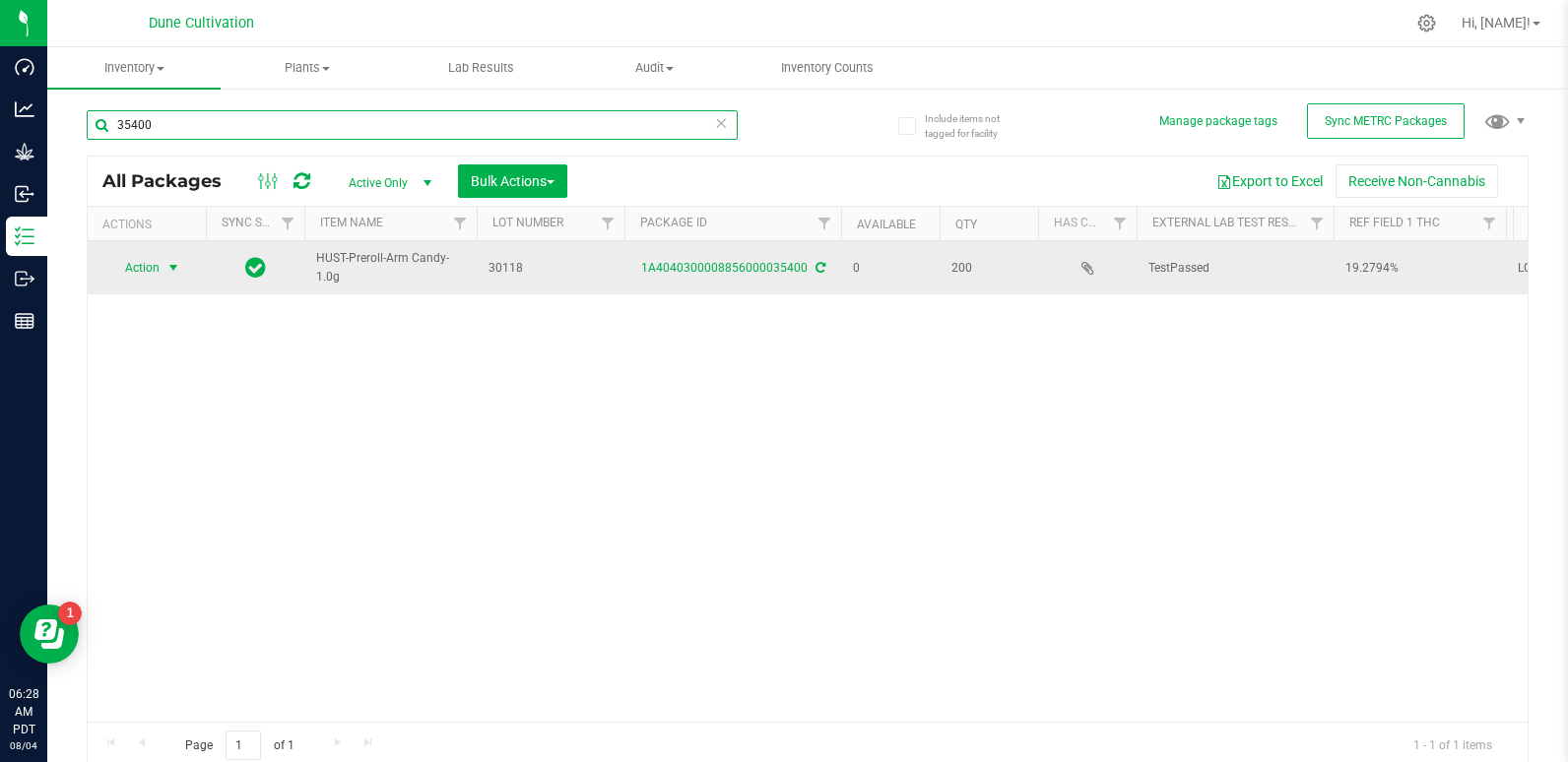 type on "35400" 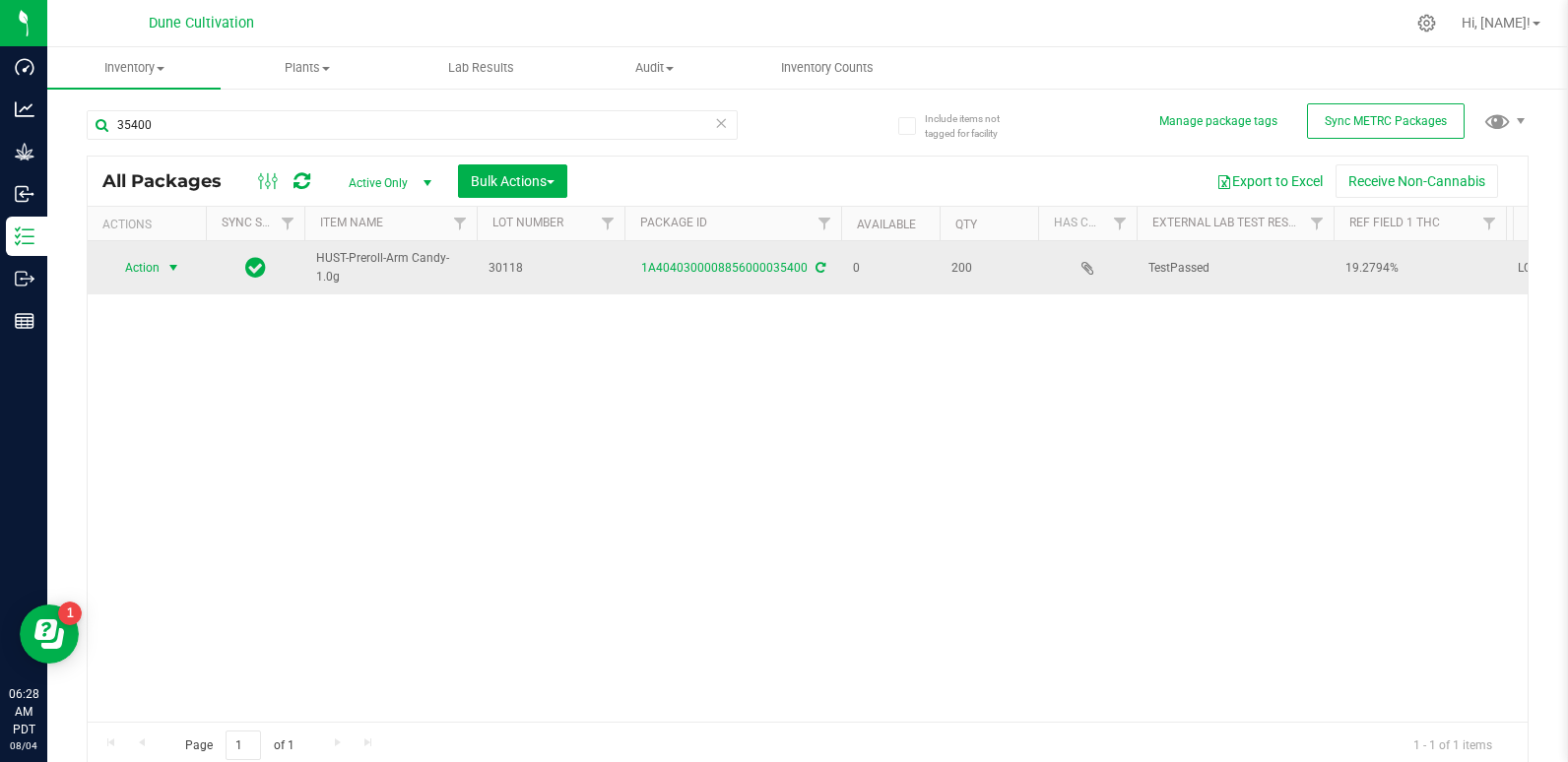 click on "Action" at bounding box center (134, 268) 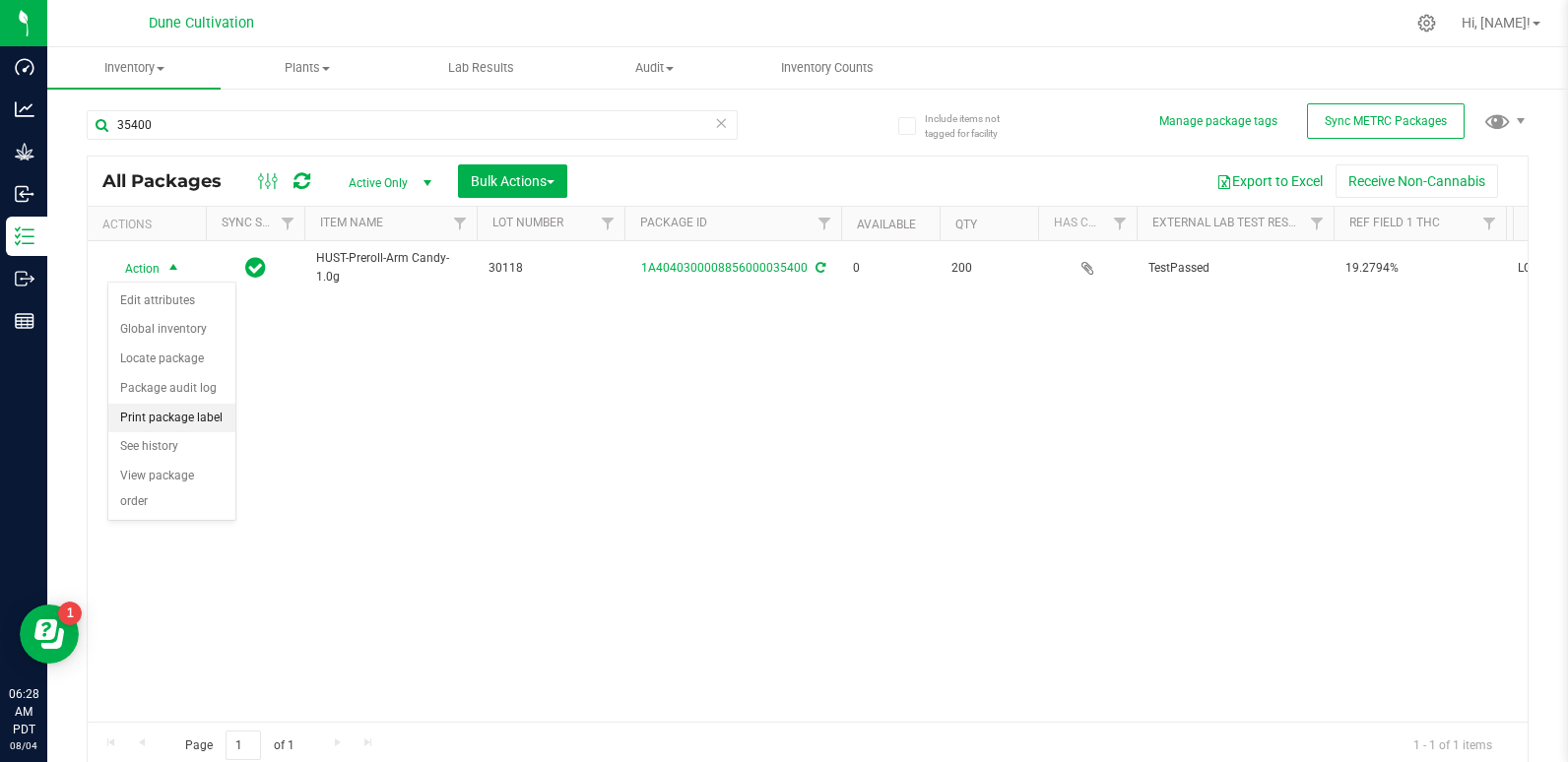 click on "Print package label" at bounding box center [171, 418] 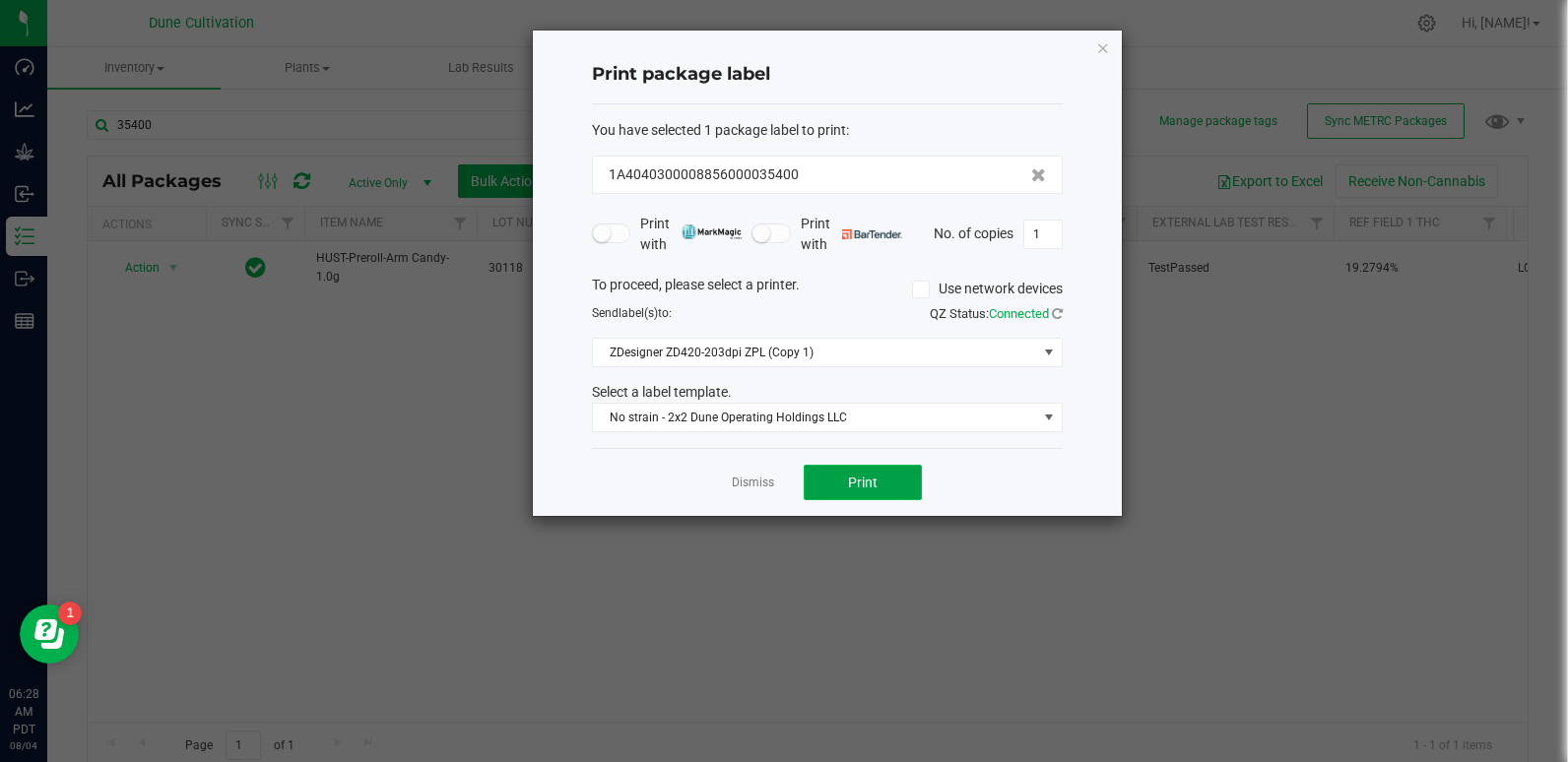 click on "Print" 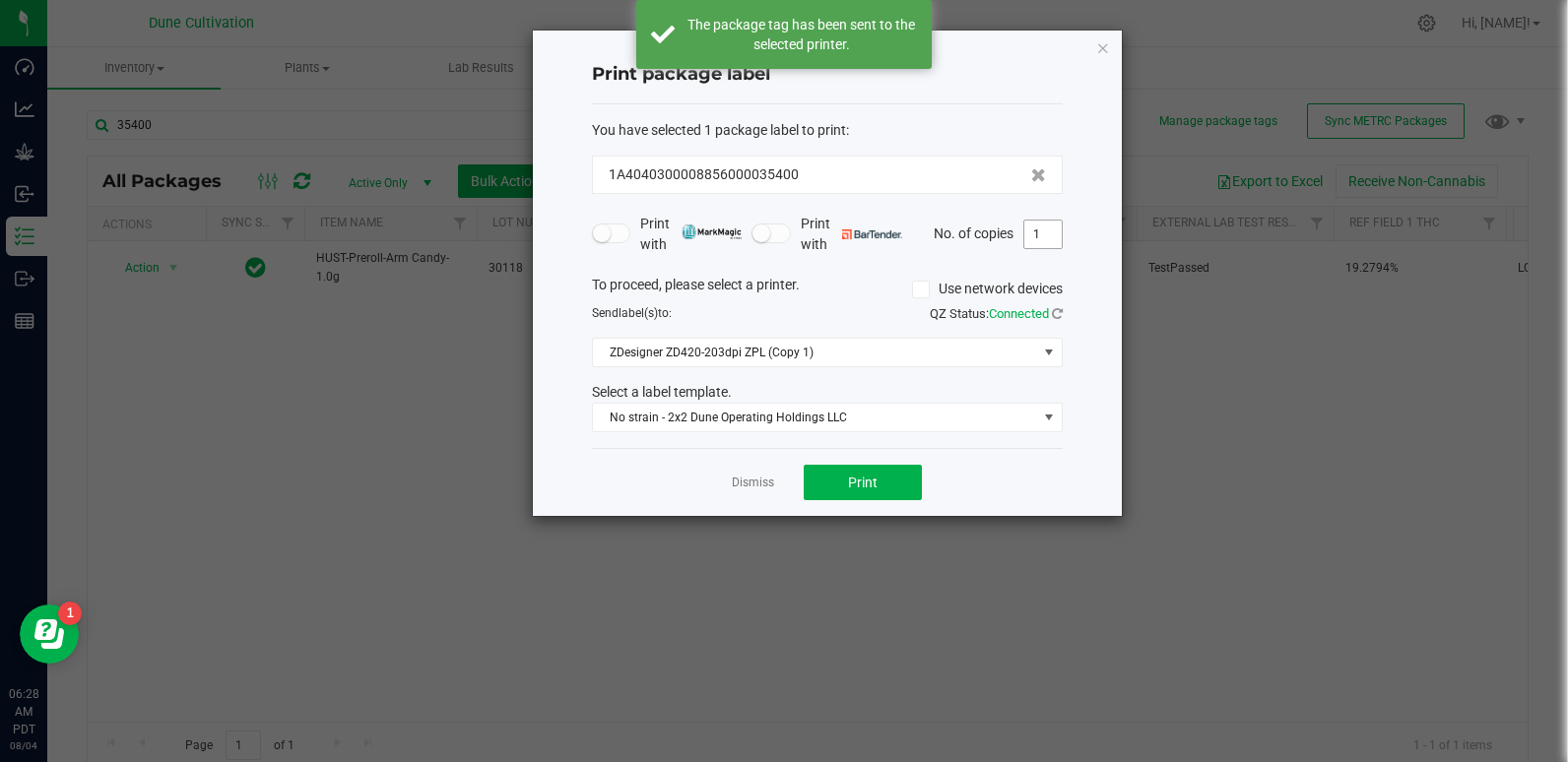 click on "1" at bounding box center (1043, 234) 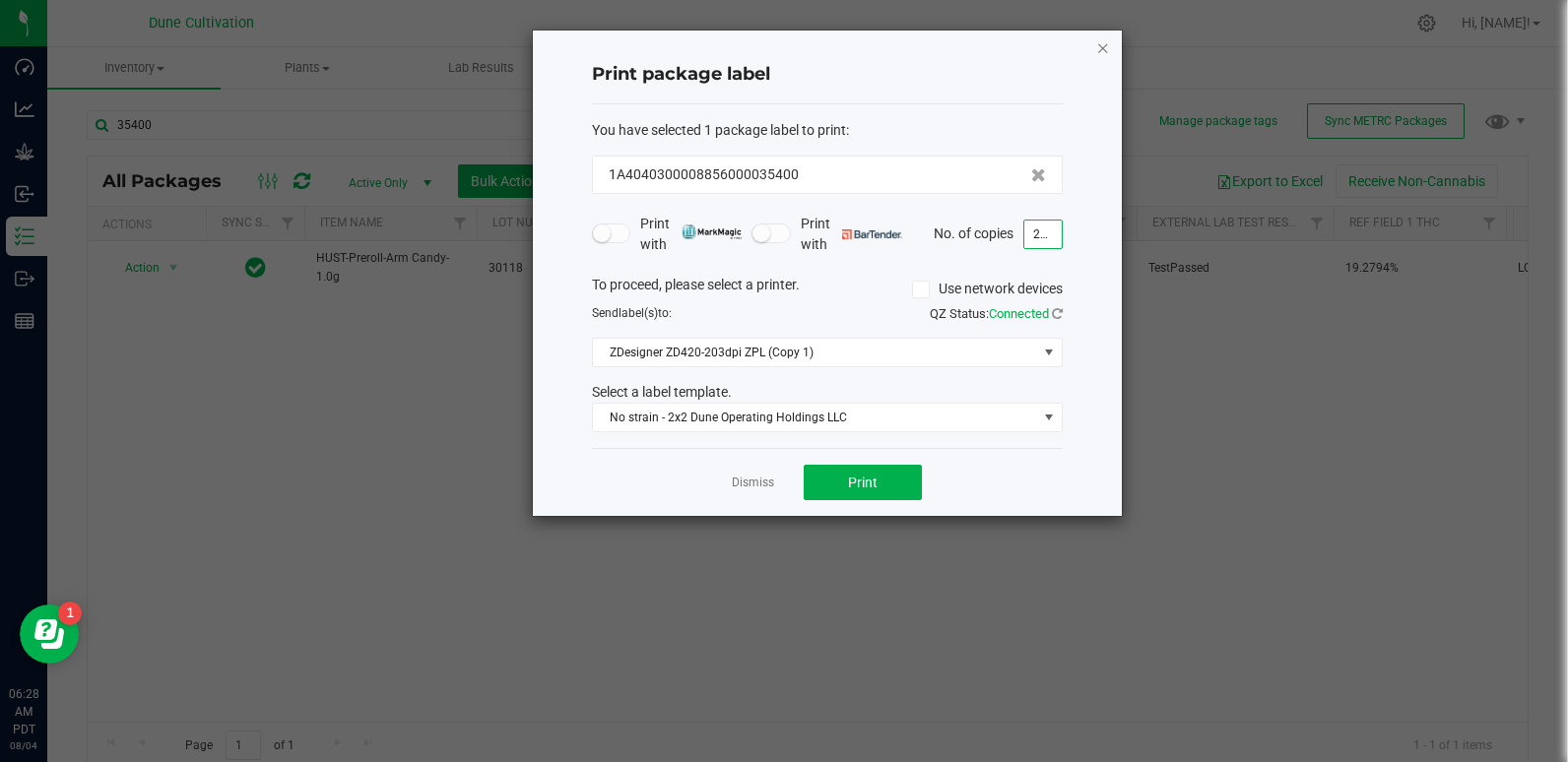 type on "200" 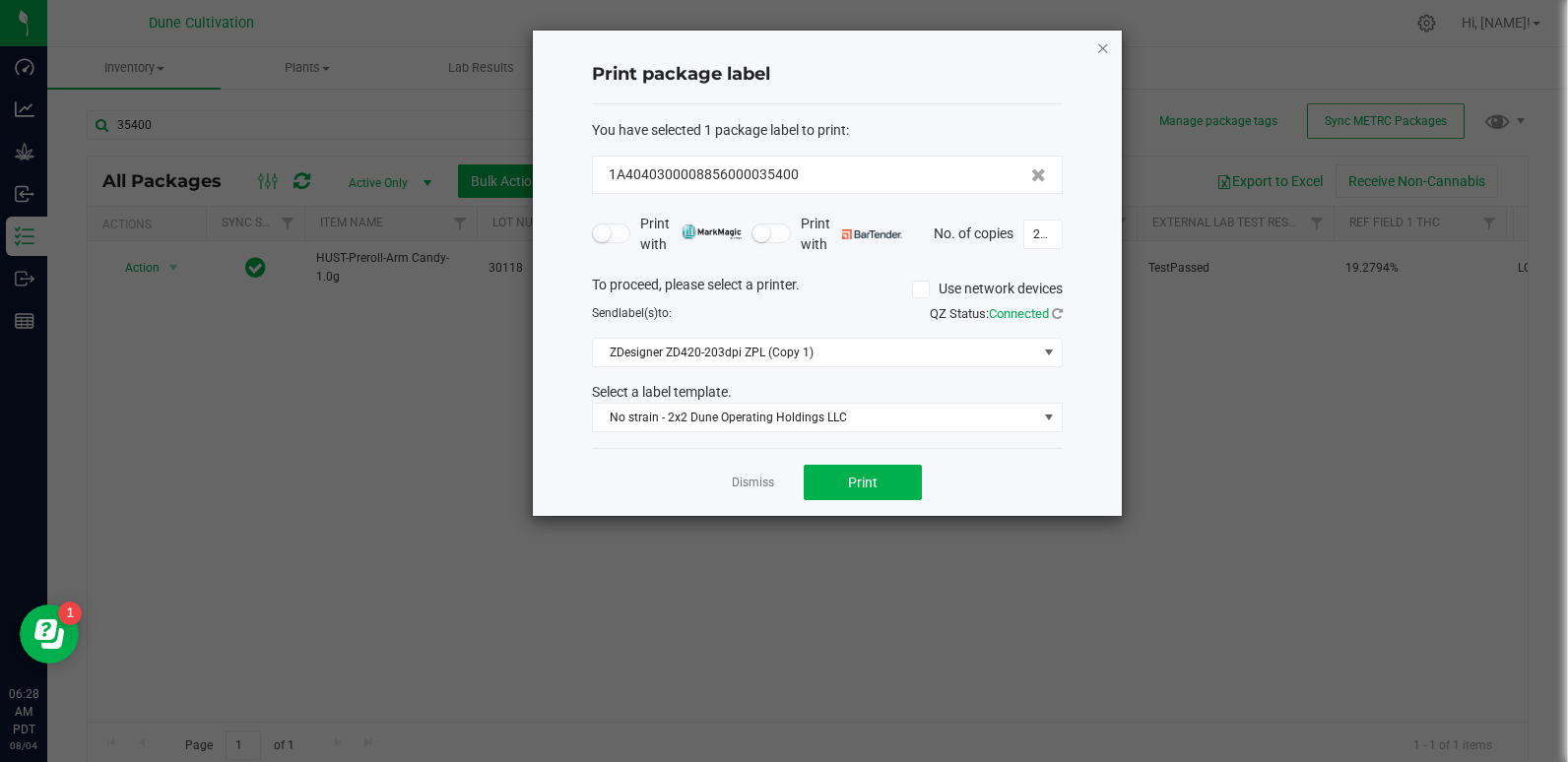 click 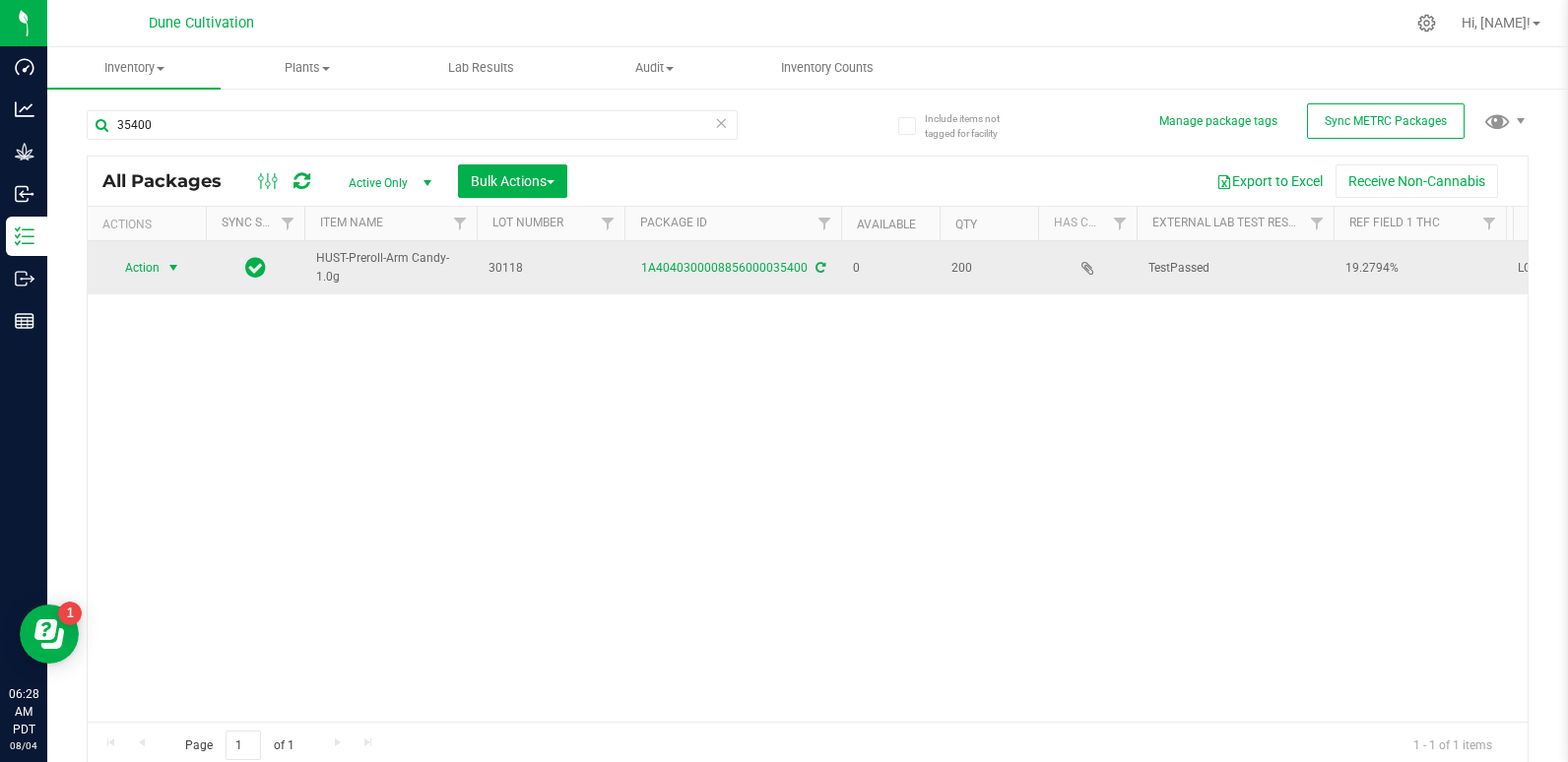 click at bounding box center [173, 268] 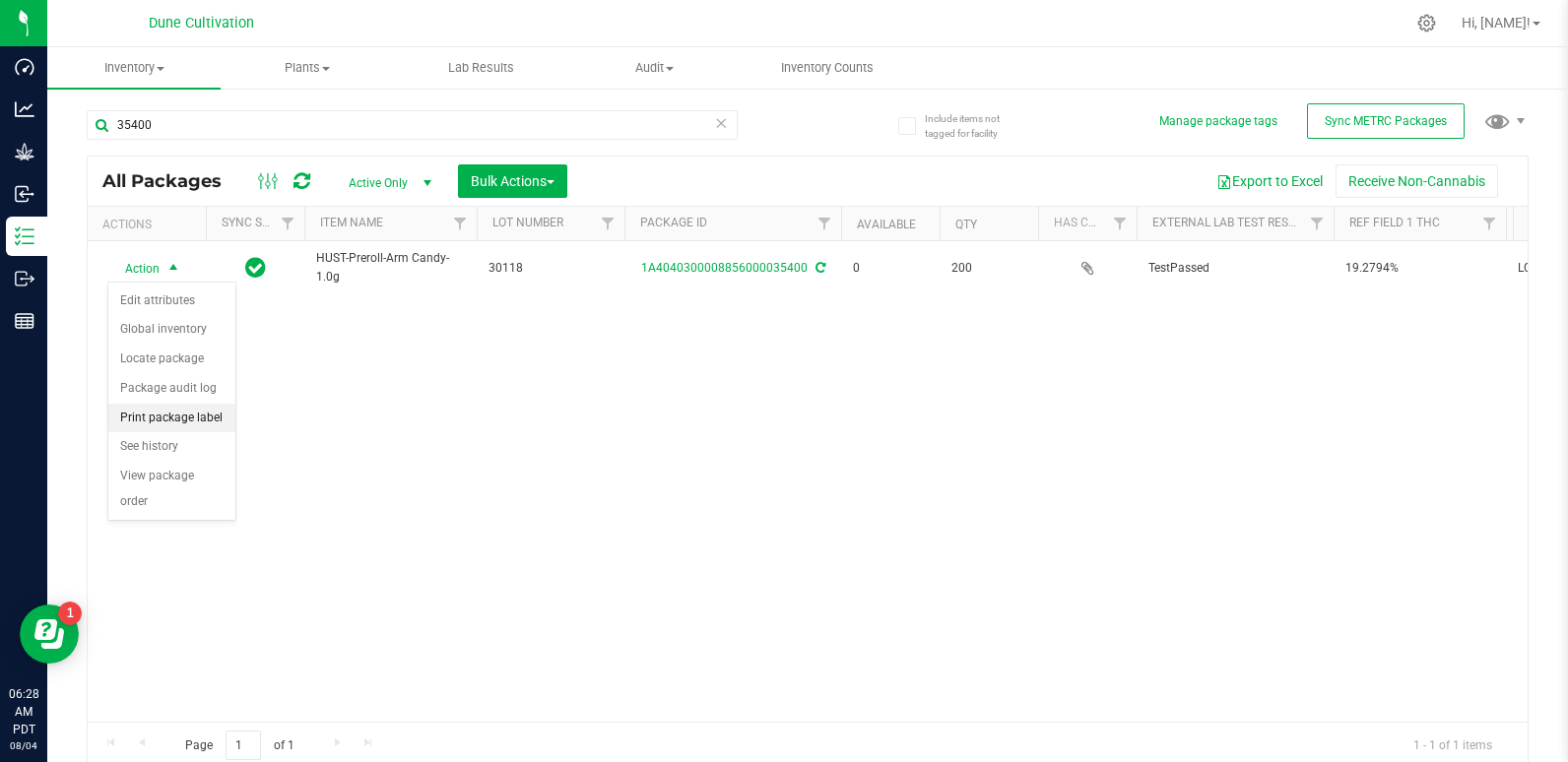 click on "Print package label" at bounding box center [171, 418] 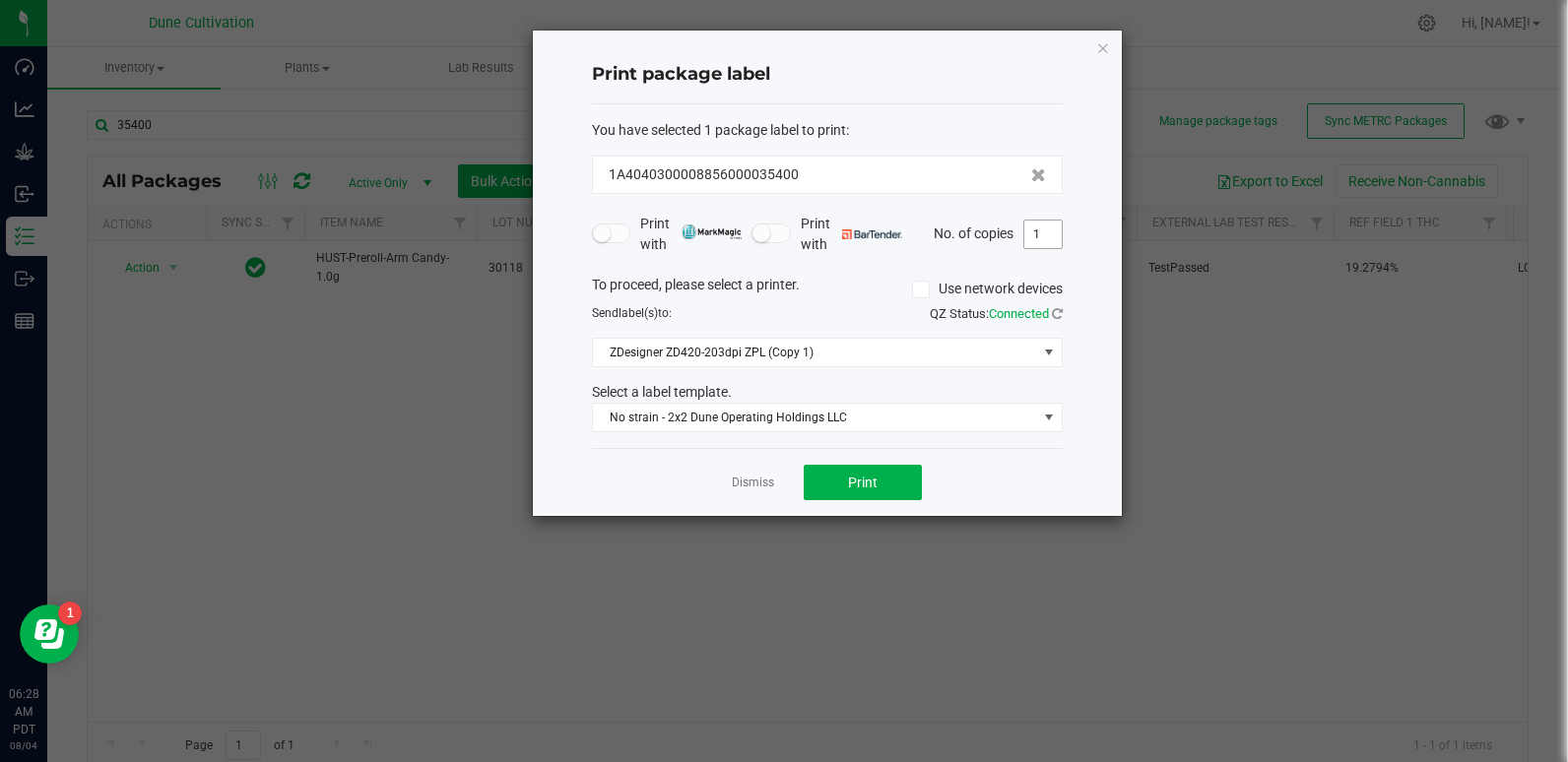 click on "1" at bounding box center (1043, 234) 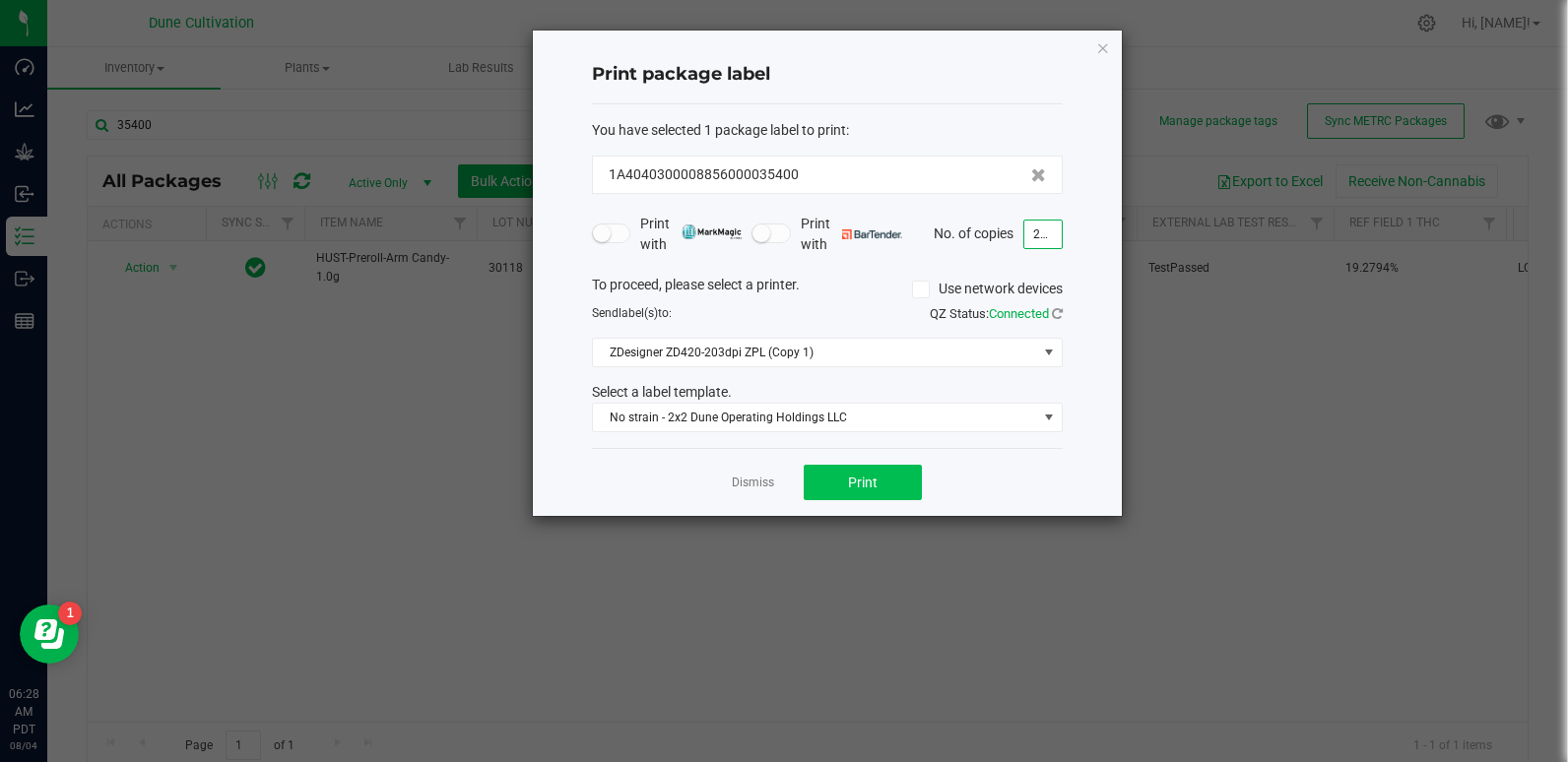 type on "200" 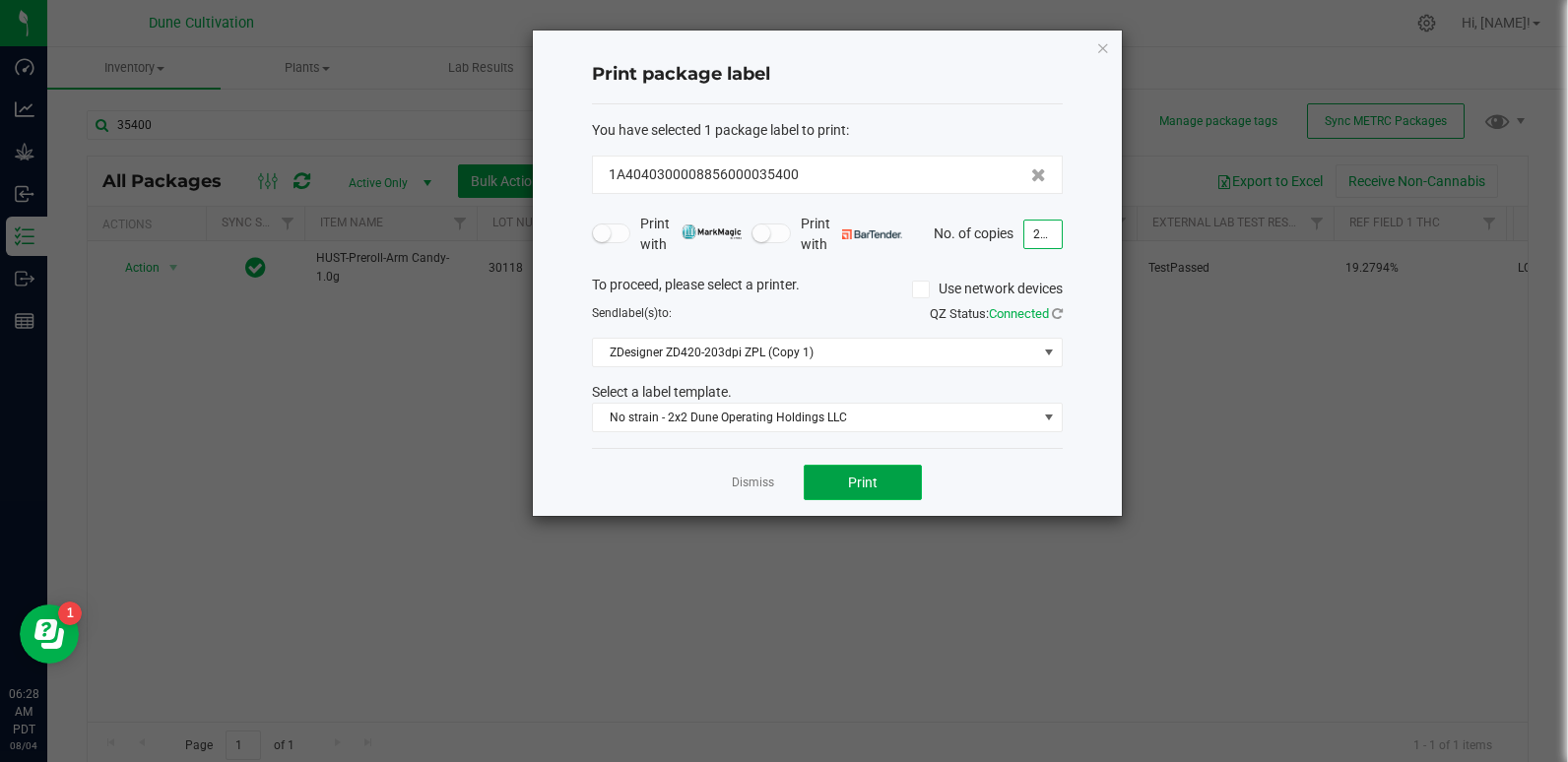 click on "Print" 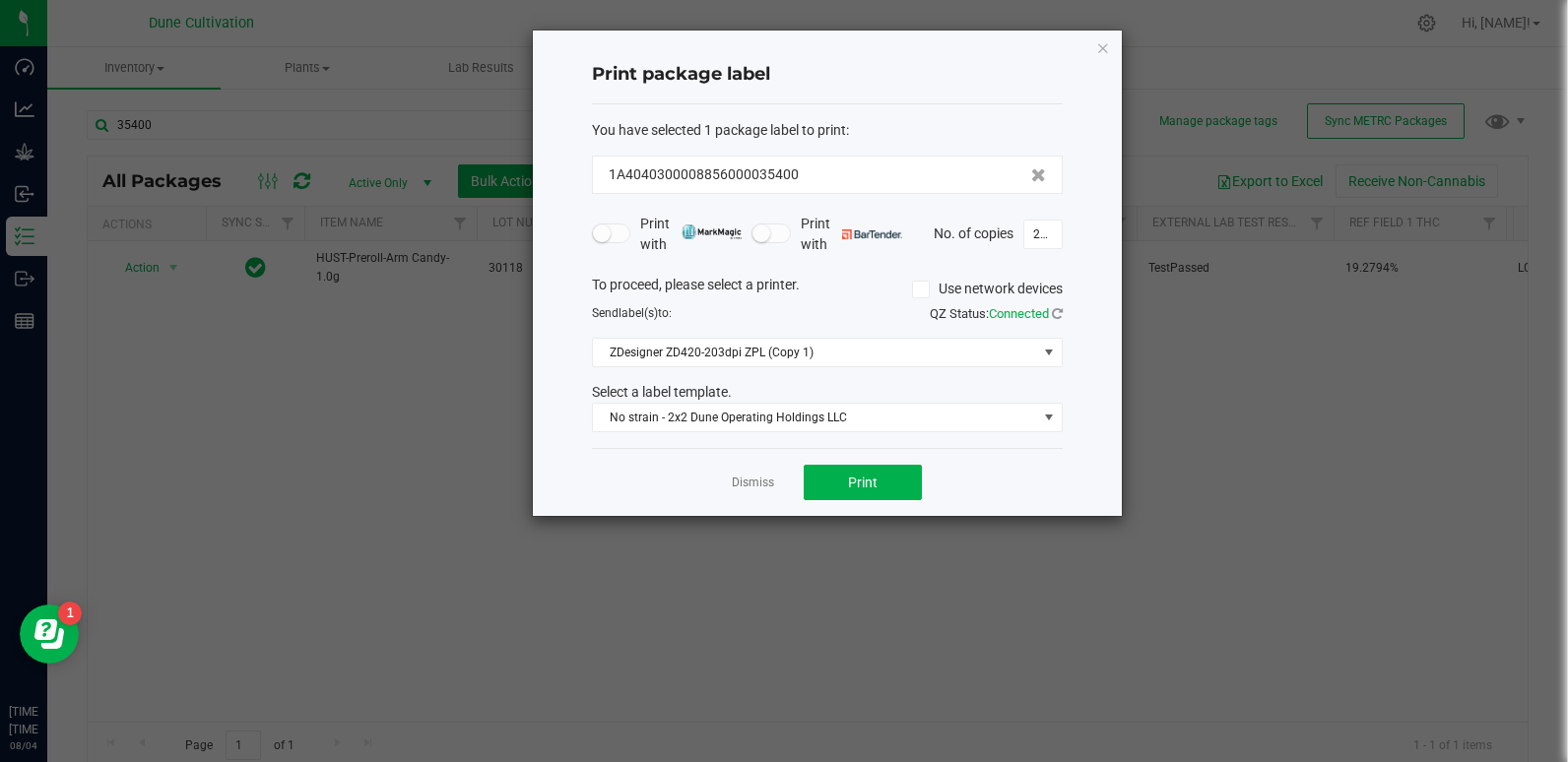 click on "Print package label  You have selected 1 package label to print  :   [PACKAGE_ID]   Print with   Print with   No. of copies  200  To proceed, please select a printer.   Use network devices  Send  label(s)  to:  QZ Status:   Connected  ZDesigner ZD420-203dpi ZPL (Copy 1)  Select a label template.  No strain - 2x2 Dune Operating Holdings LLC  Dismiss   Print" 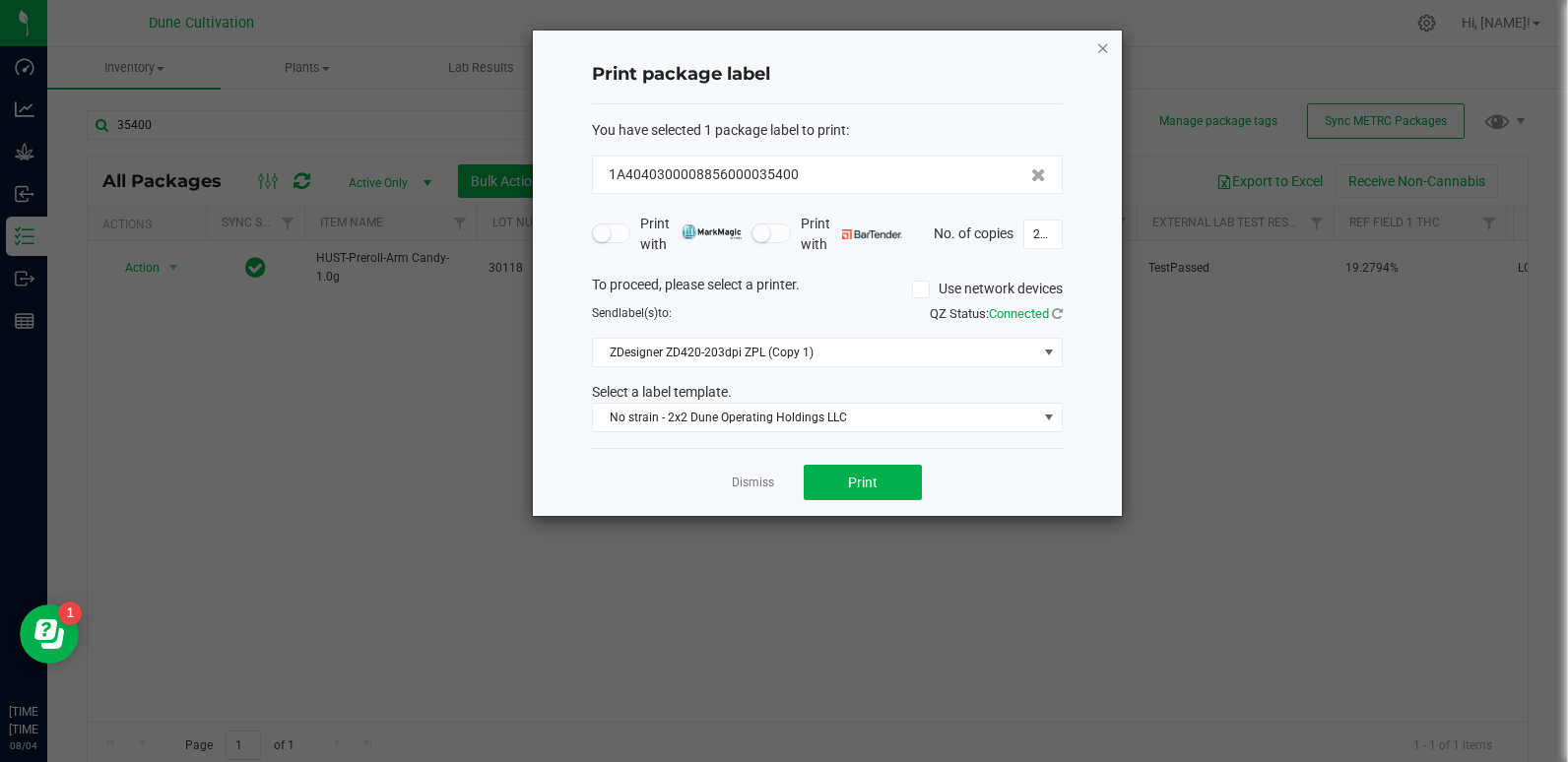 click 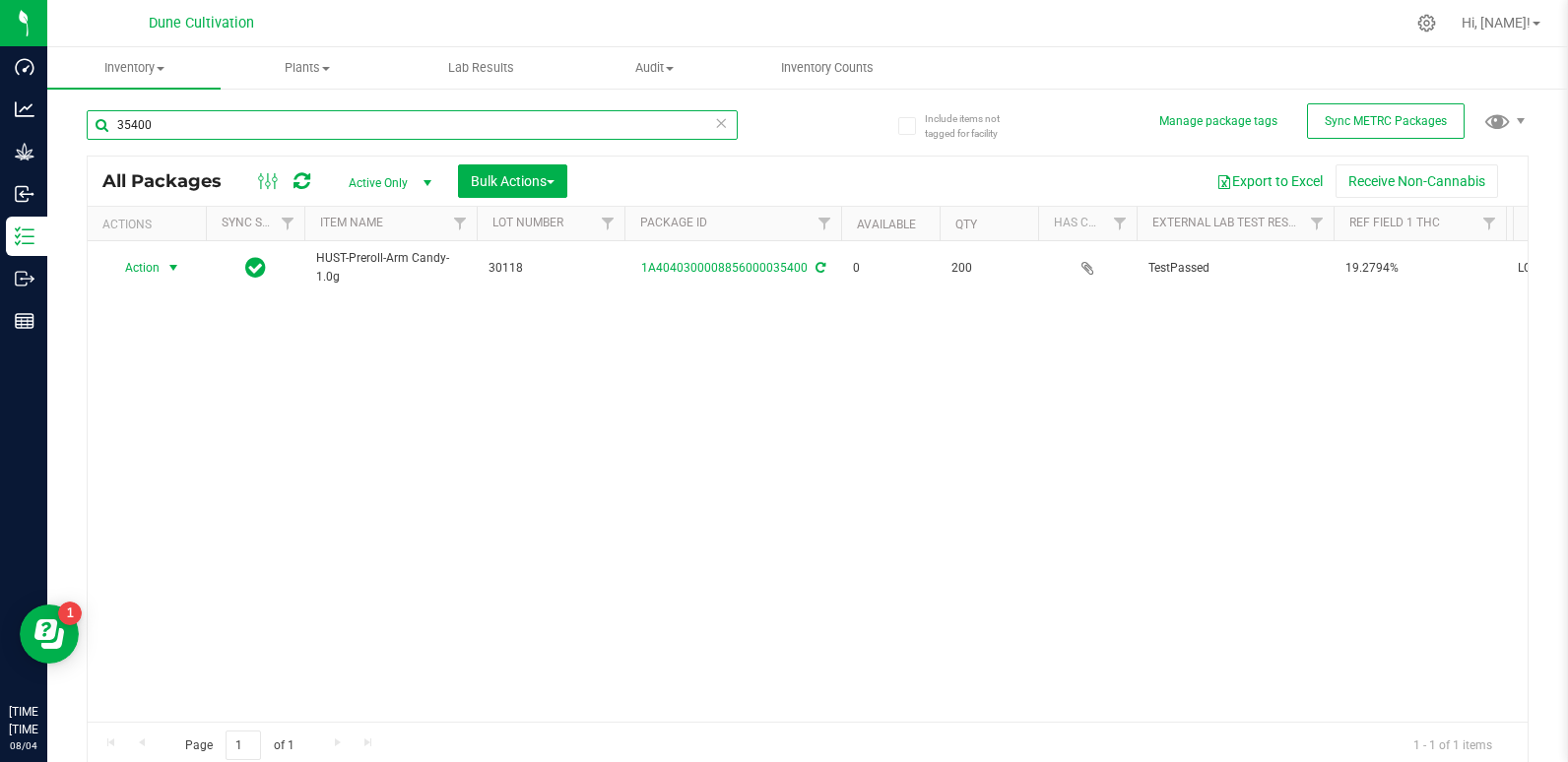 click on "35400" at bounding box center (412, 125) 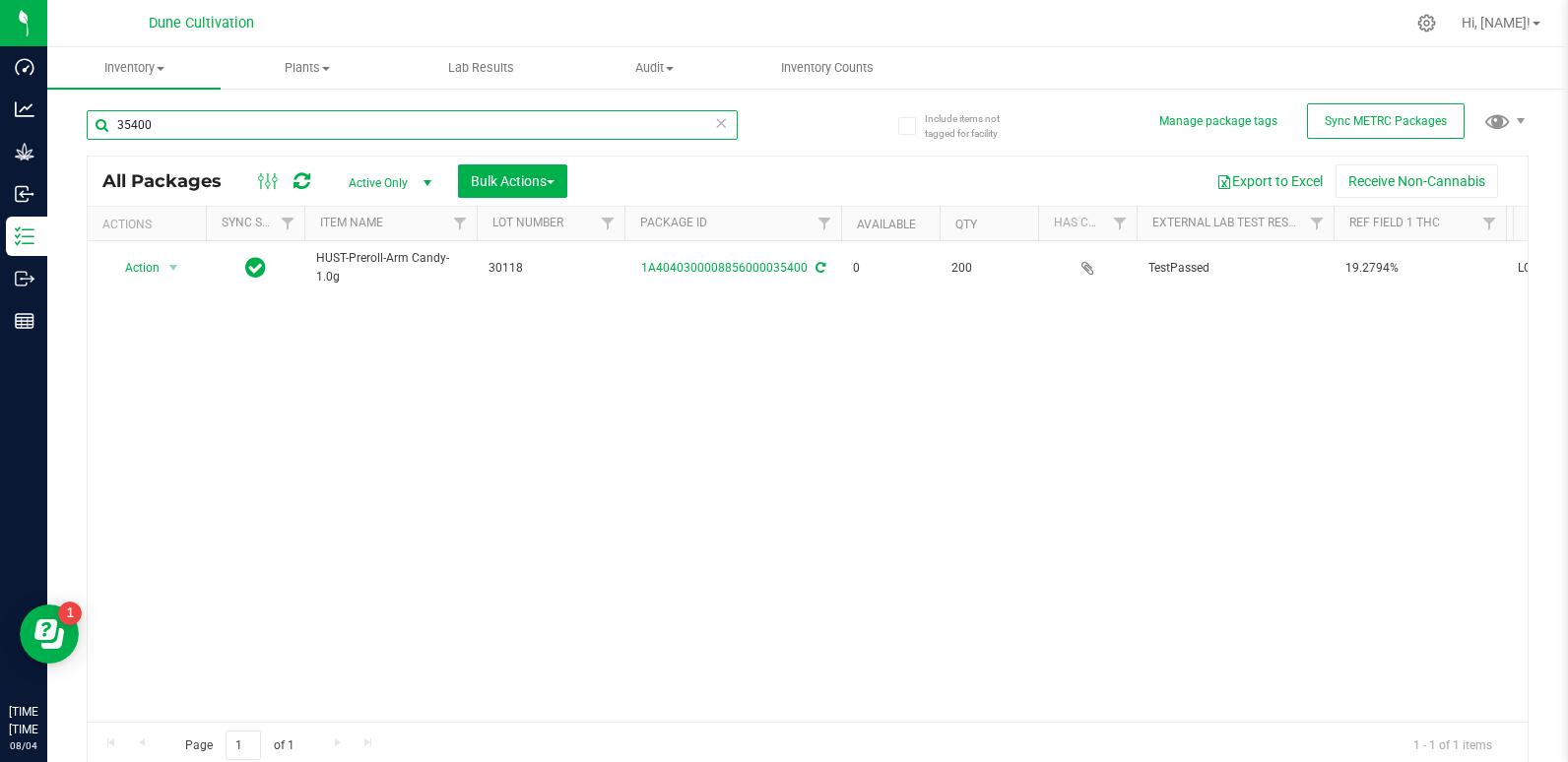 click on "35400" at bounding box center [412, 125] 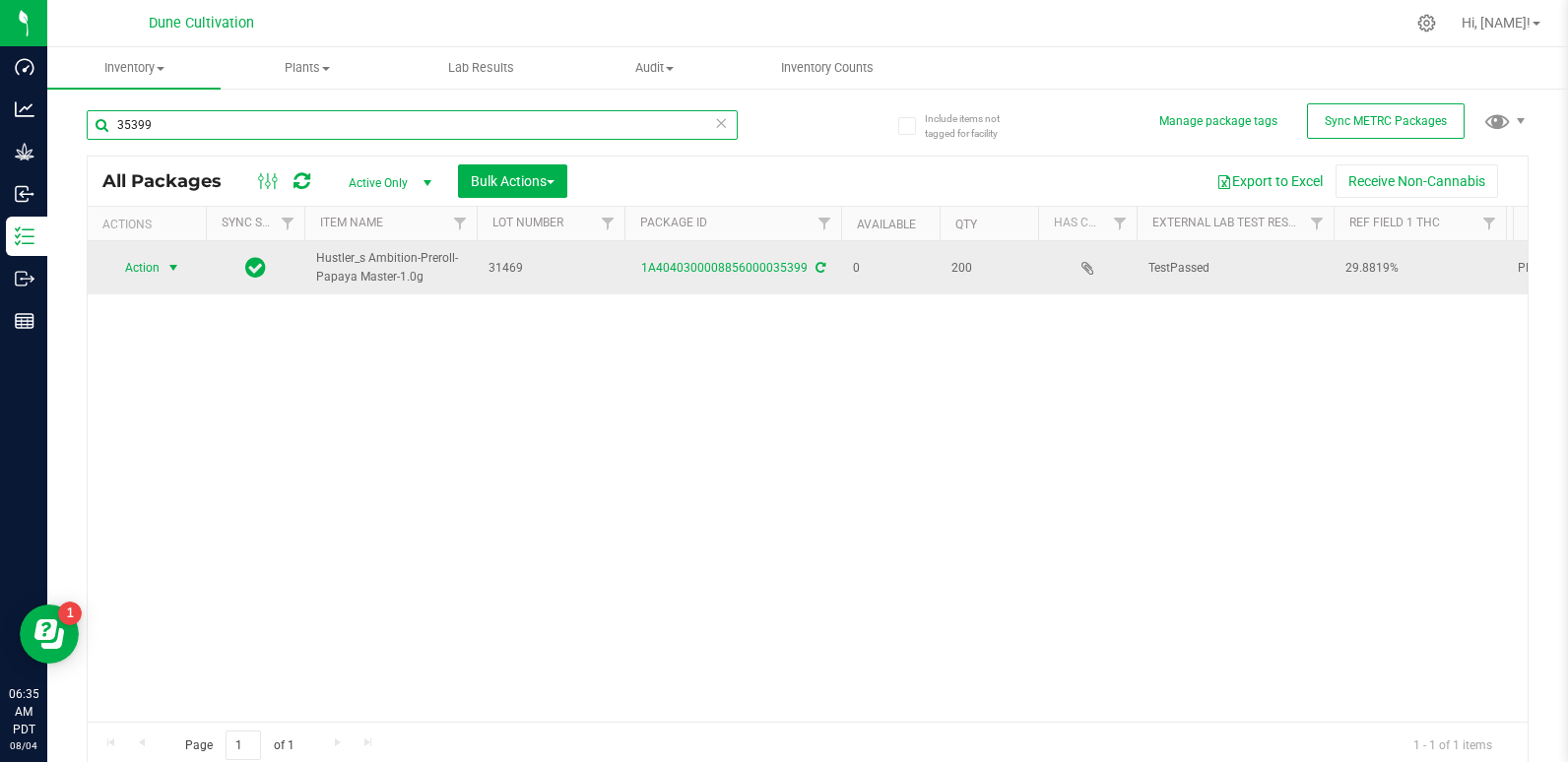 type on "35399" 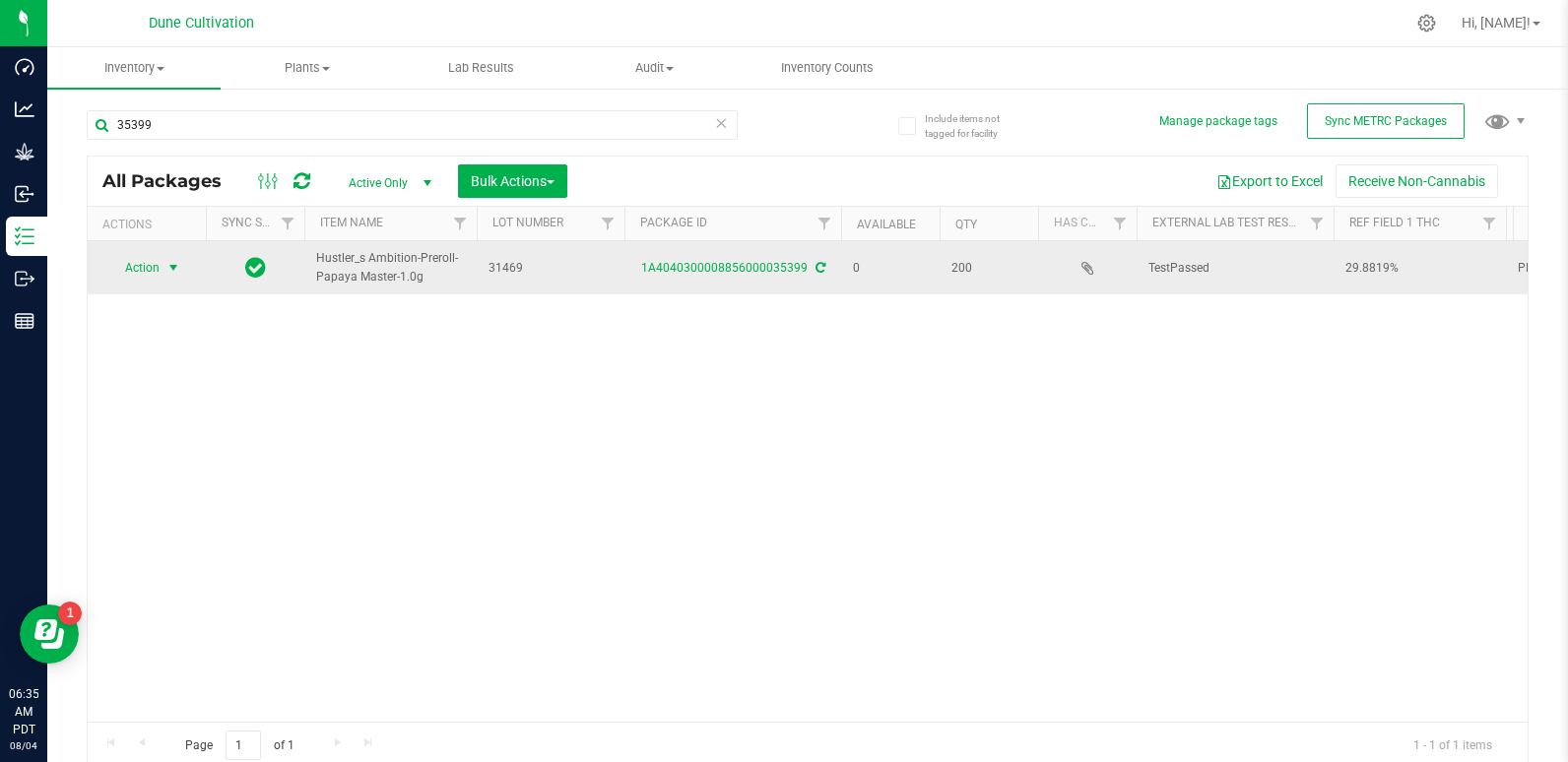 click on "Action" at bounding box center (134, 268) 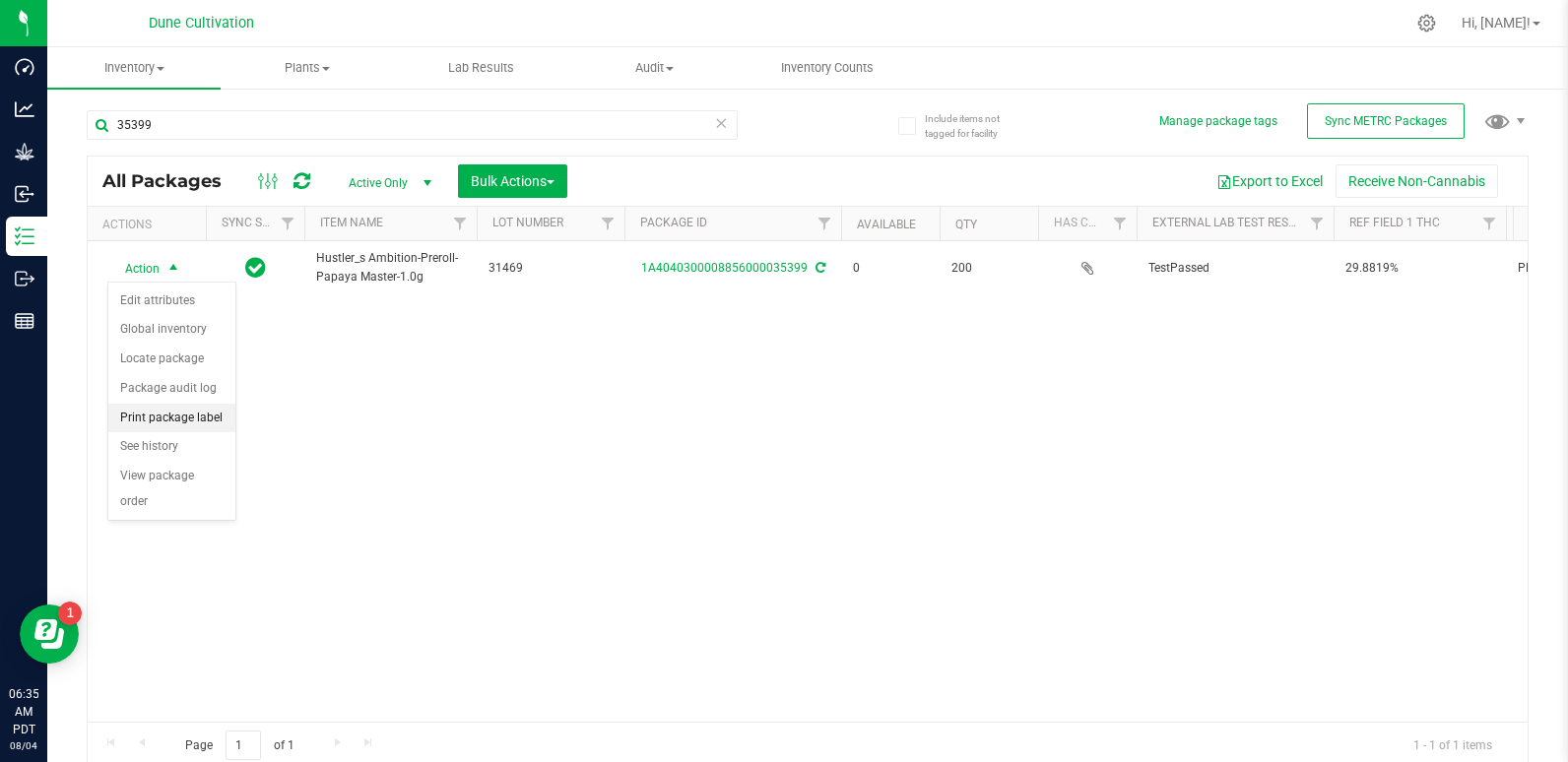 click on "Print package label" at bounding box center (171, 418) 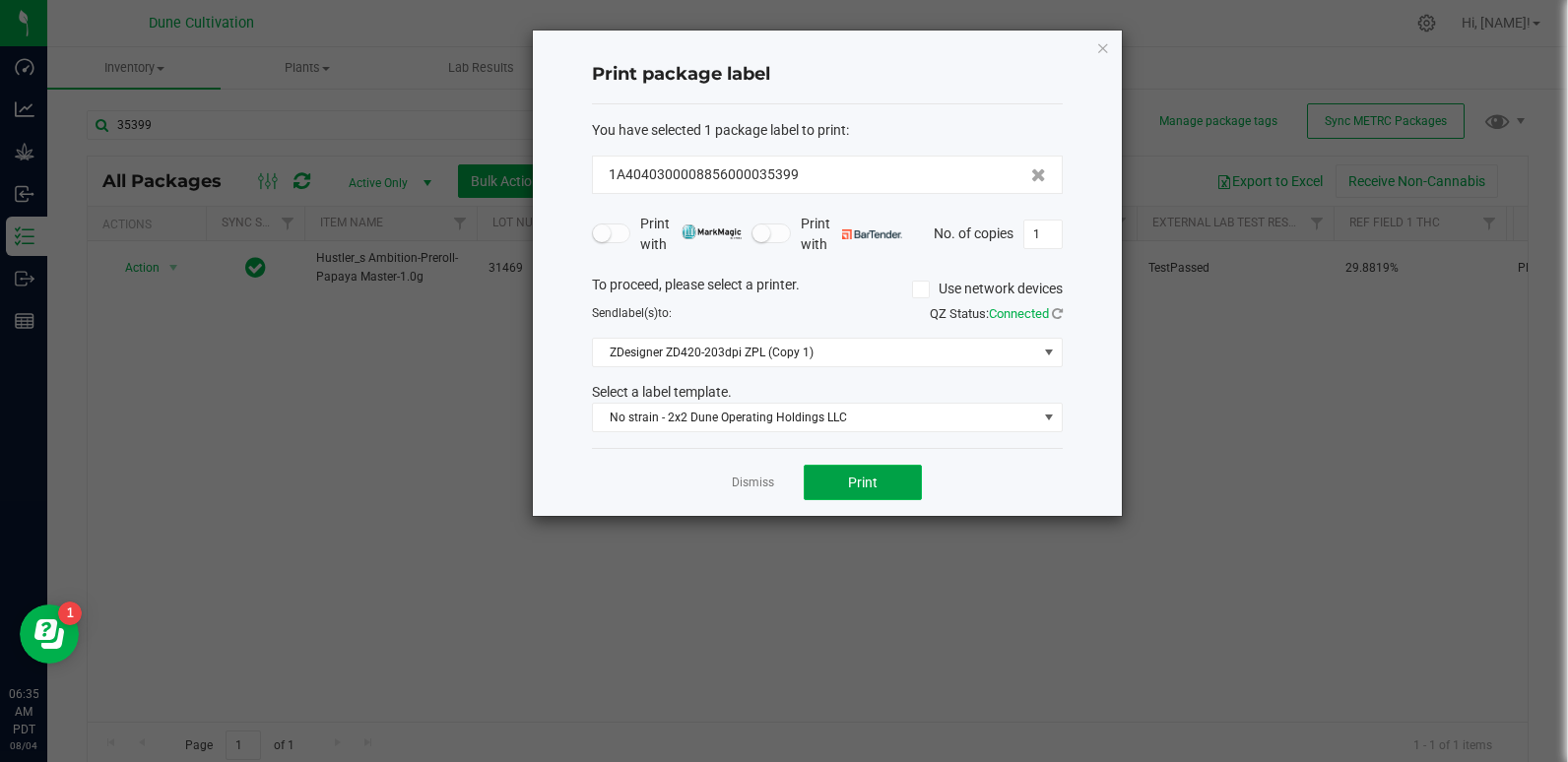 click on "Print" 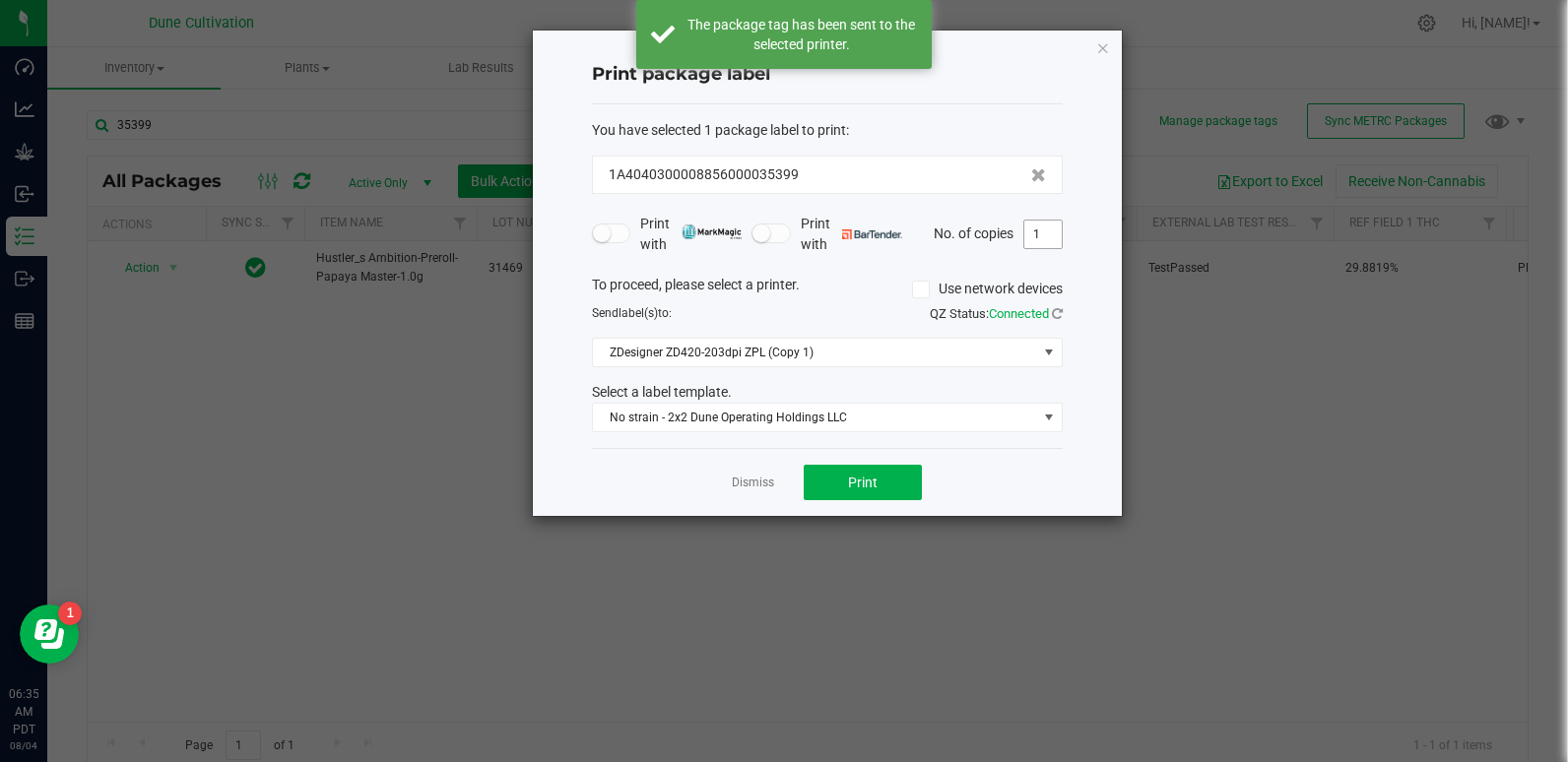 click on "1" at bounding box center [1043, 234] 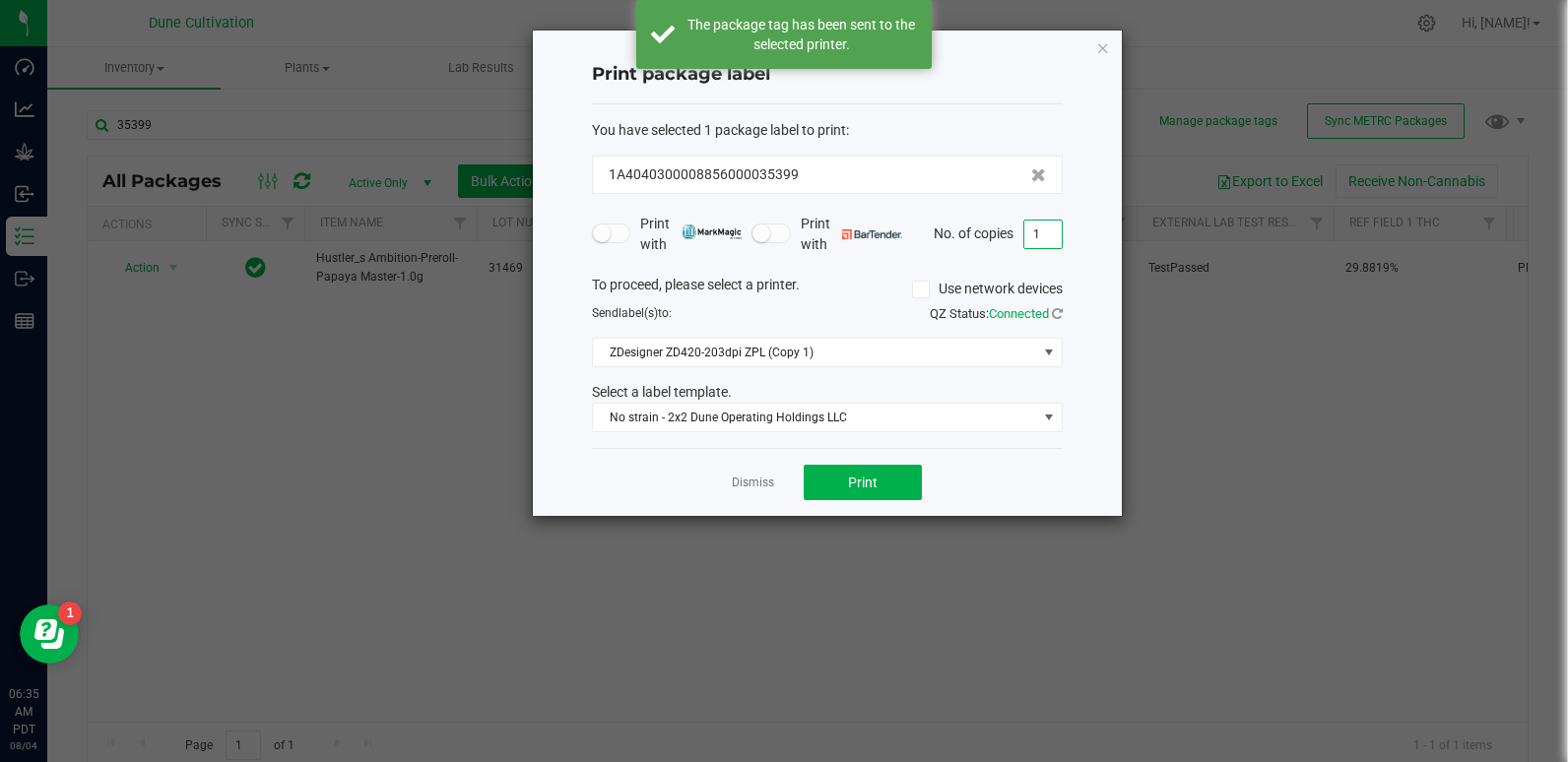 click on "1" at bounding box center (1043, 234) 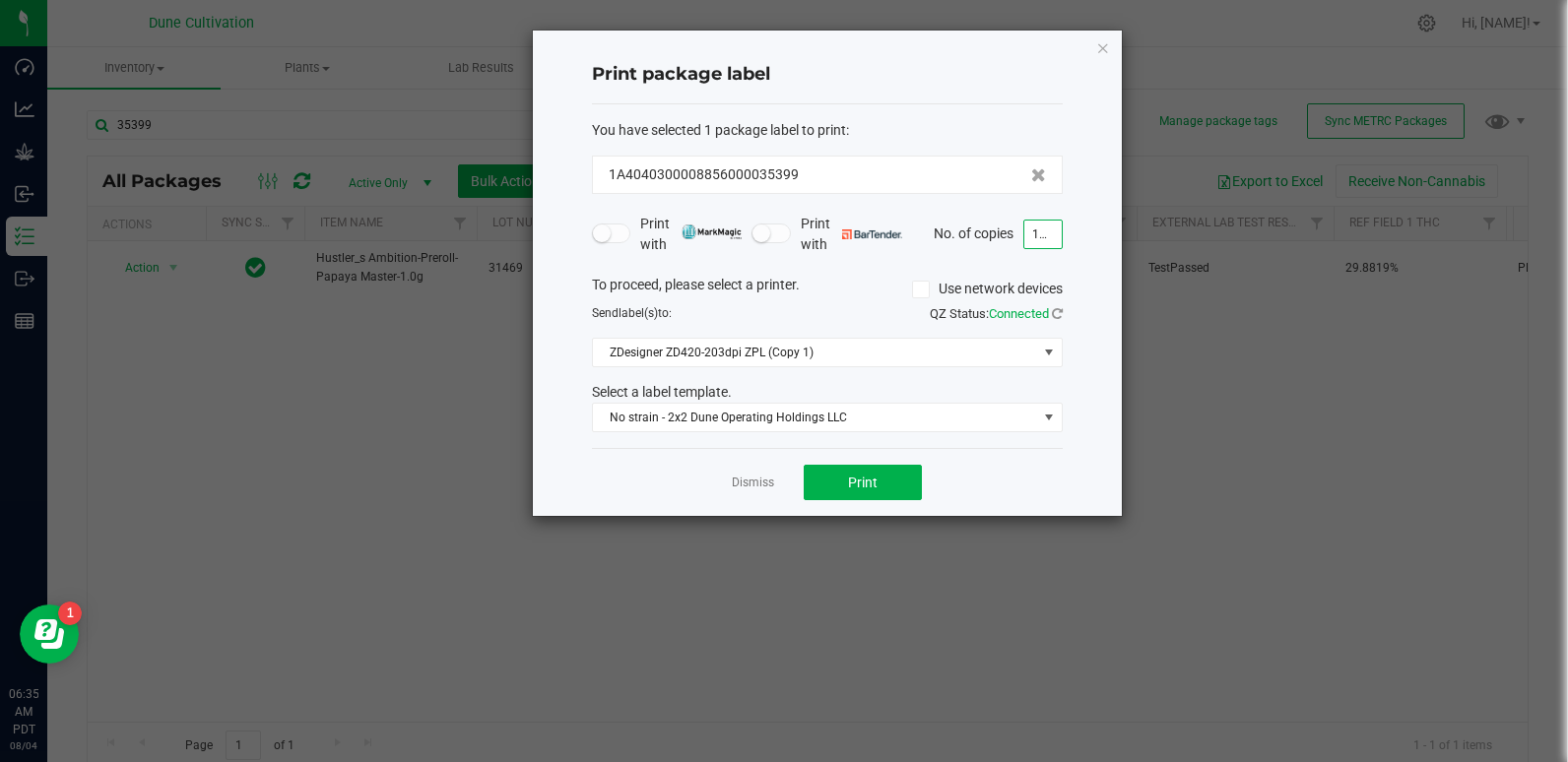 scroll, scrollTop: 0, scrollLeft: 0, axis: both 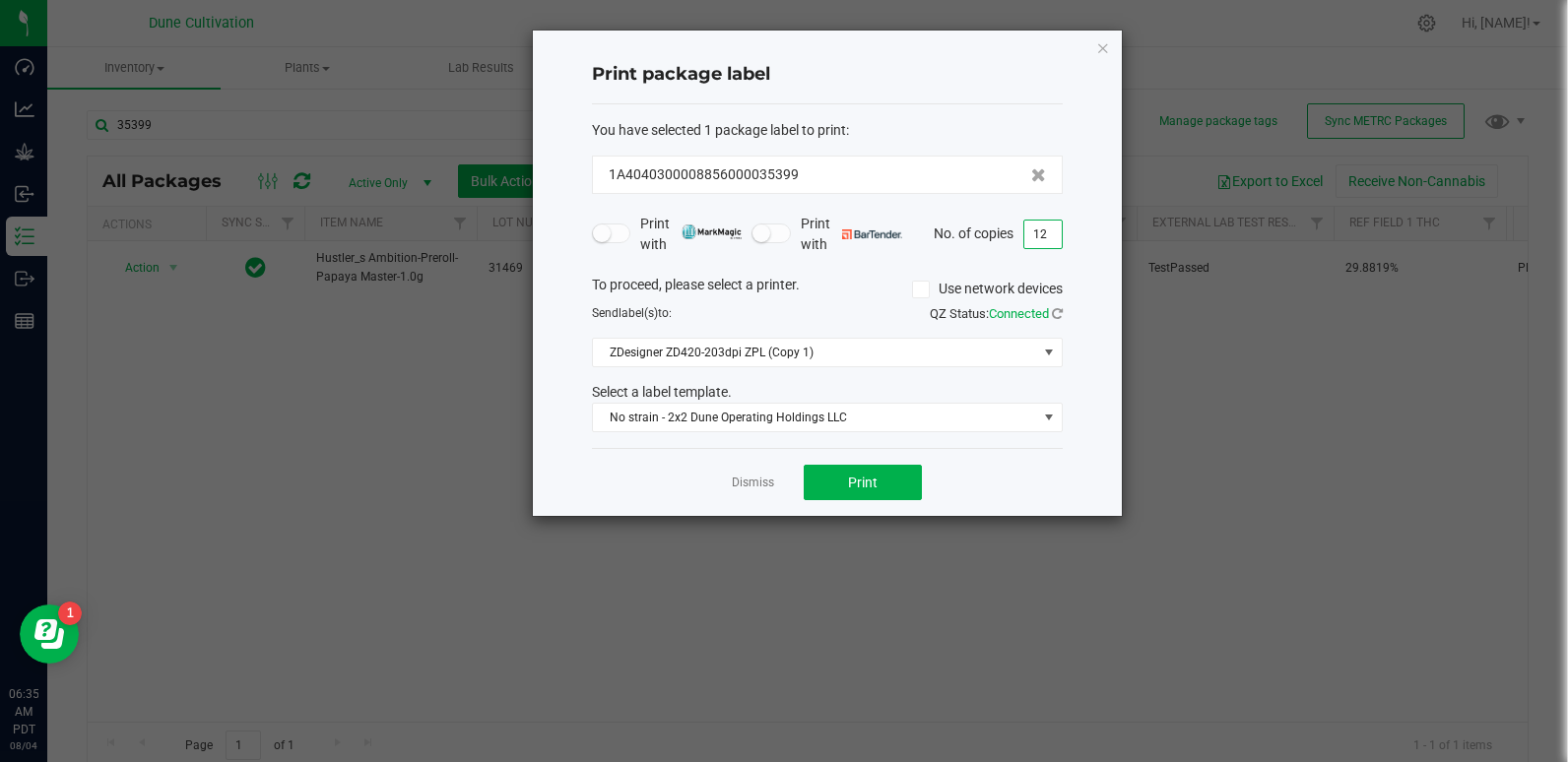 type on "1" 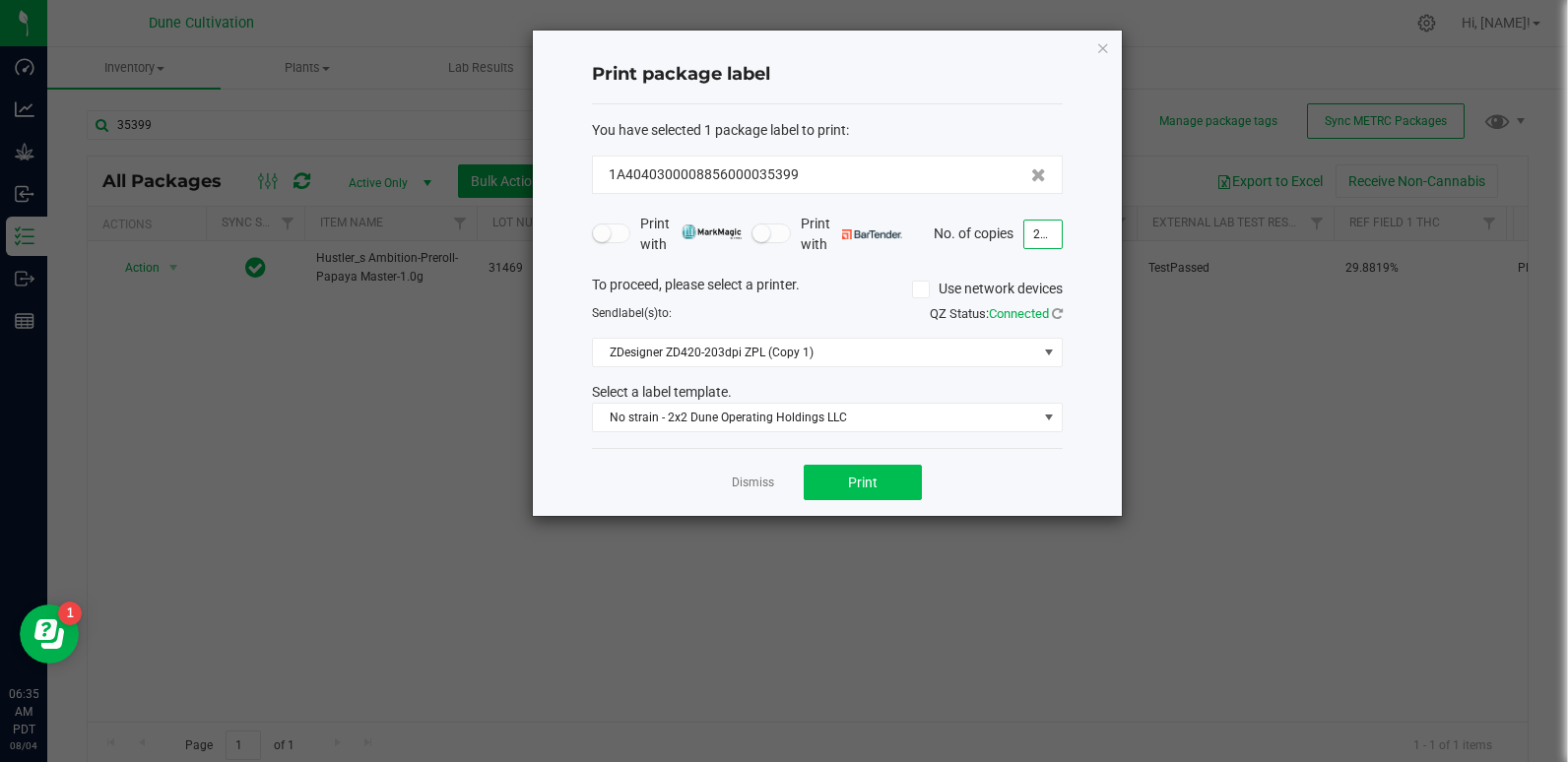 type on "200" 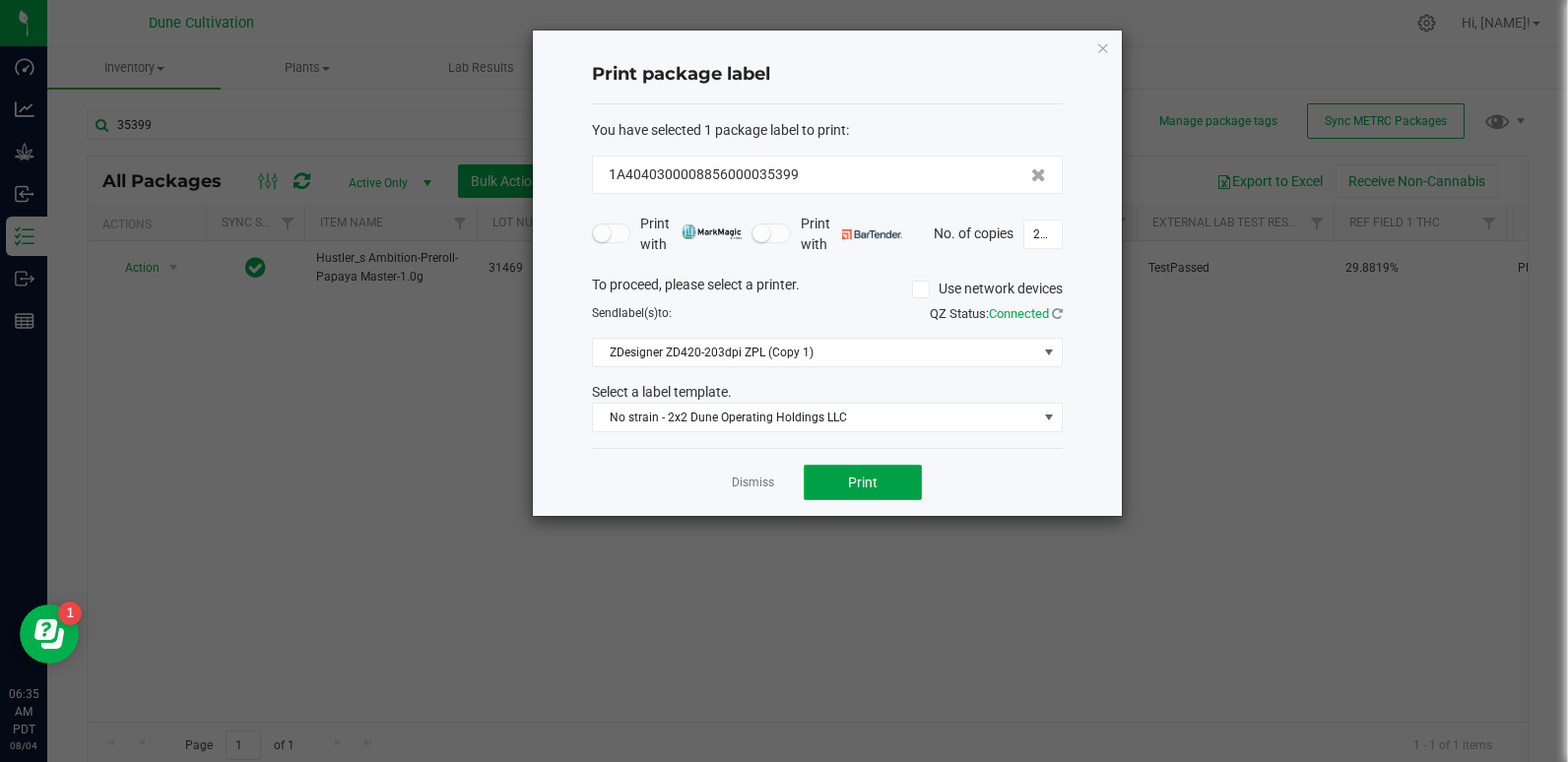 click on "Print" 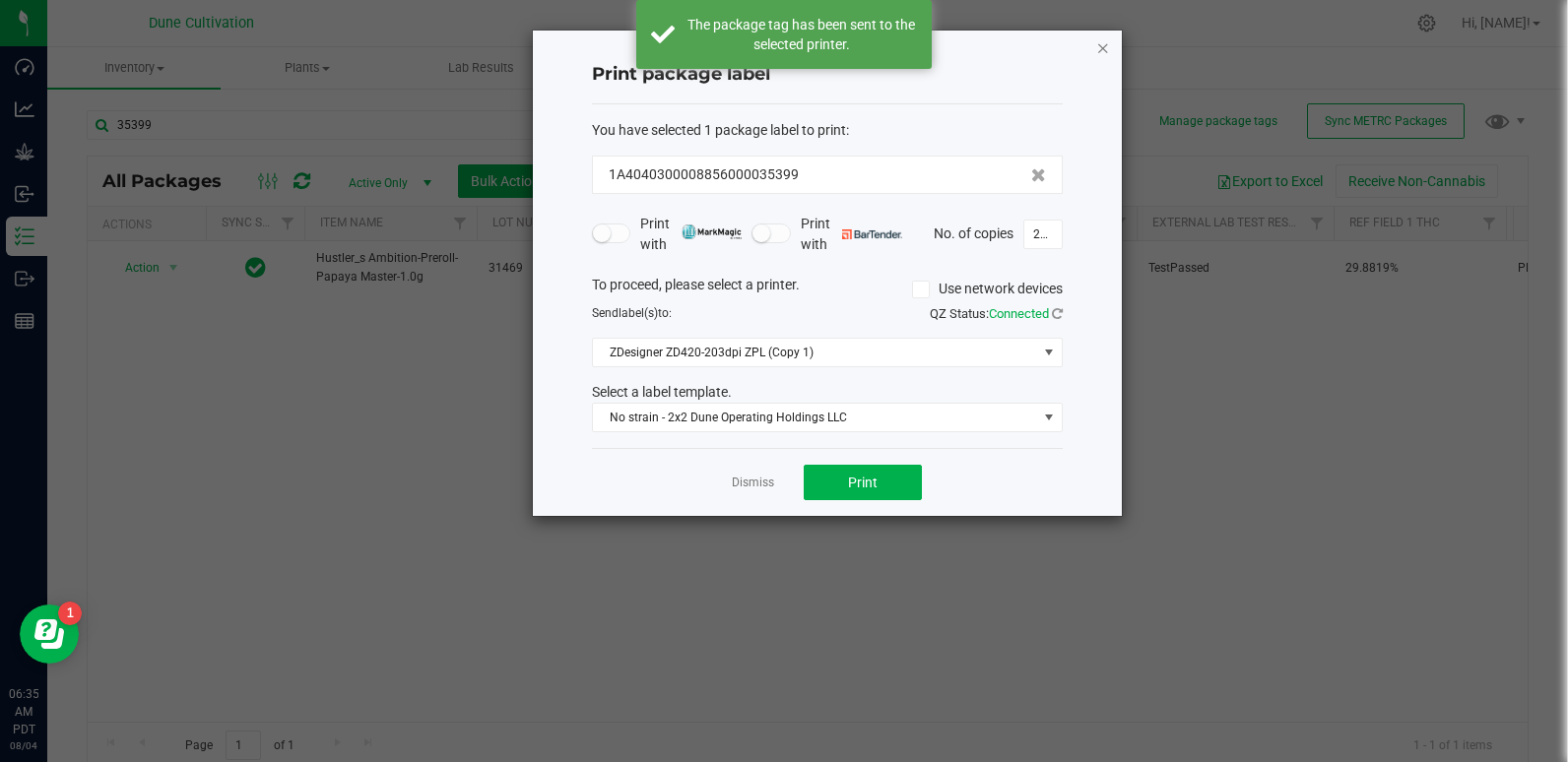 click 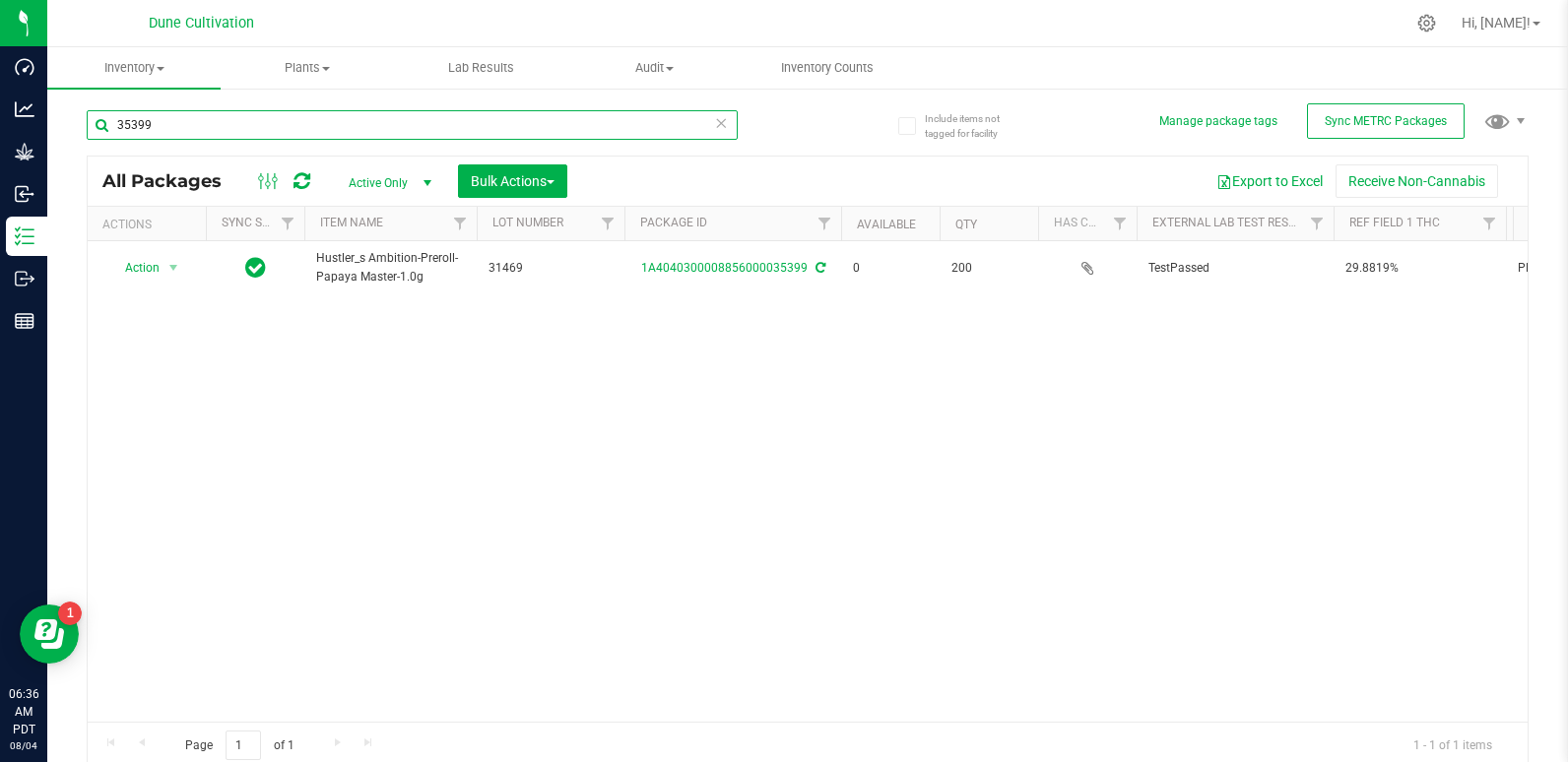 click on "35399" at bounding box center (412, 125) 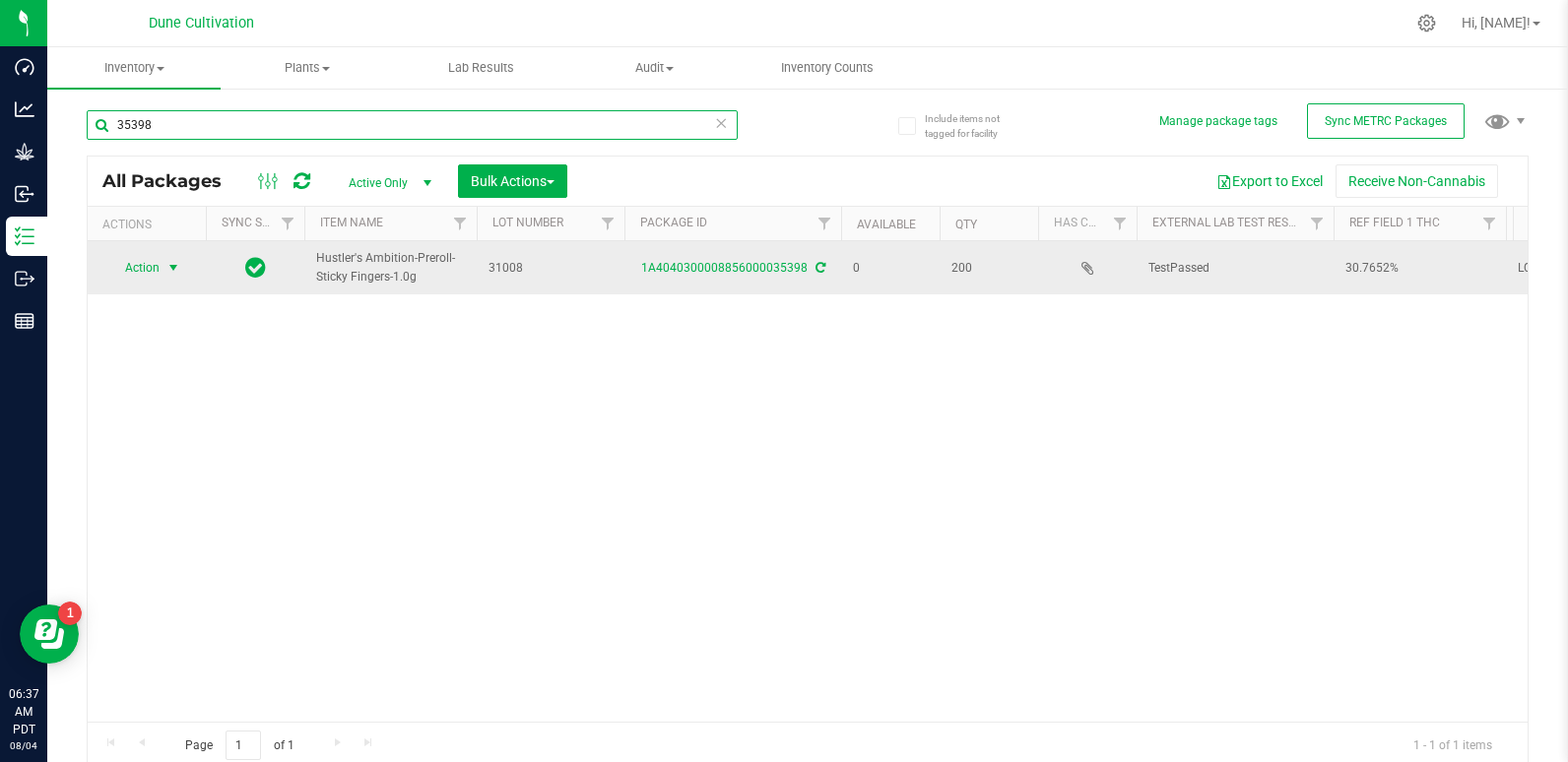 type on "35398" 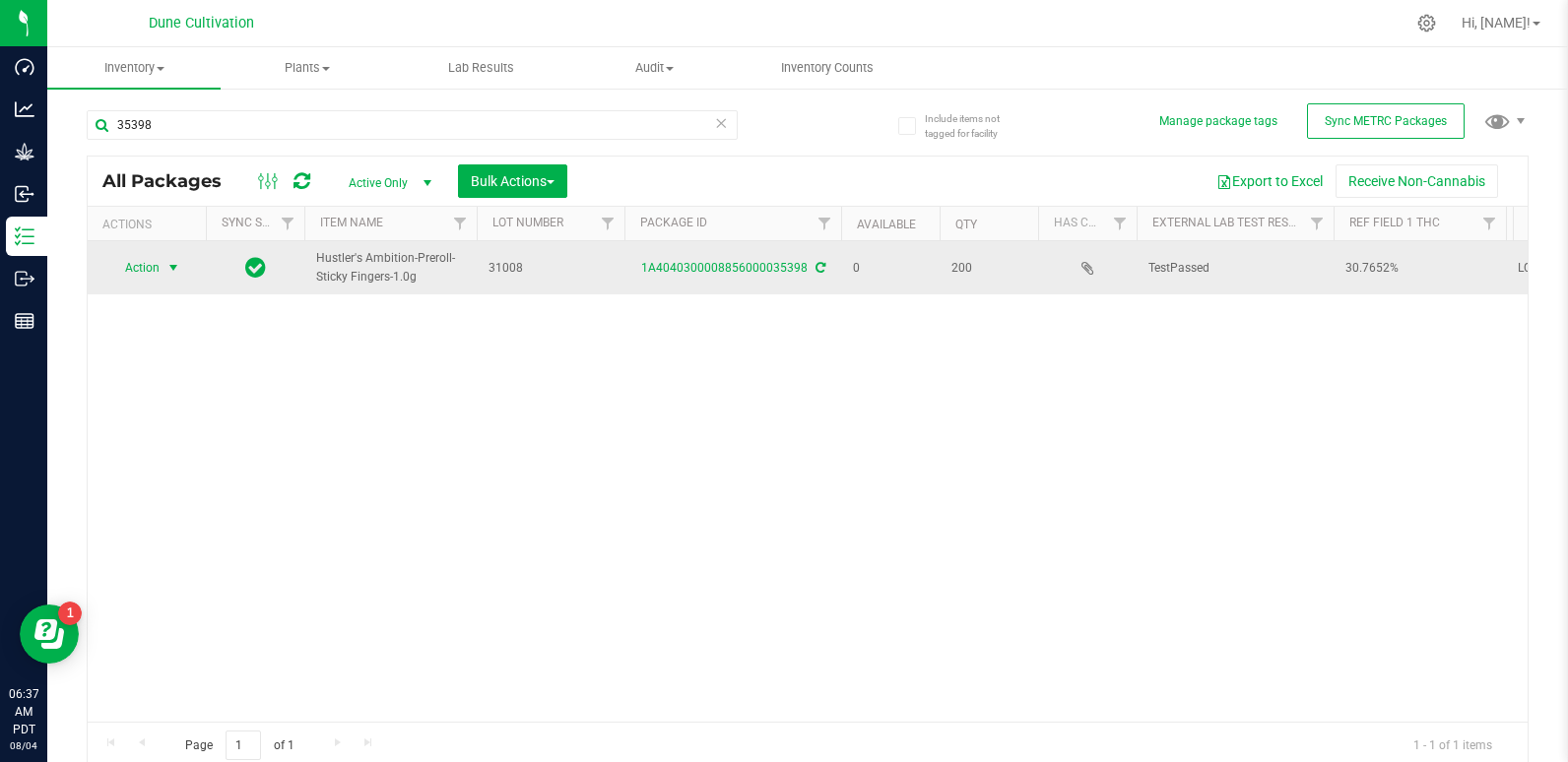 click on "Action" at bounding box center [134, 268] 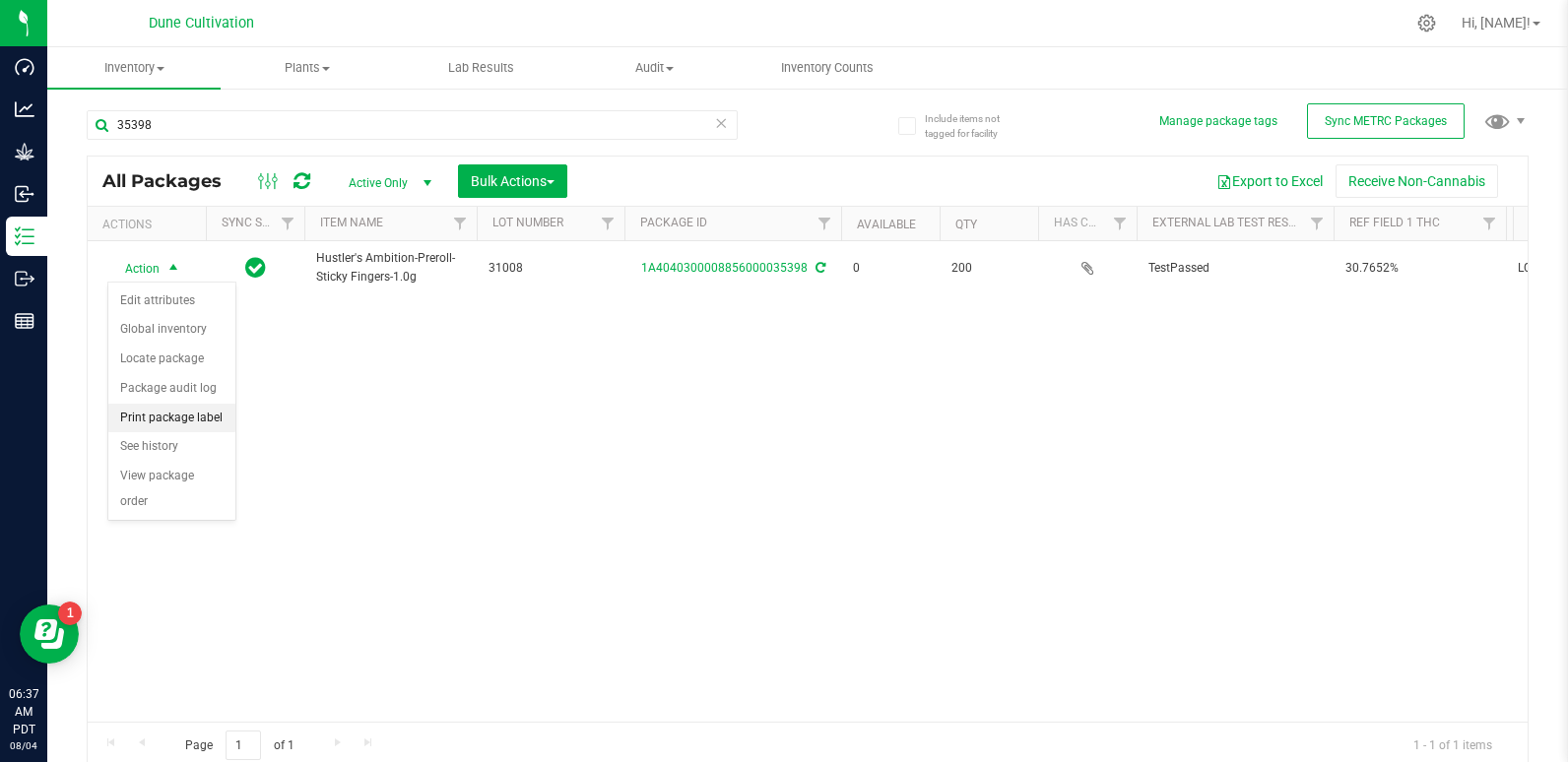 click on "Print package label" at bounding box center (171, 418) 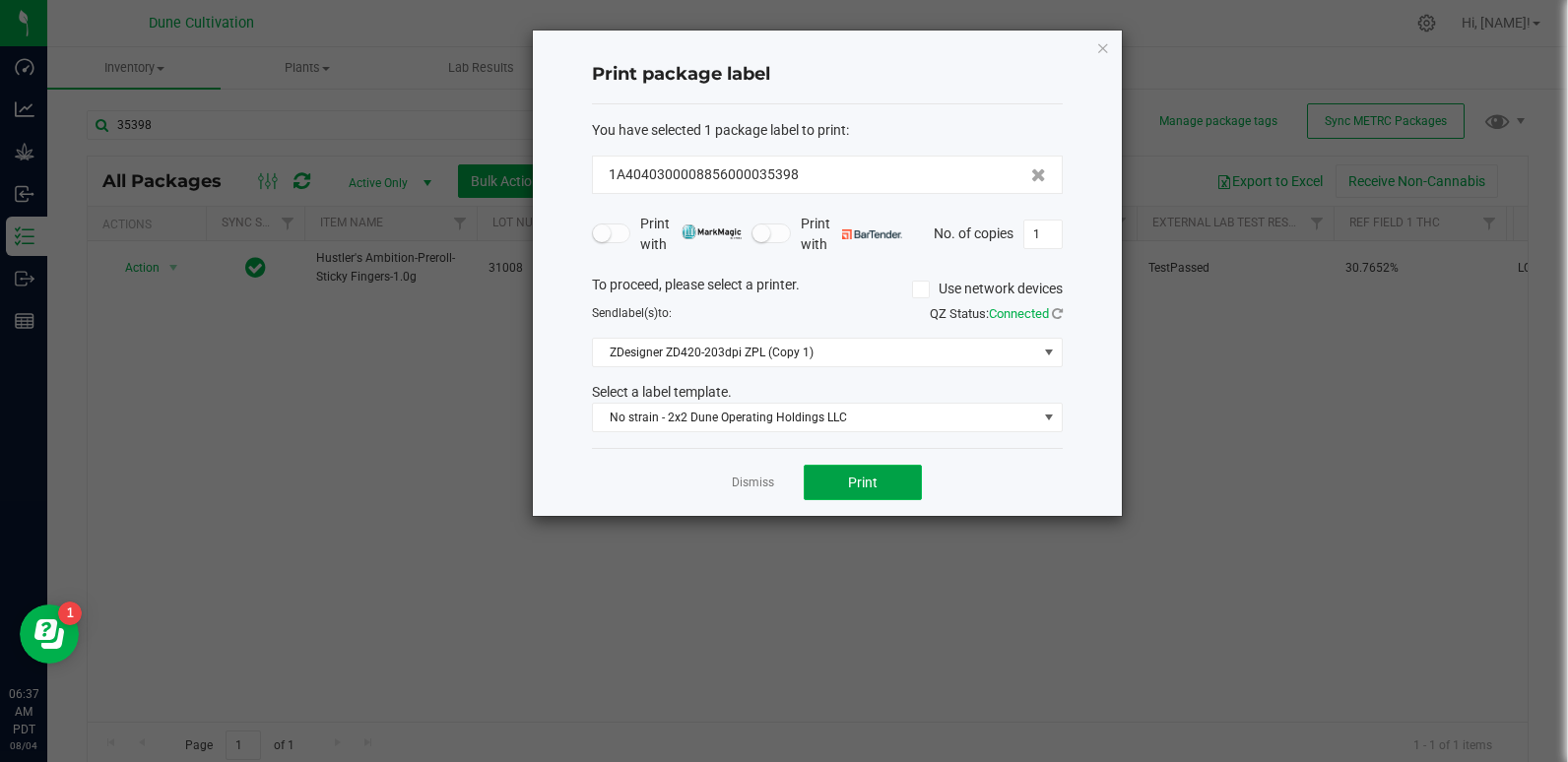 click on "Print" 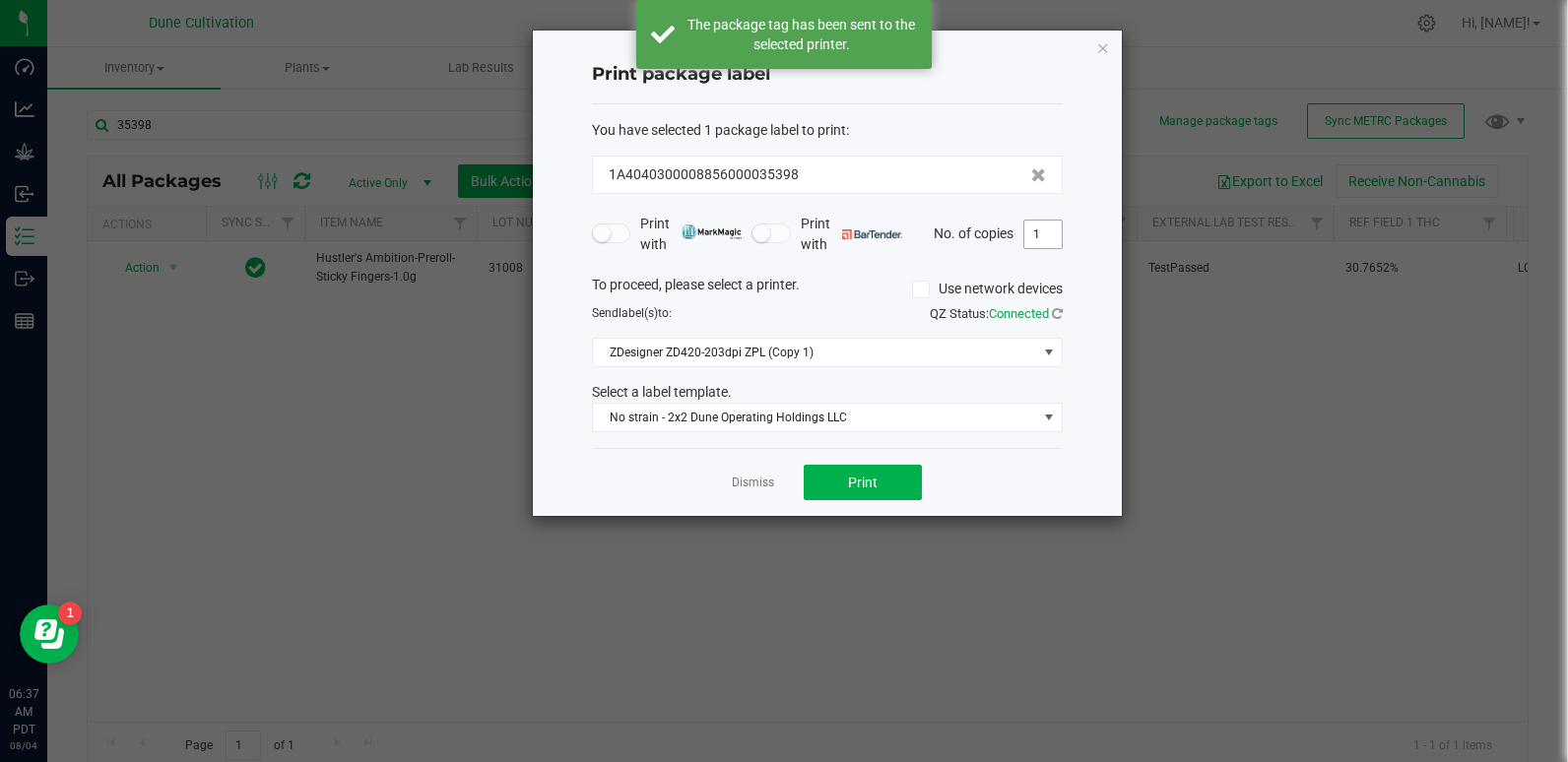 click on "1" at bounding box center [1043, 234] 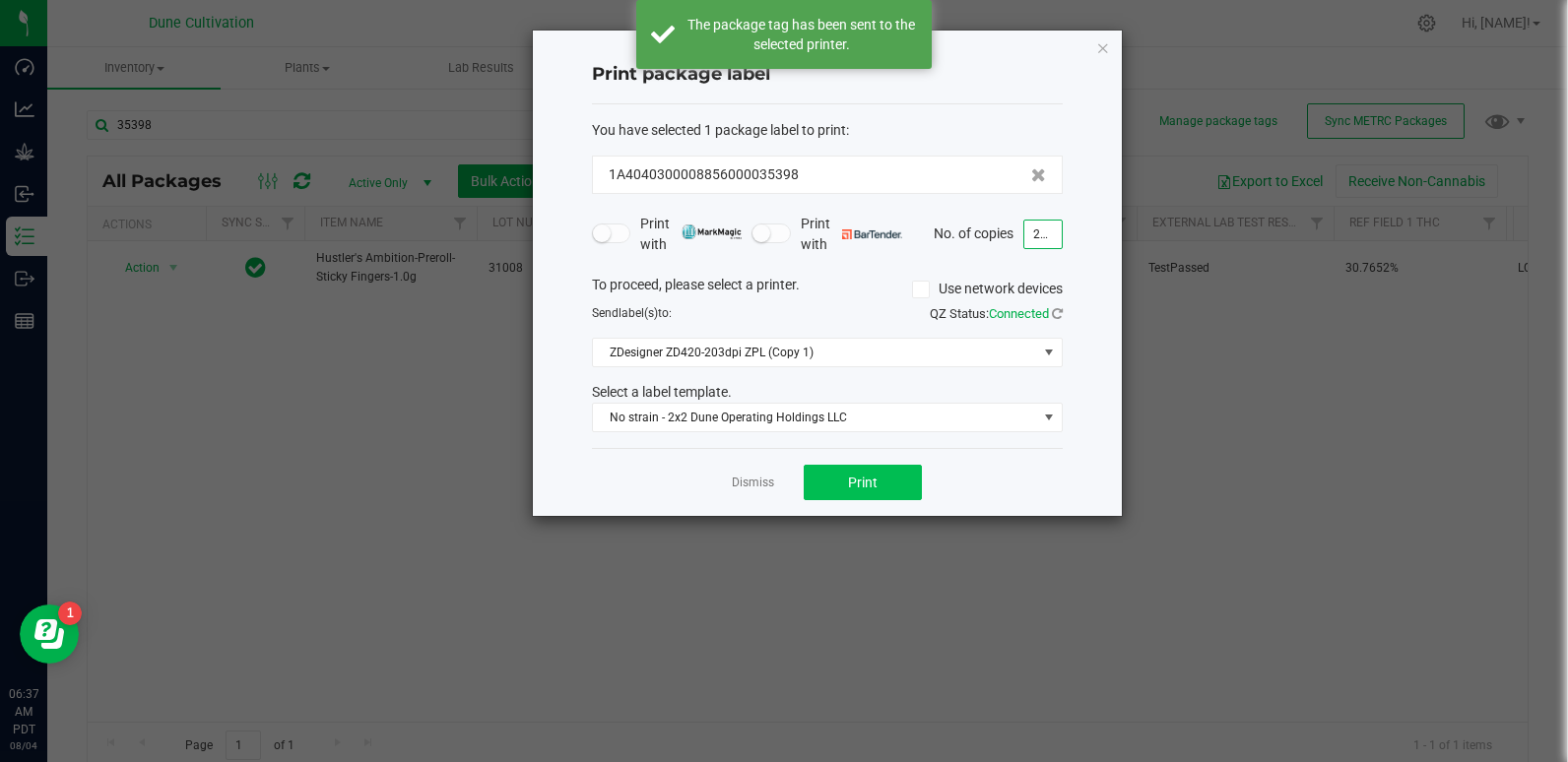 type on "200" 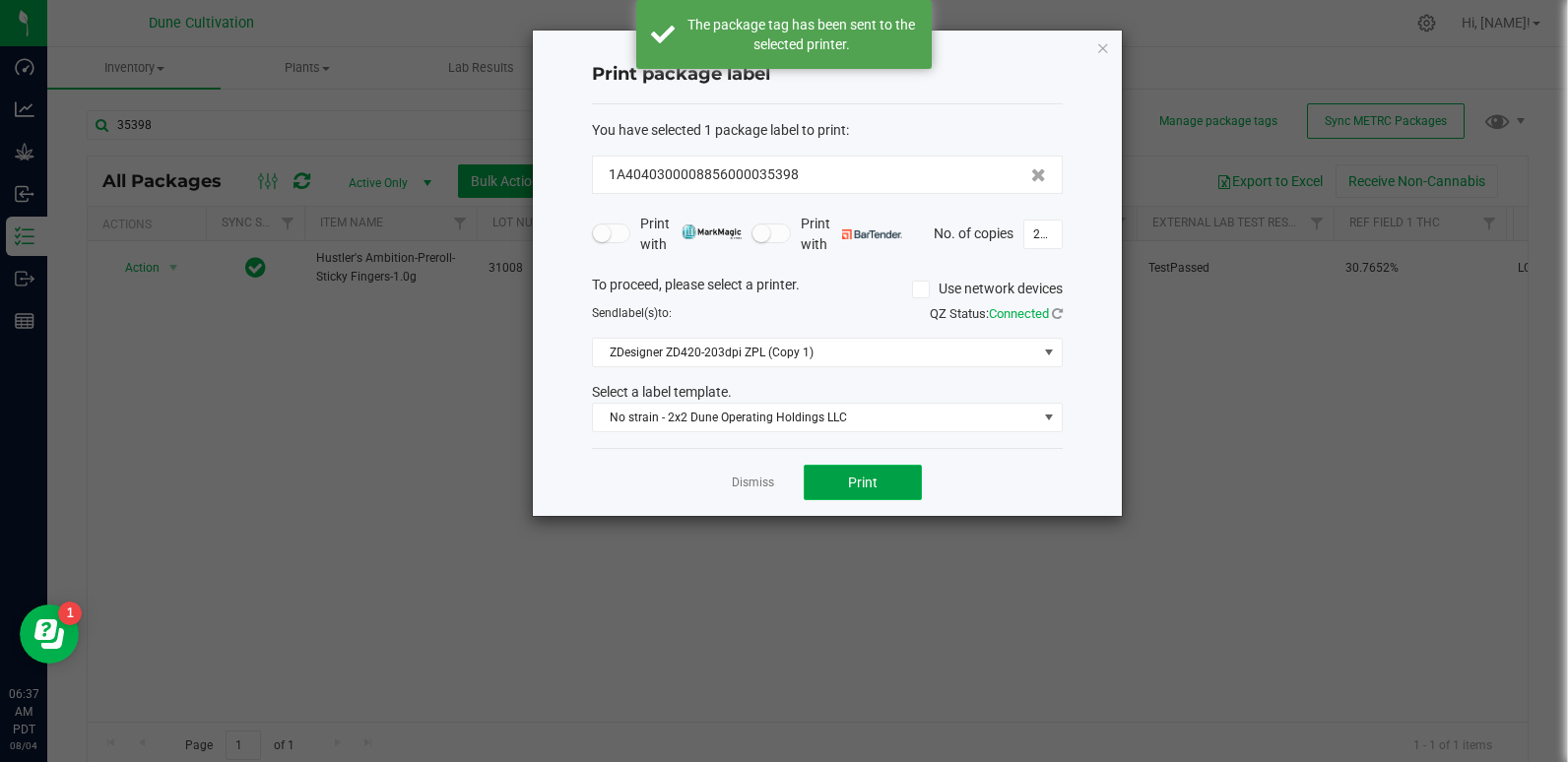 click on "Print" 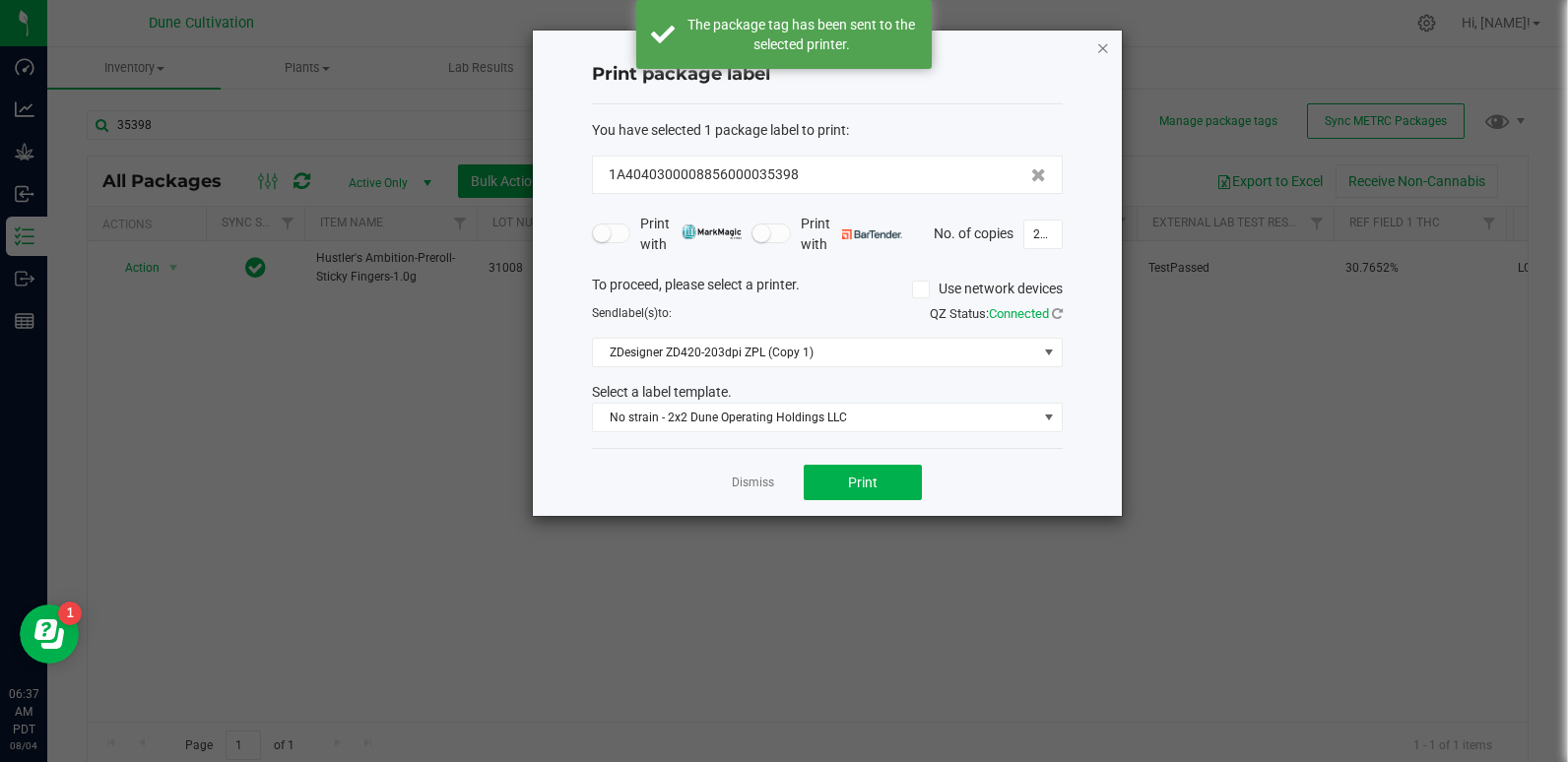 click 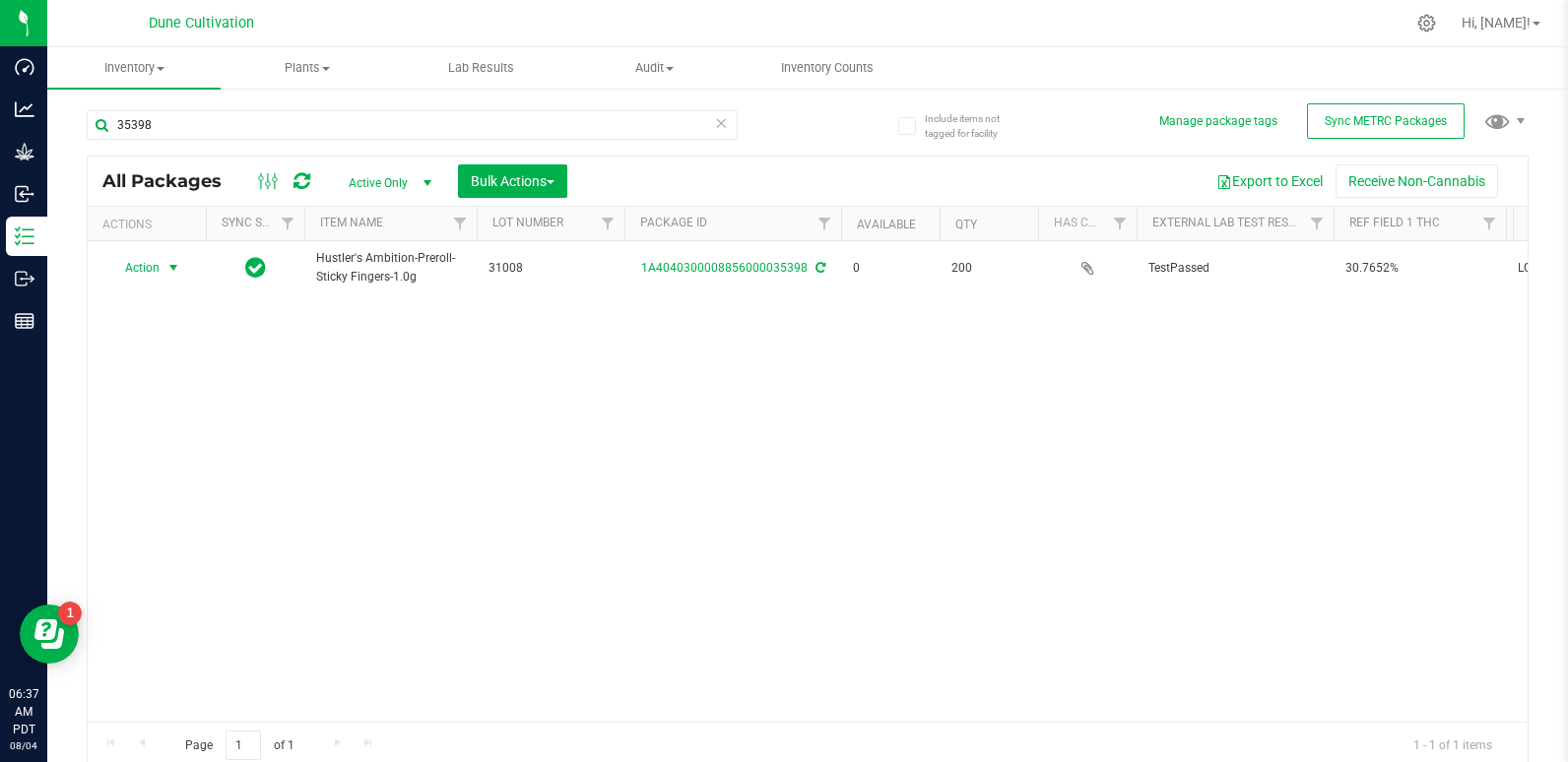 click on "Action Action Edit attributes Global inventory Locate package Package audit log Print package label See history View package order
Hustler's Ambition-Preroll-Sticky Fingers-1.0g
31008
[PACKAGE_ID]
0
200
TestPassed
30.7652%
LC80
Assigned to order
00001641
LC80
Each
(1 g ea.)
30.7652 0.0000
Finished Product Vault
Pass" at bounding box center (808, 481) 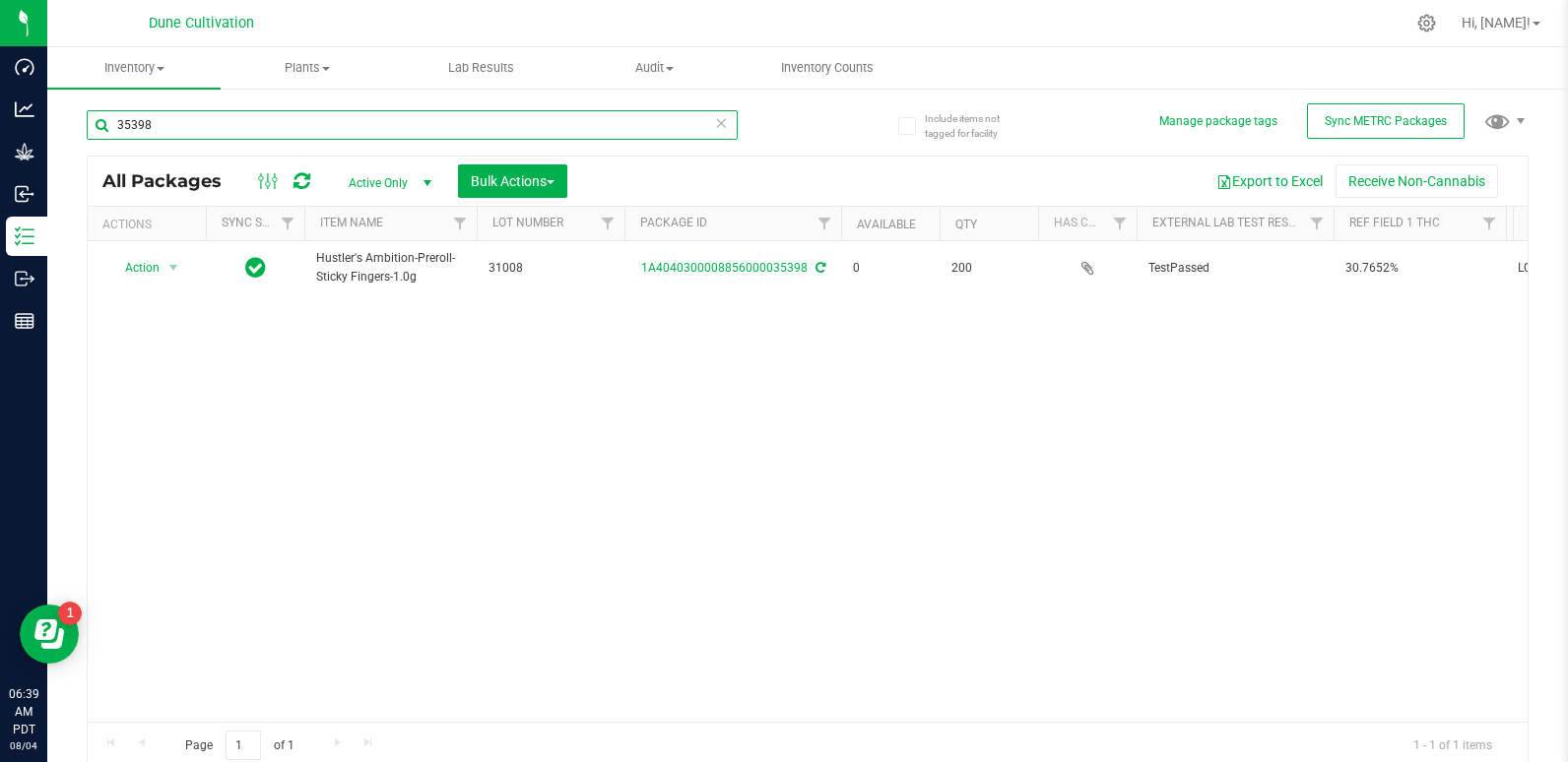 click on "35398" at bounding box center [412, 125] 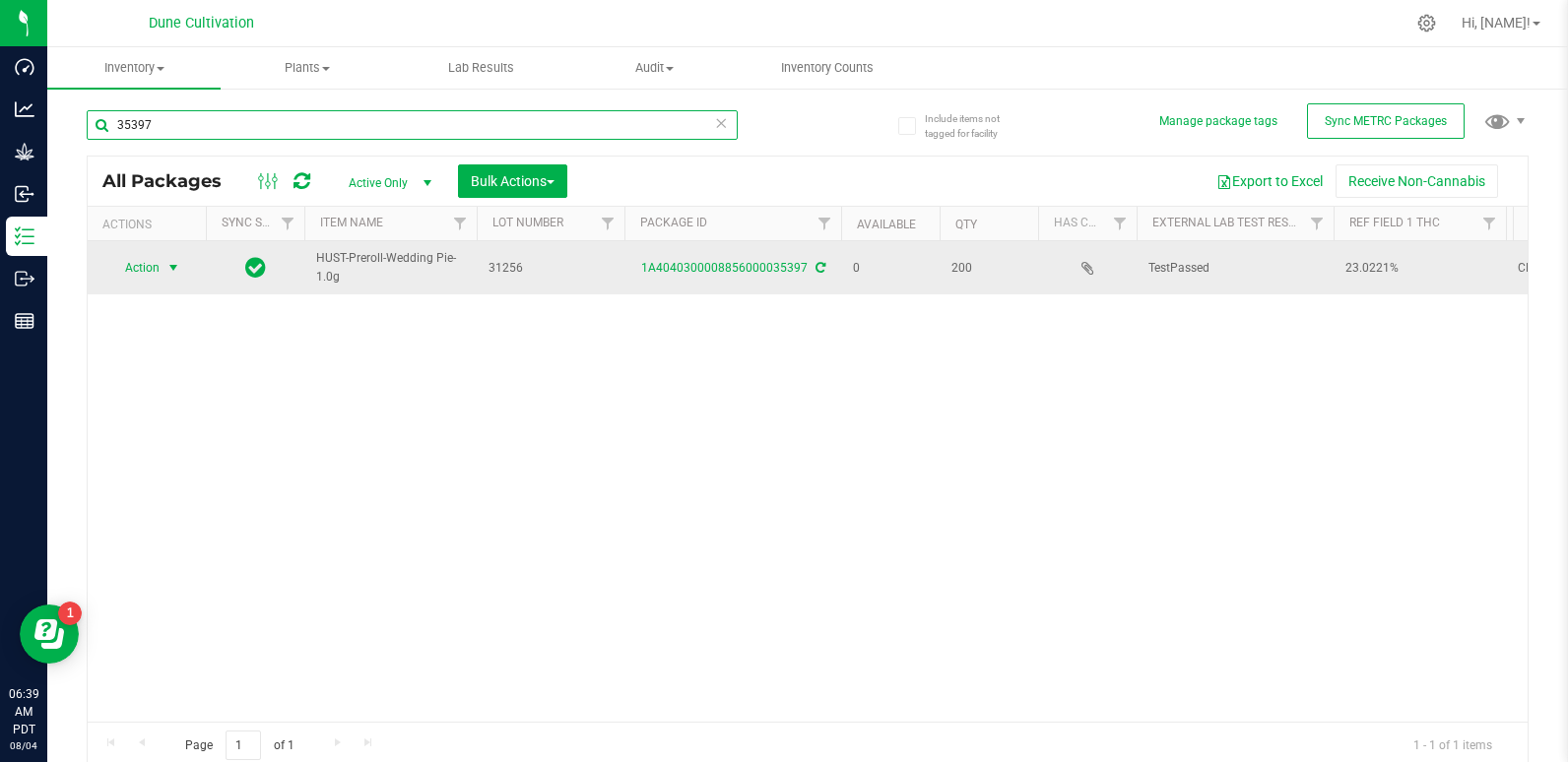 type on "35397" 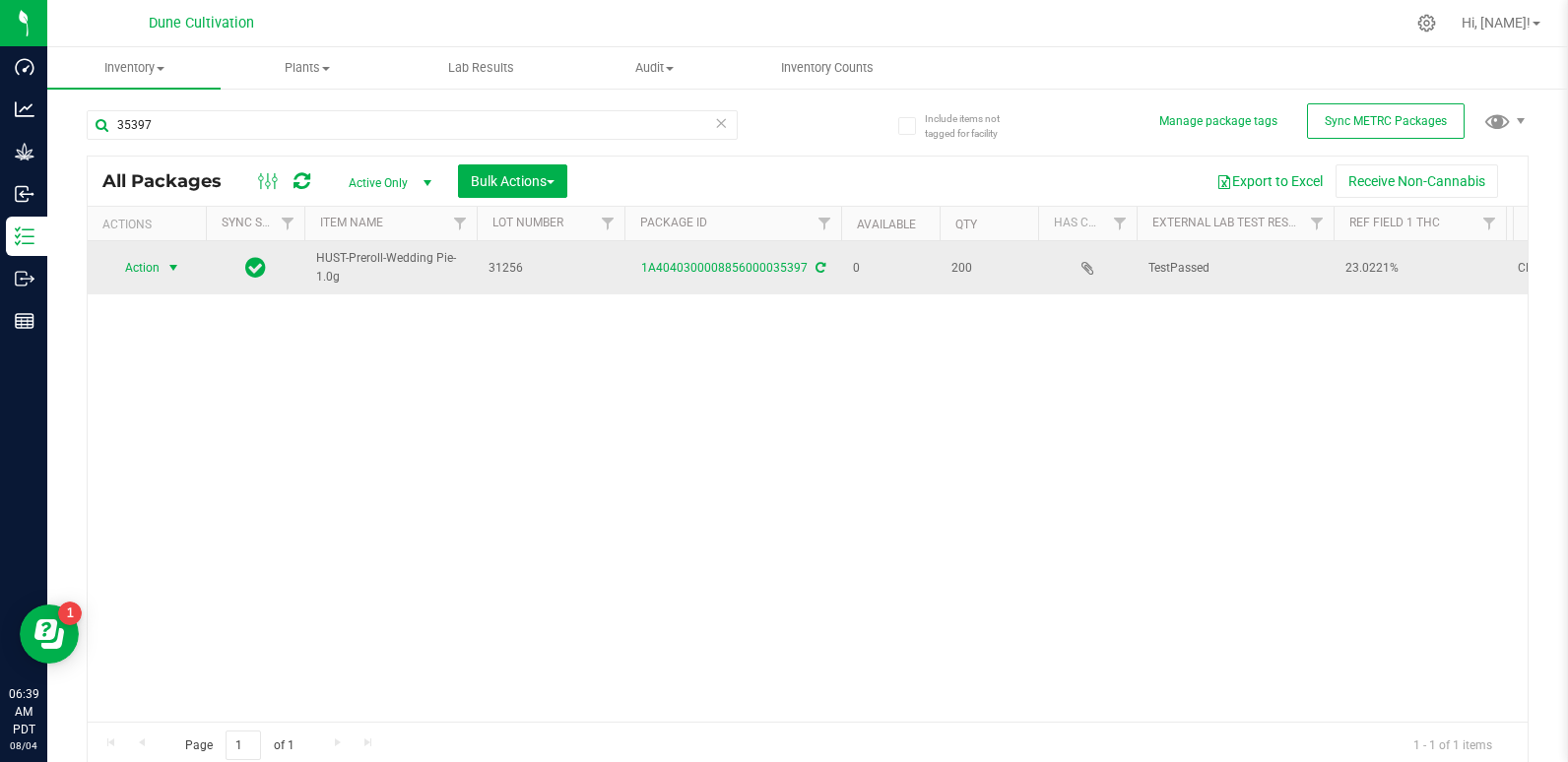 click on "Action" at bounding box center (134, 268) 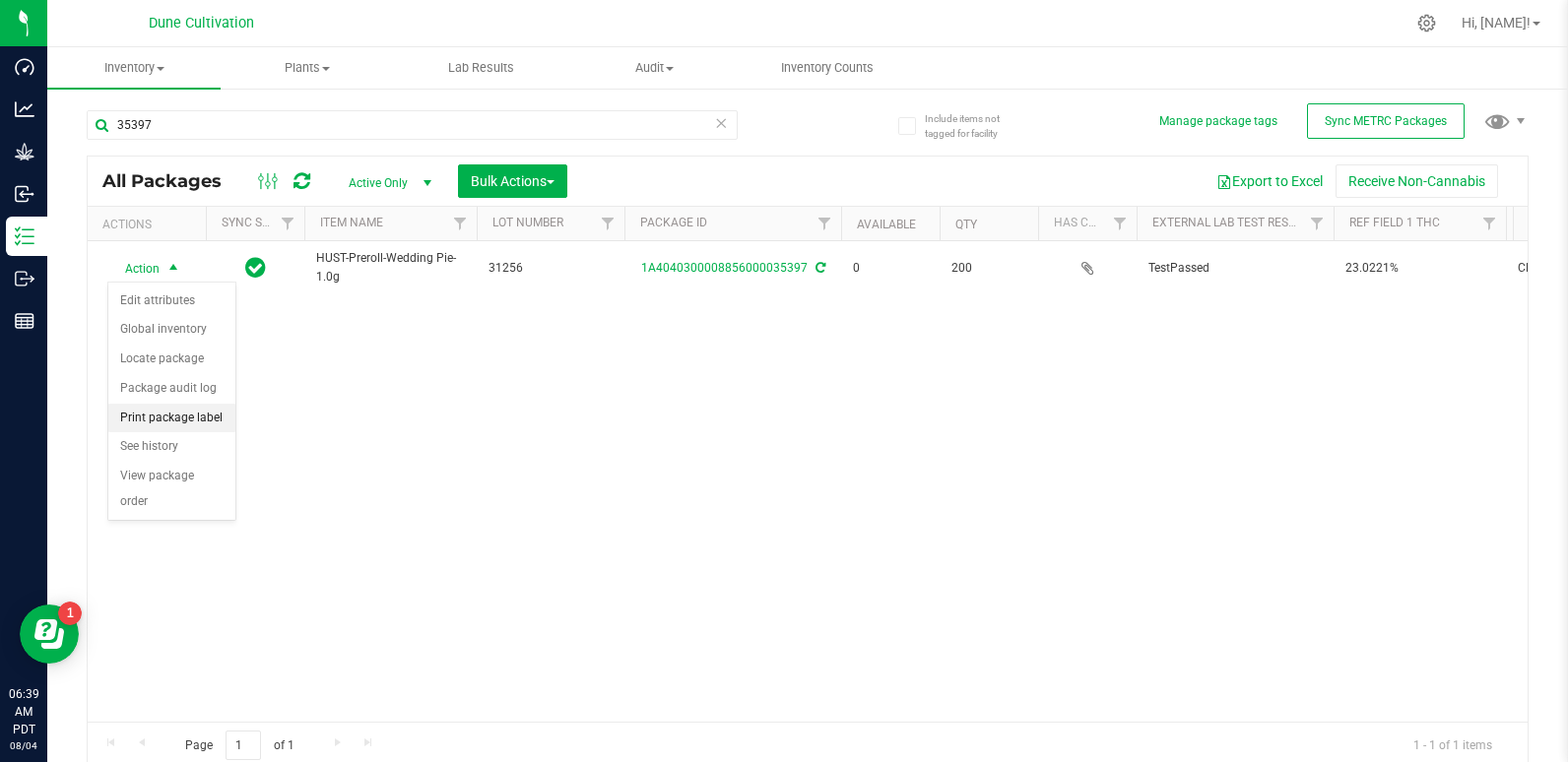 click on "Print package label" at bounding box center (171, 418) 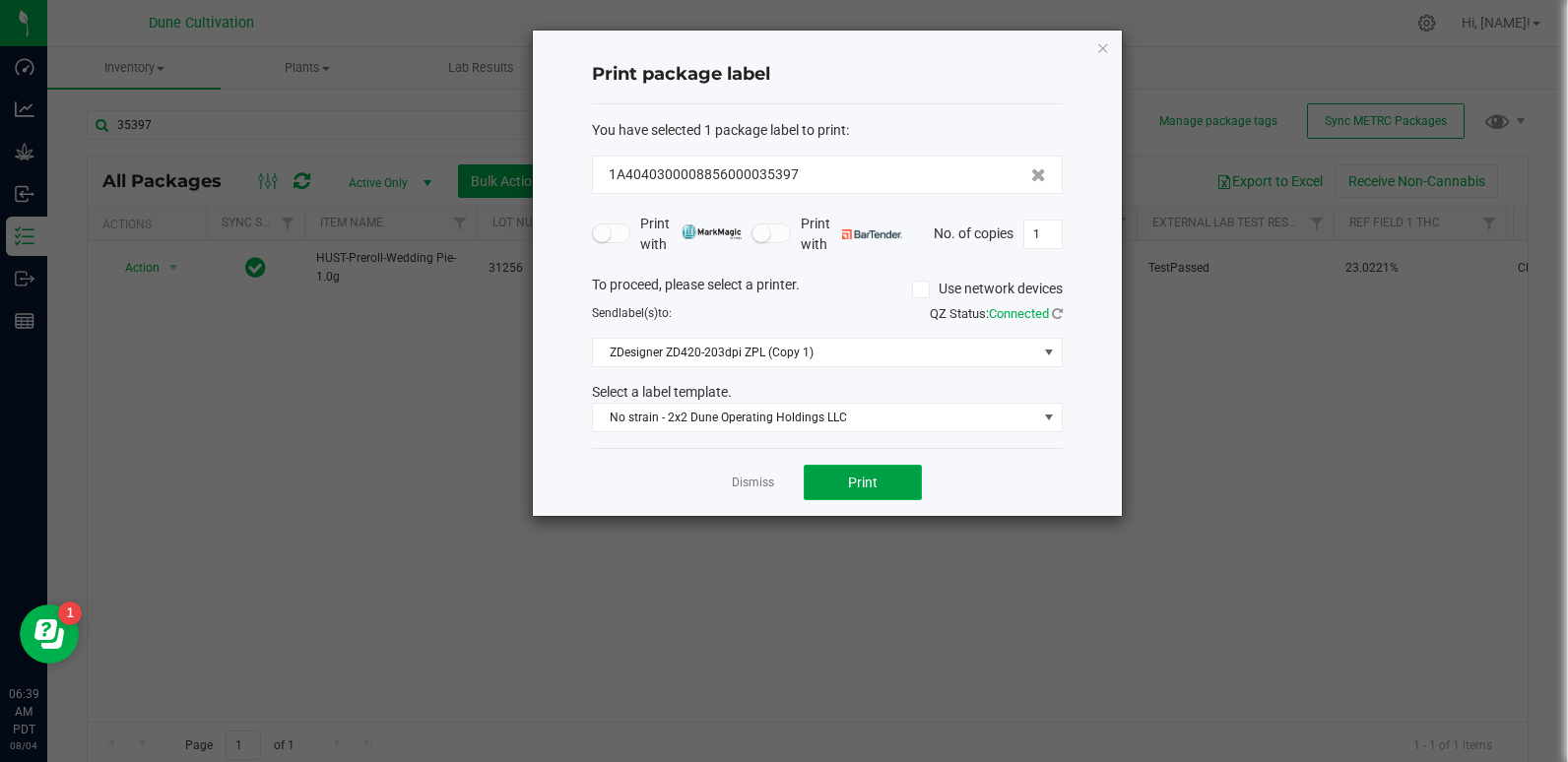 click on "Print" 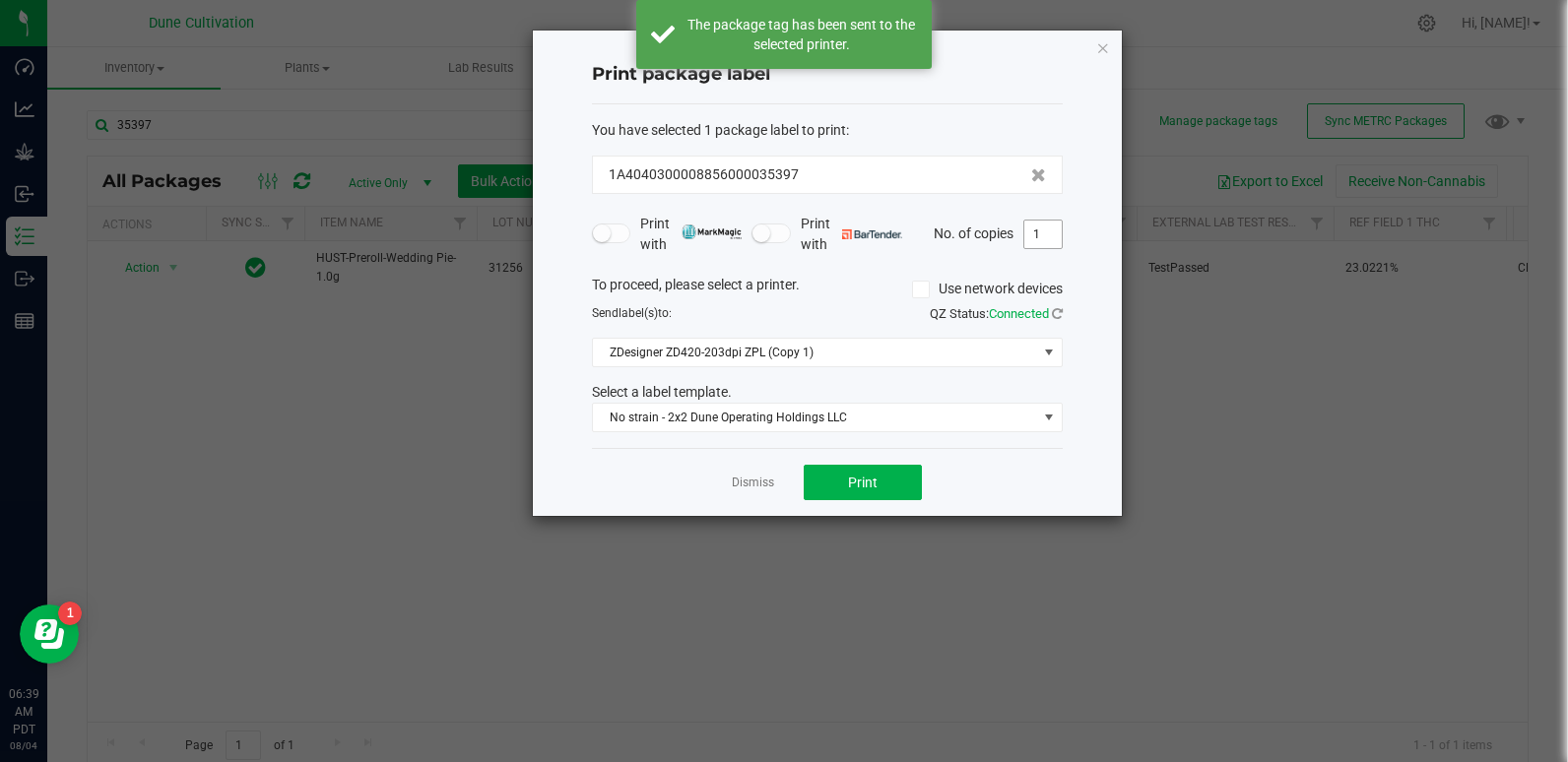 click on "1" at bounding box center [1043, 234] 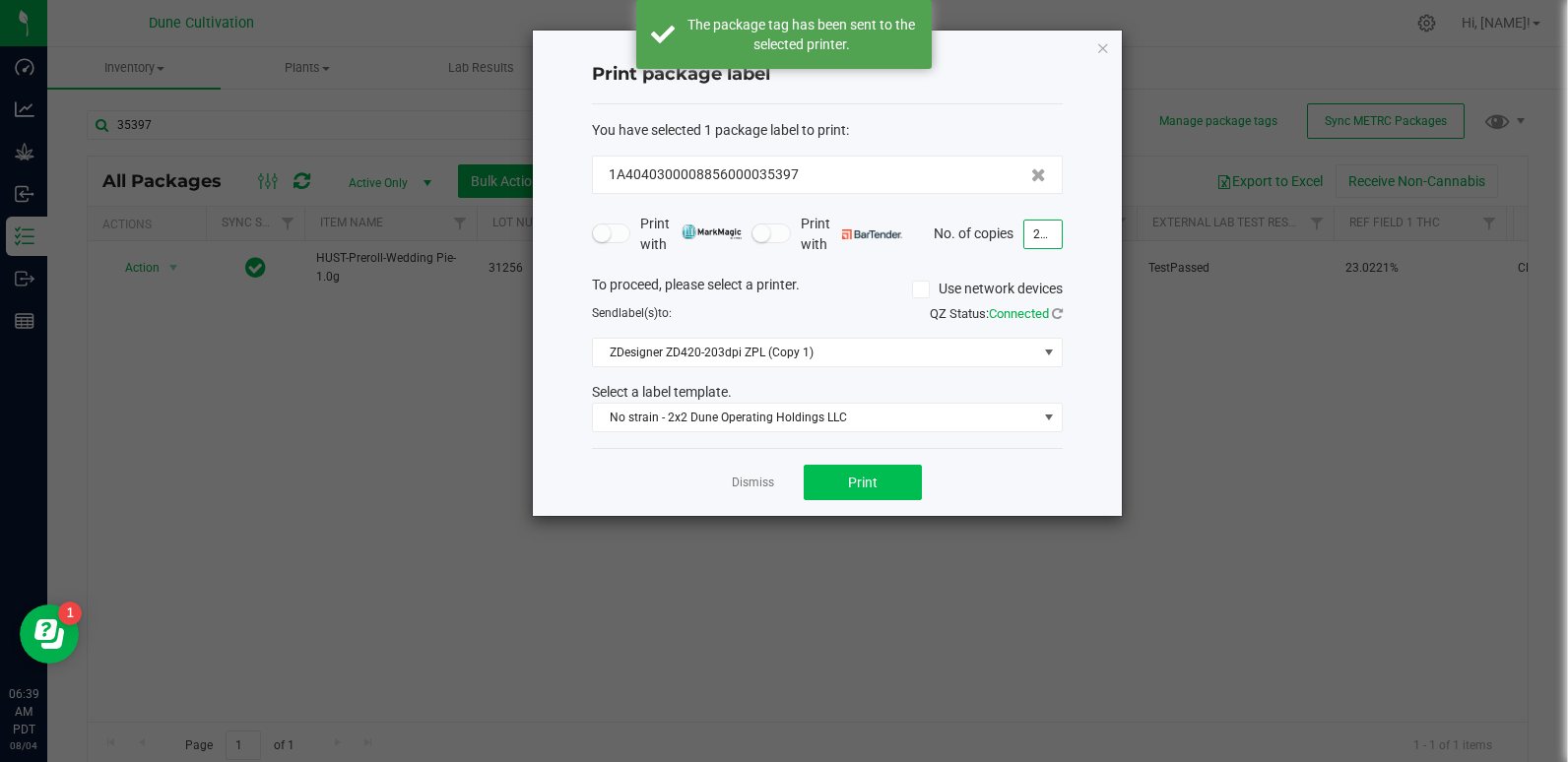 type on "200" 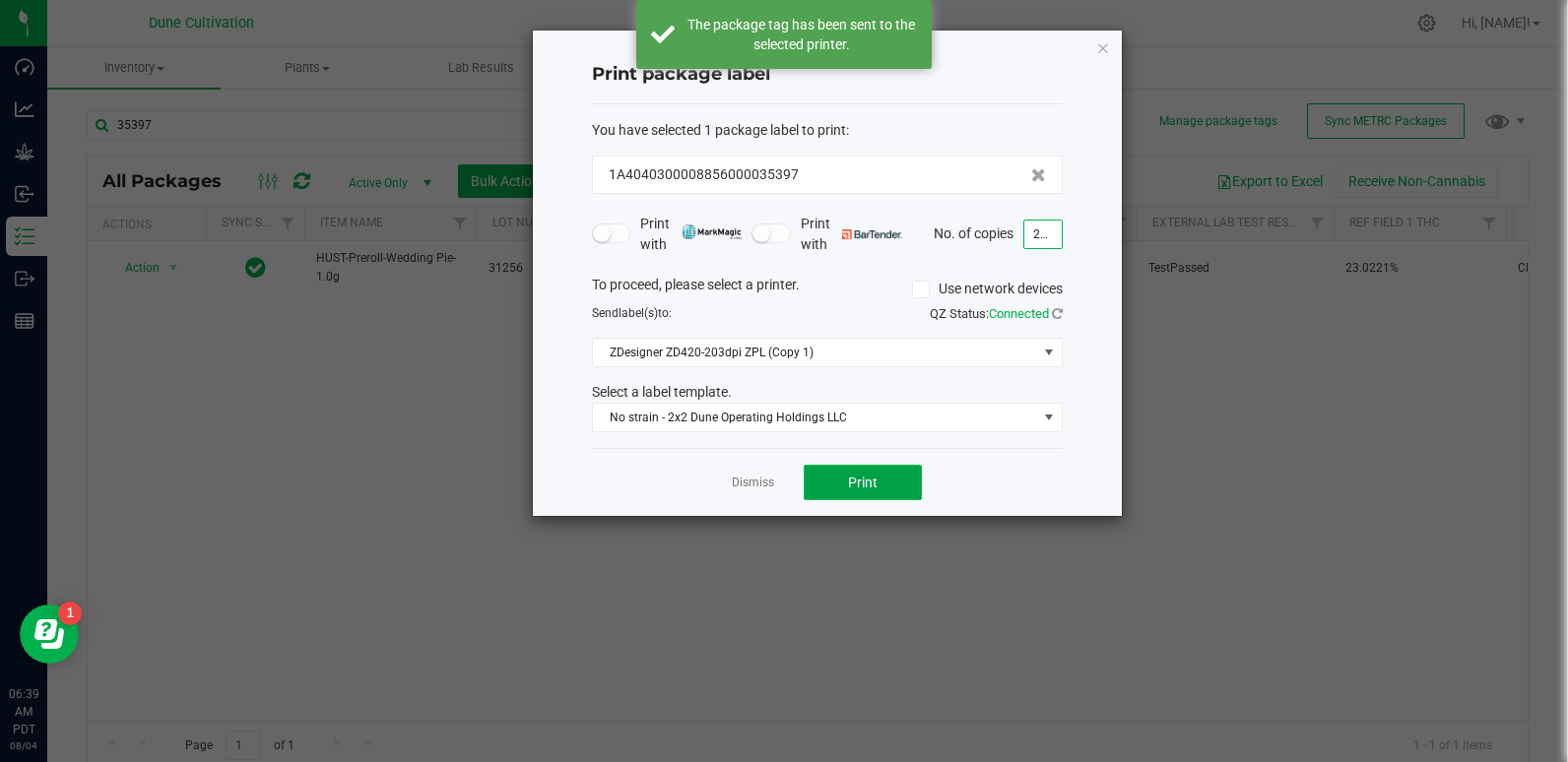 click on "Print" 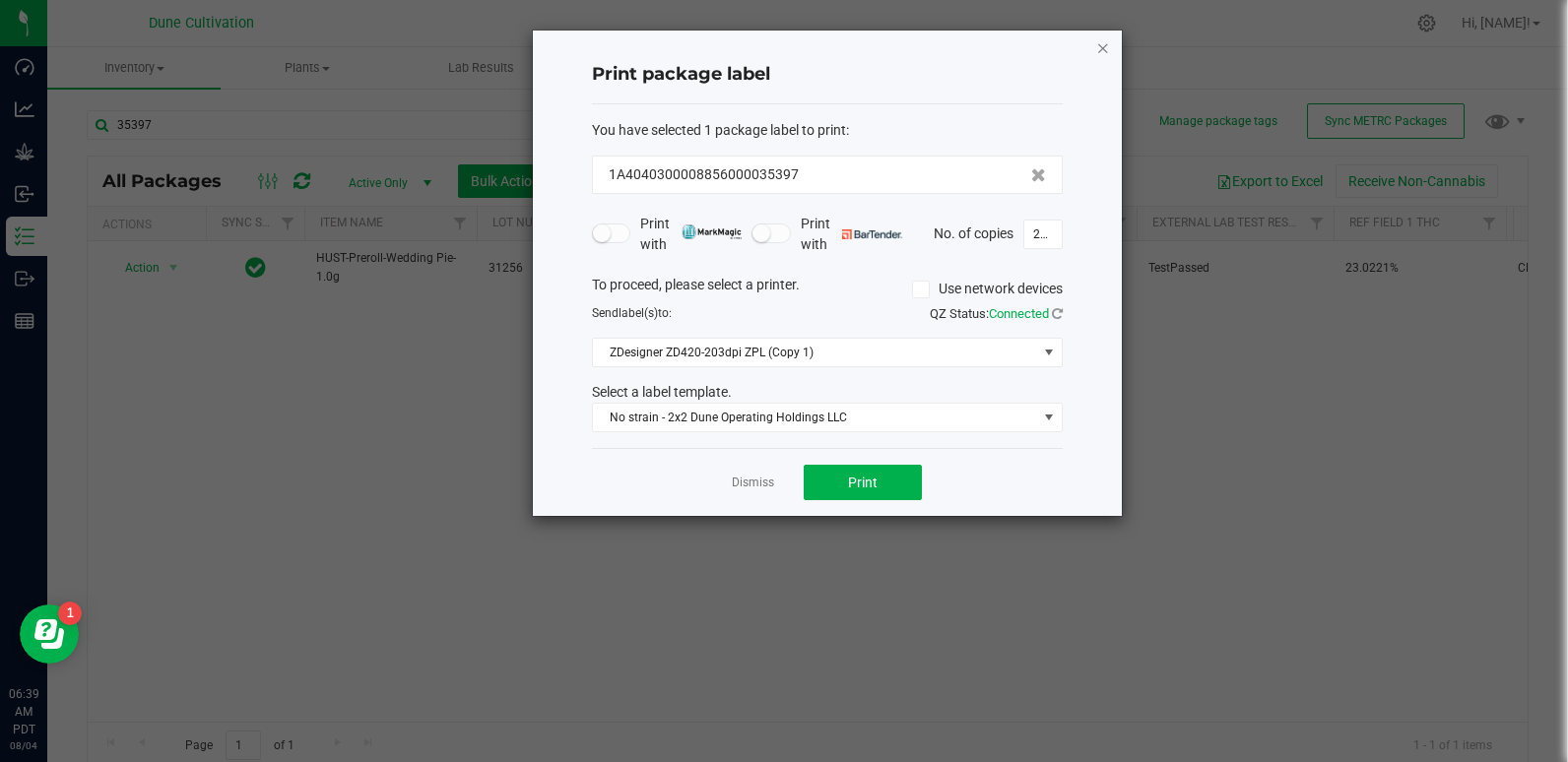 click 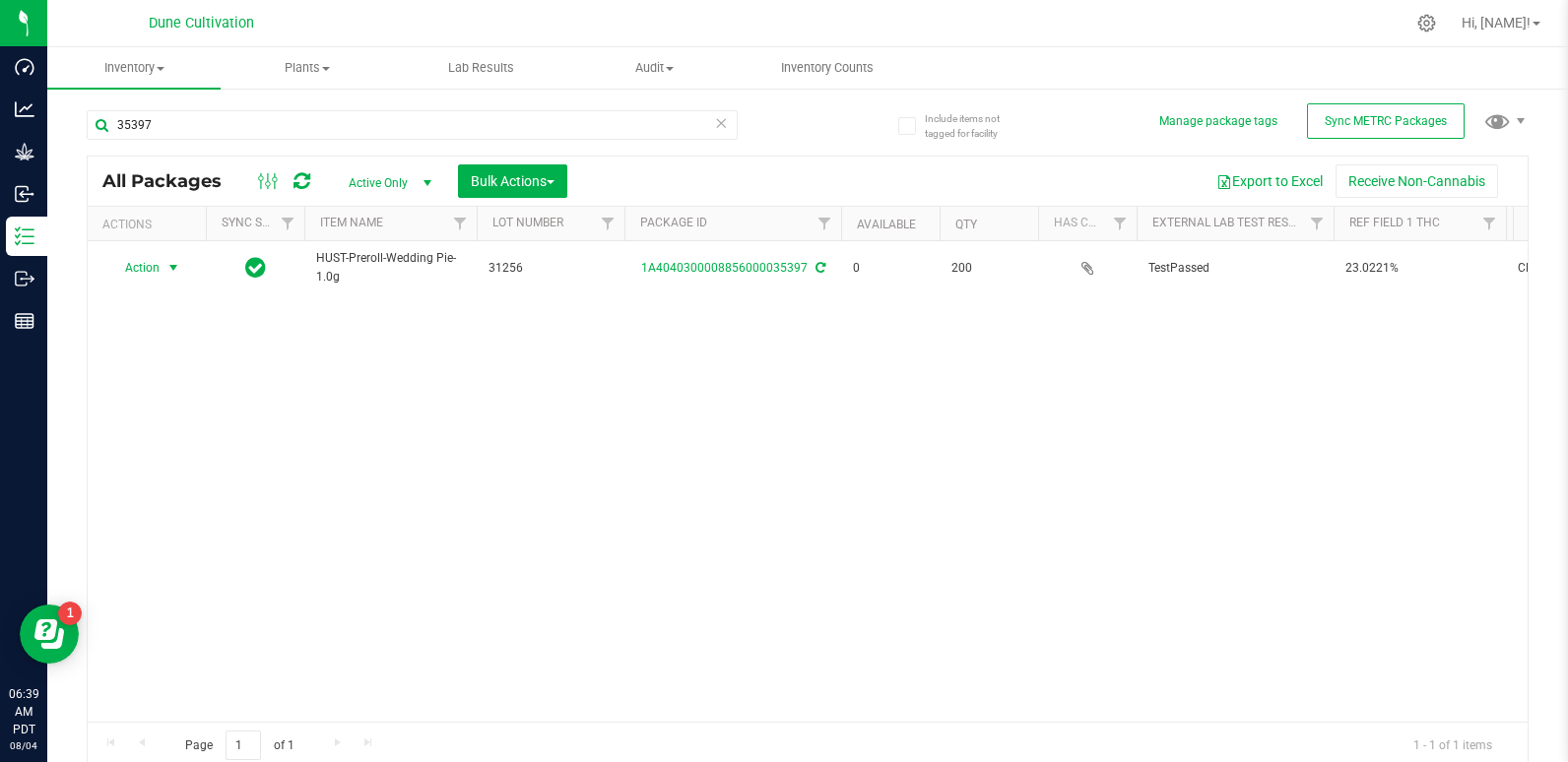 click on "Action Action Edit attributes Global inventory Locate package Package audit log Print package label See history View package order
HUST-Preroll-Wedding Pie-1.0g
31256
[PACKAGE_ID]
0
200
TestPassed
23.0221%
CPAP
Assigned to order
00001641
CPAP
Each
(1 g ea.)
23.0221 0.0000
Finished Product Vault
Pass" at bounding box center [808, 481] 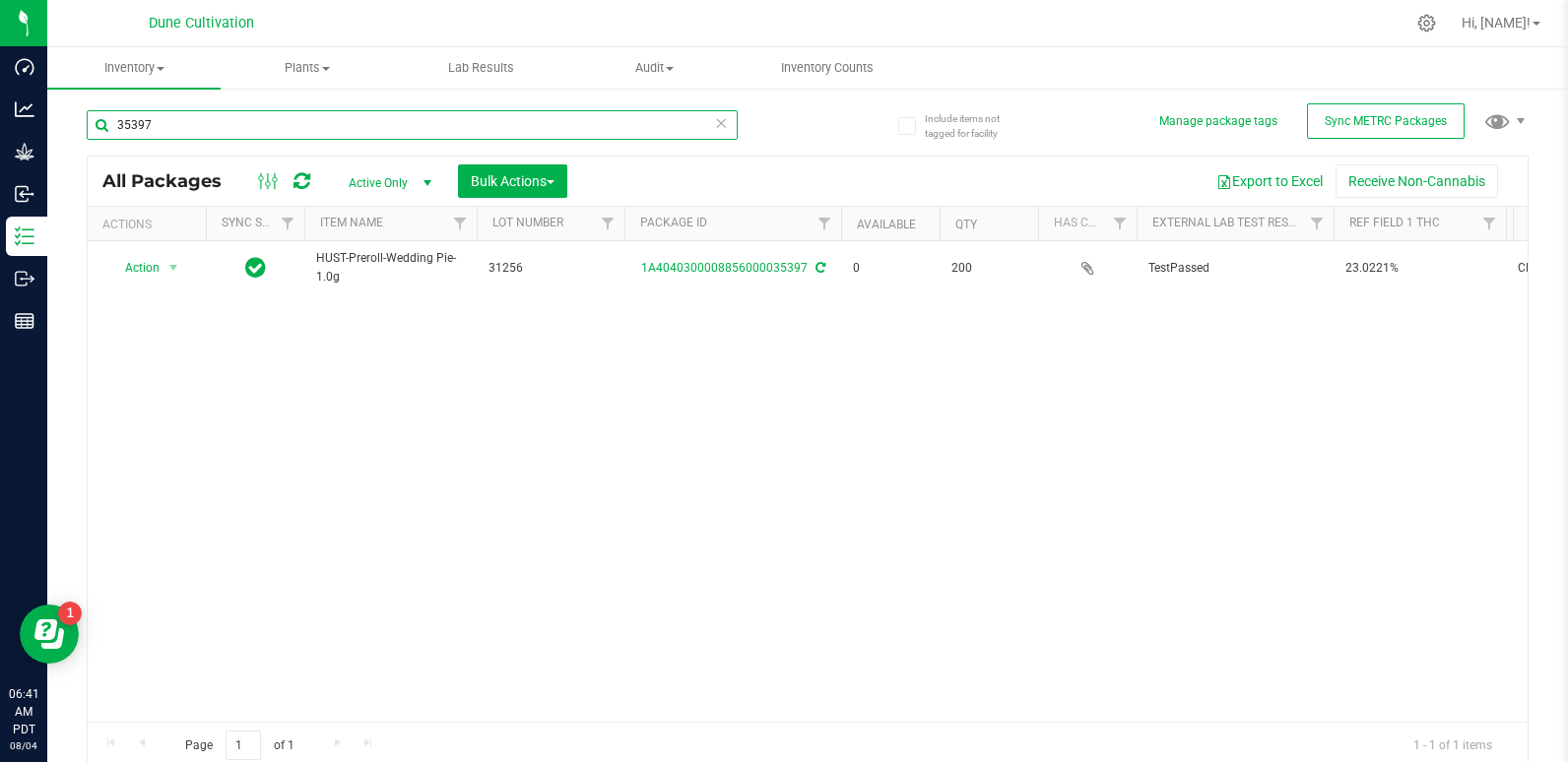 click on "35397" at bounding box center [412, 125] 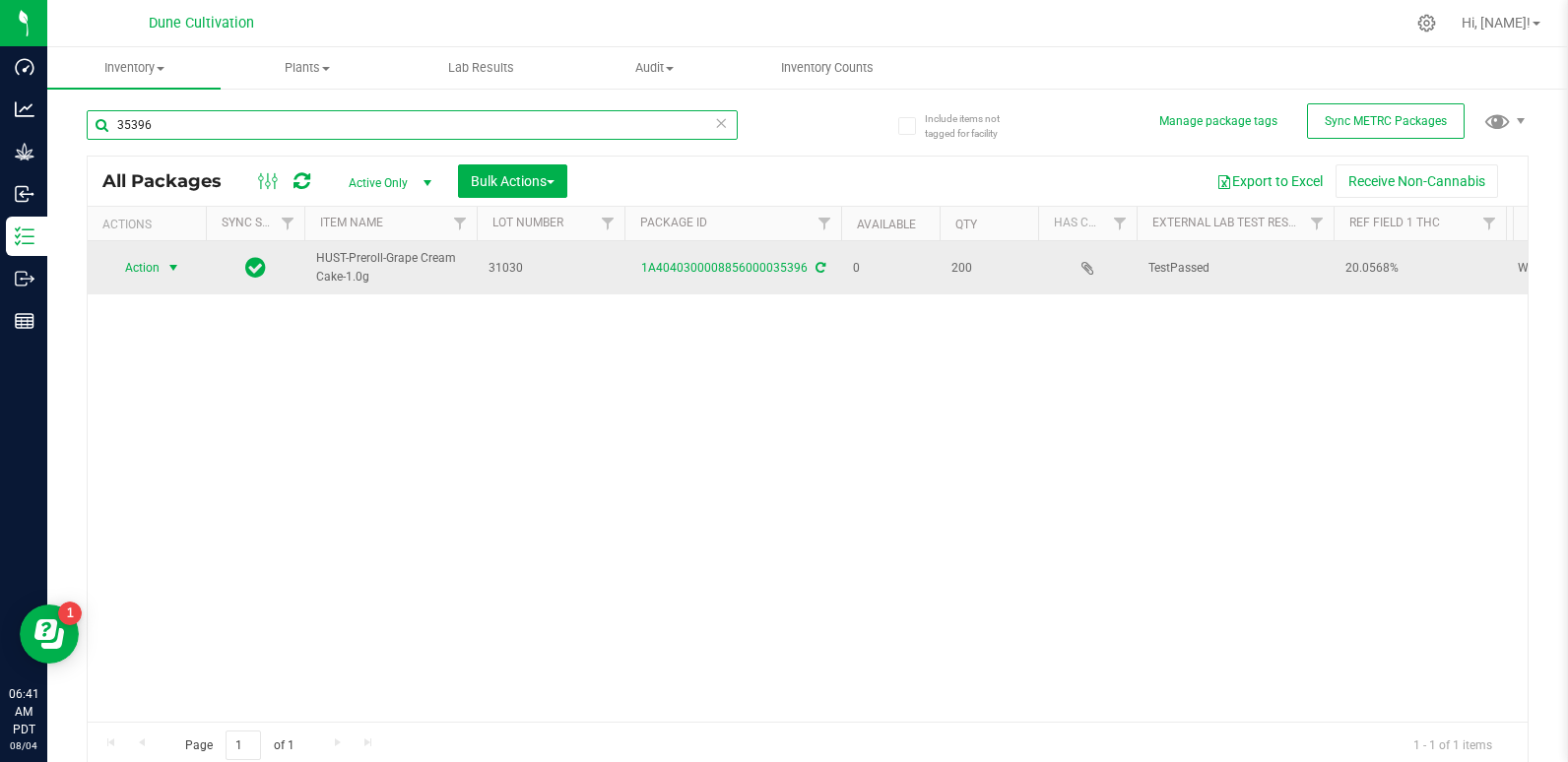 type on "35396" 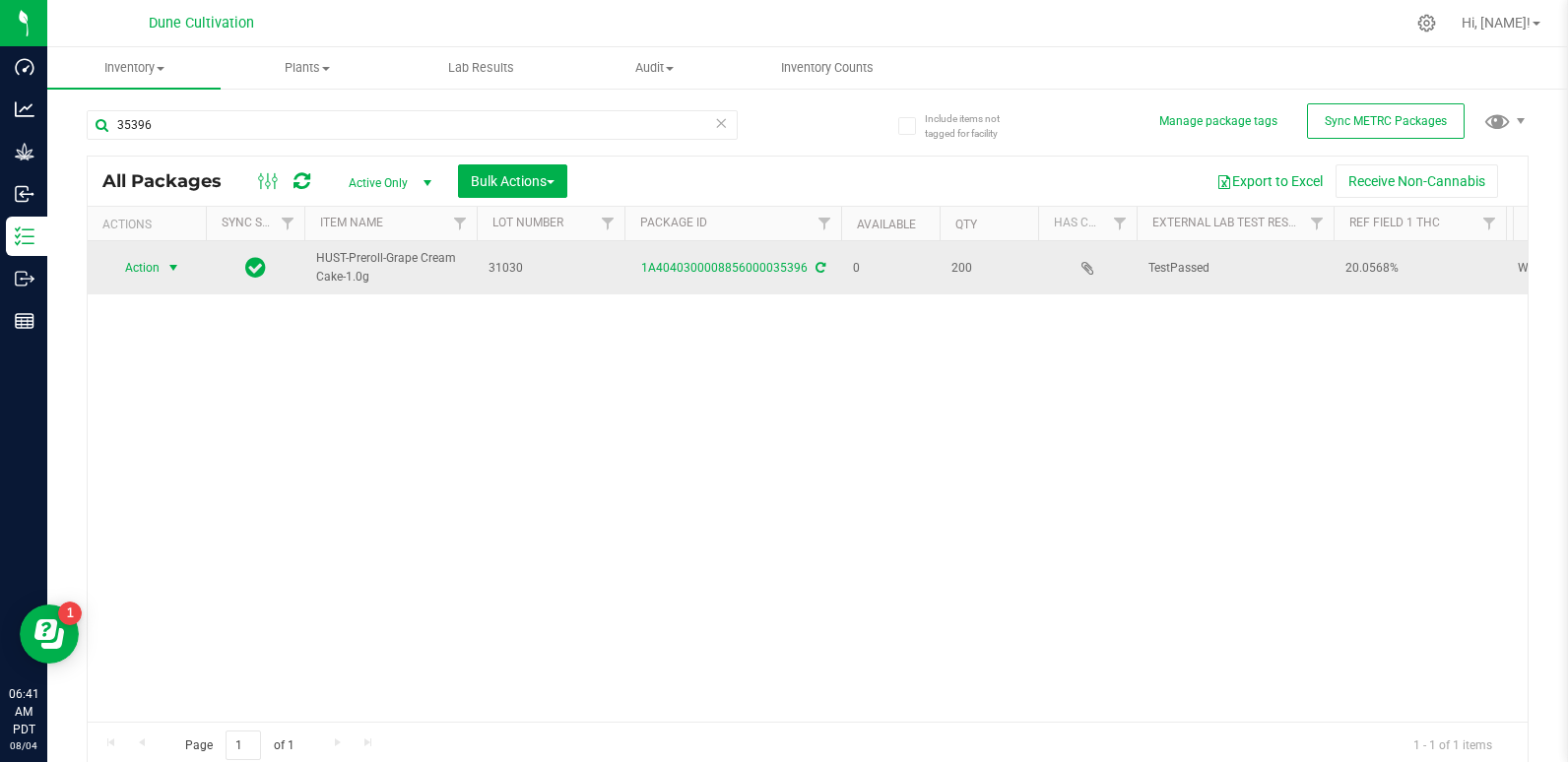 click on "Action" at bounding box center (134, 268) 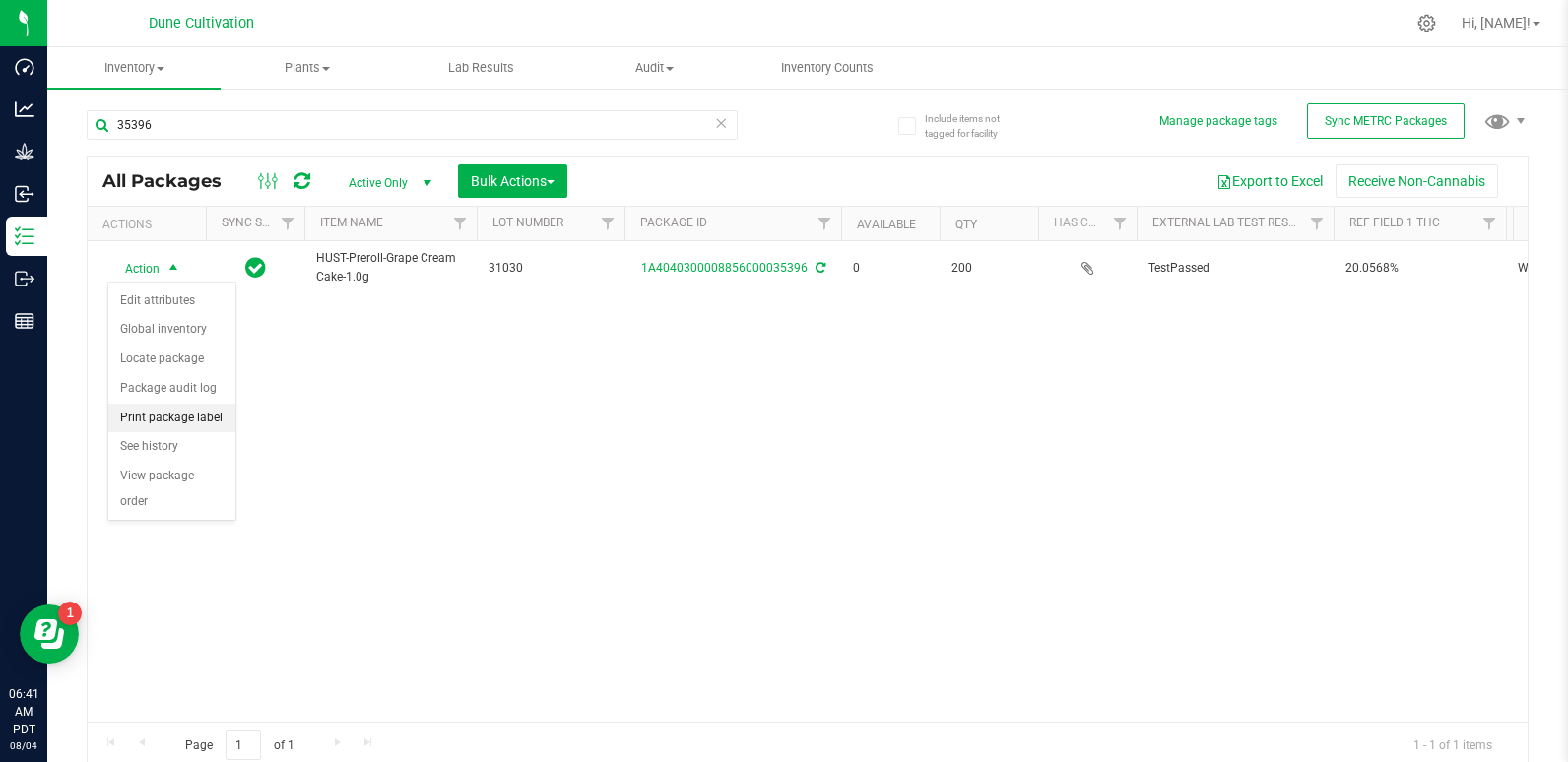 click on "Print package label" at bounding box center (171, 418) 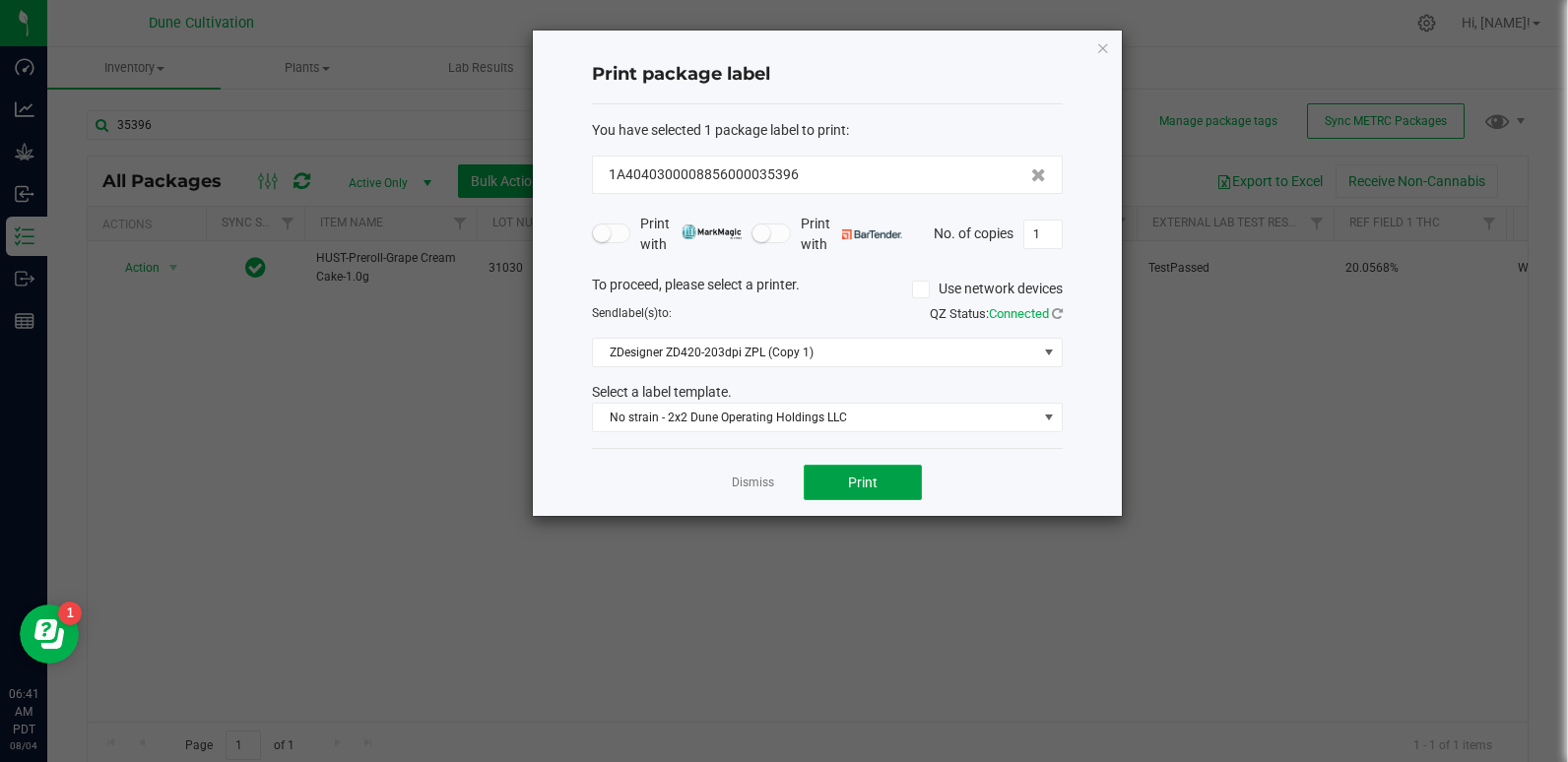 click on "Print" 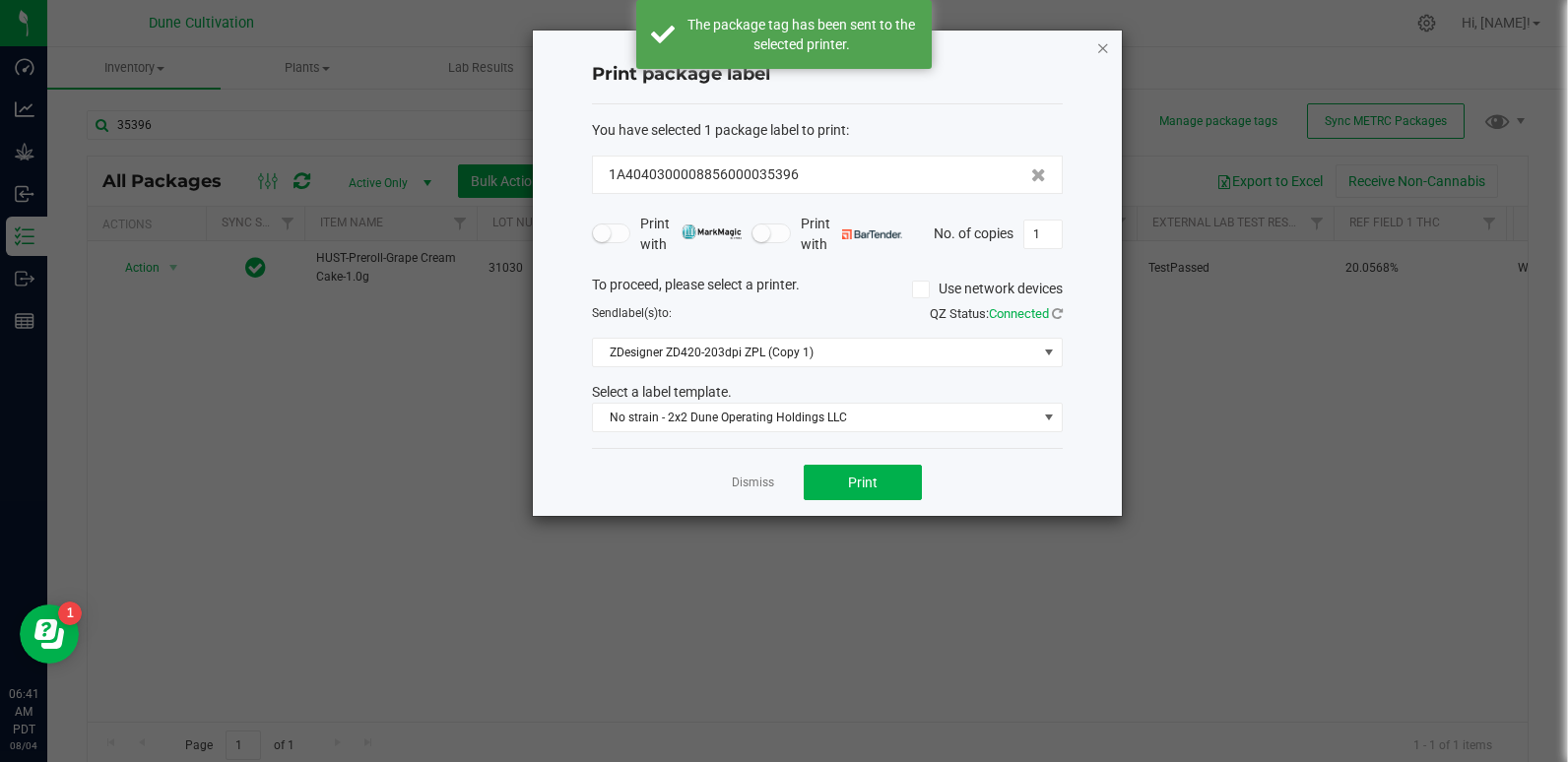 click 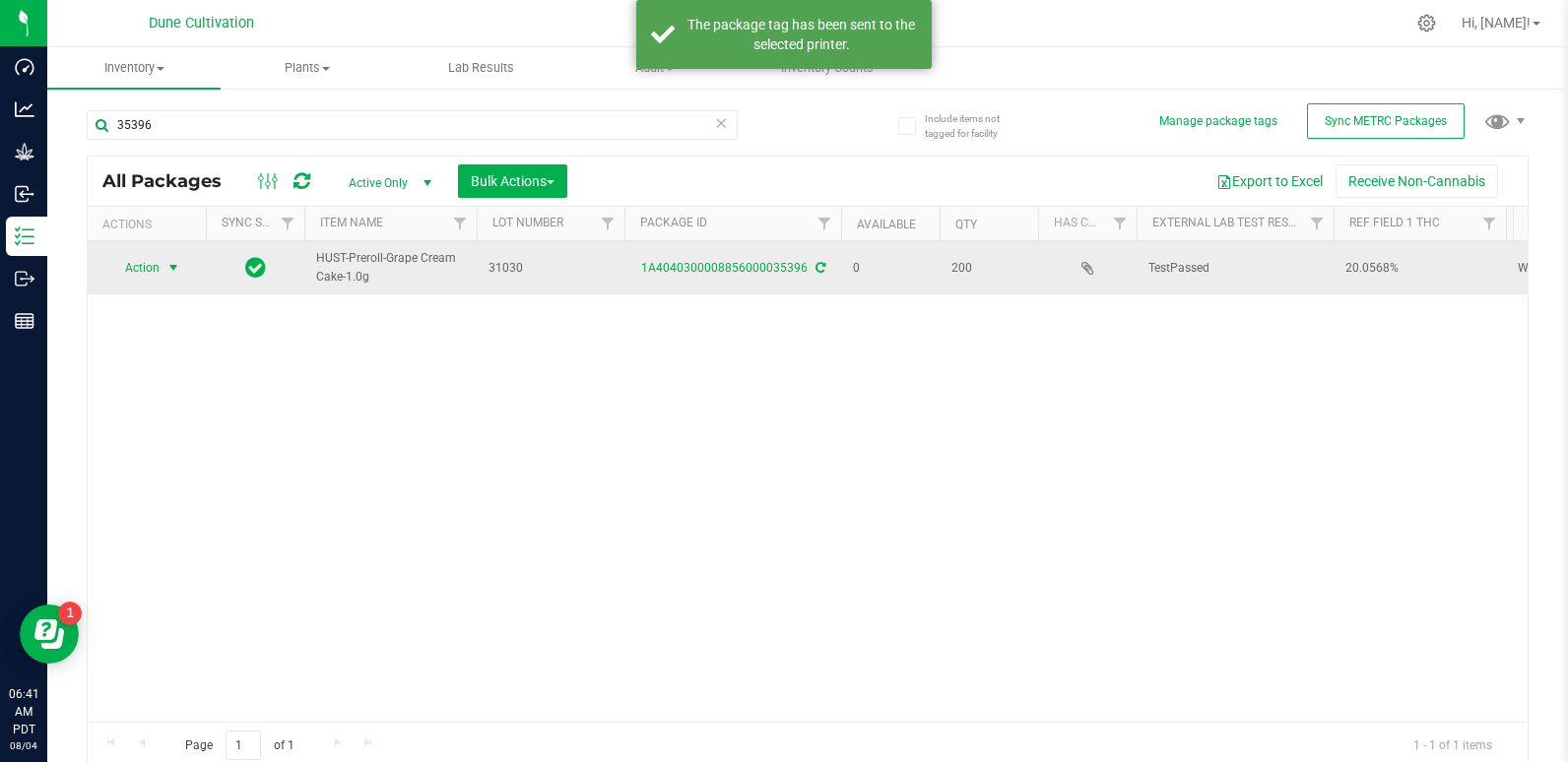 click on "Action" at bounding box center [134, 268] 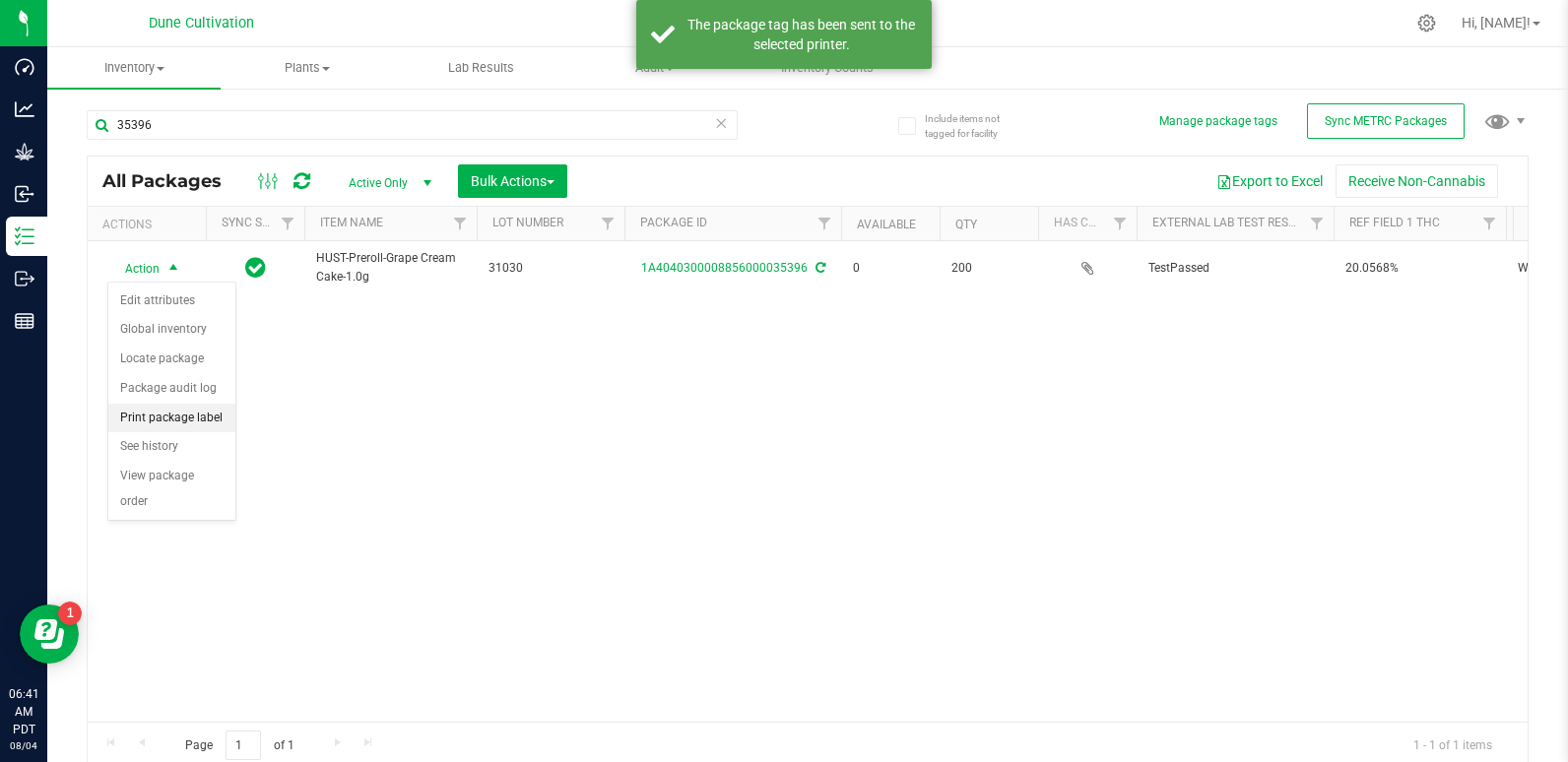 click on "Print package label" at bounding box center [171, 418] 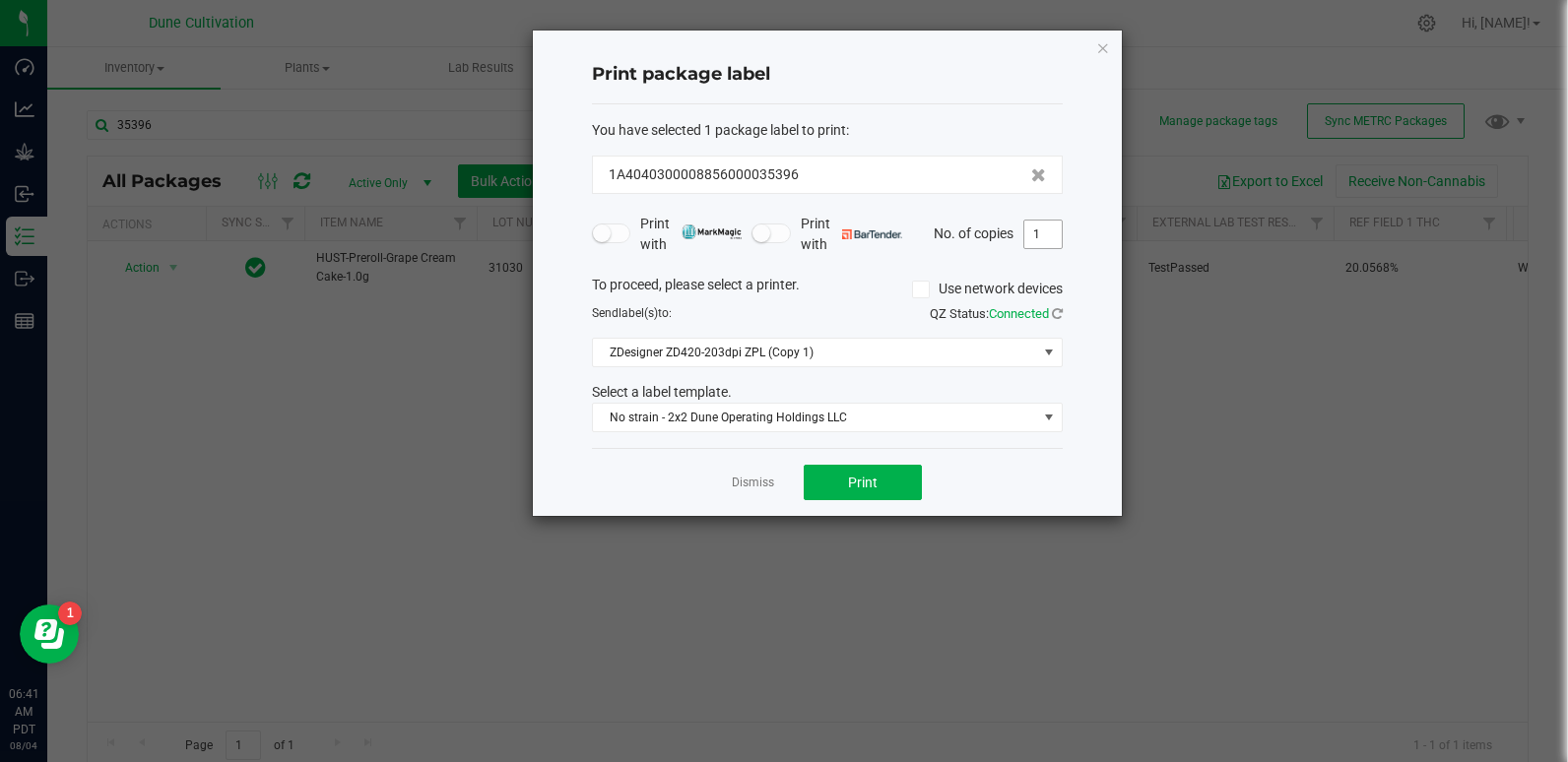 click on "1" at bounding box center (1043, 234) 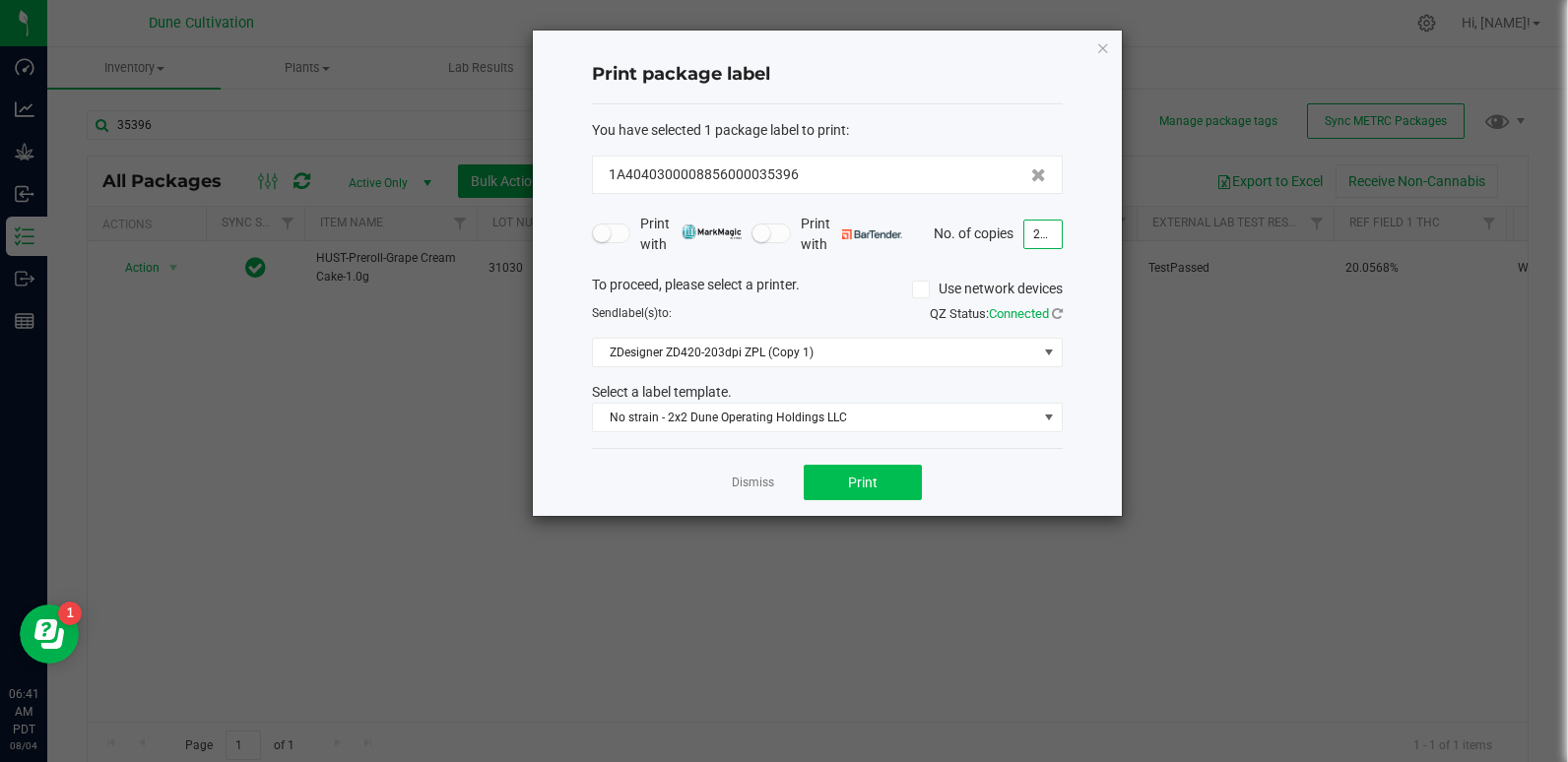 type on "200" 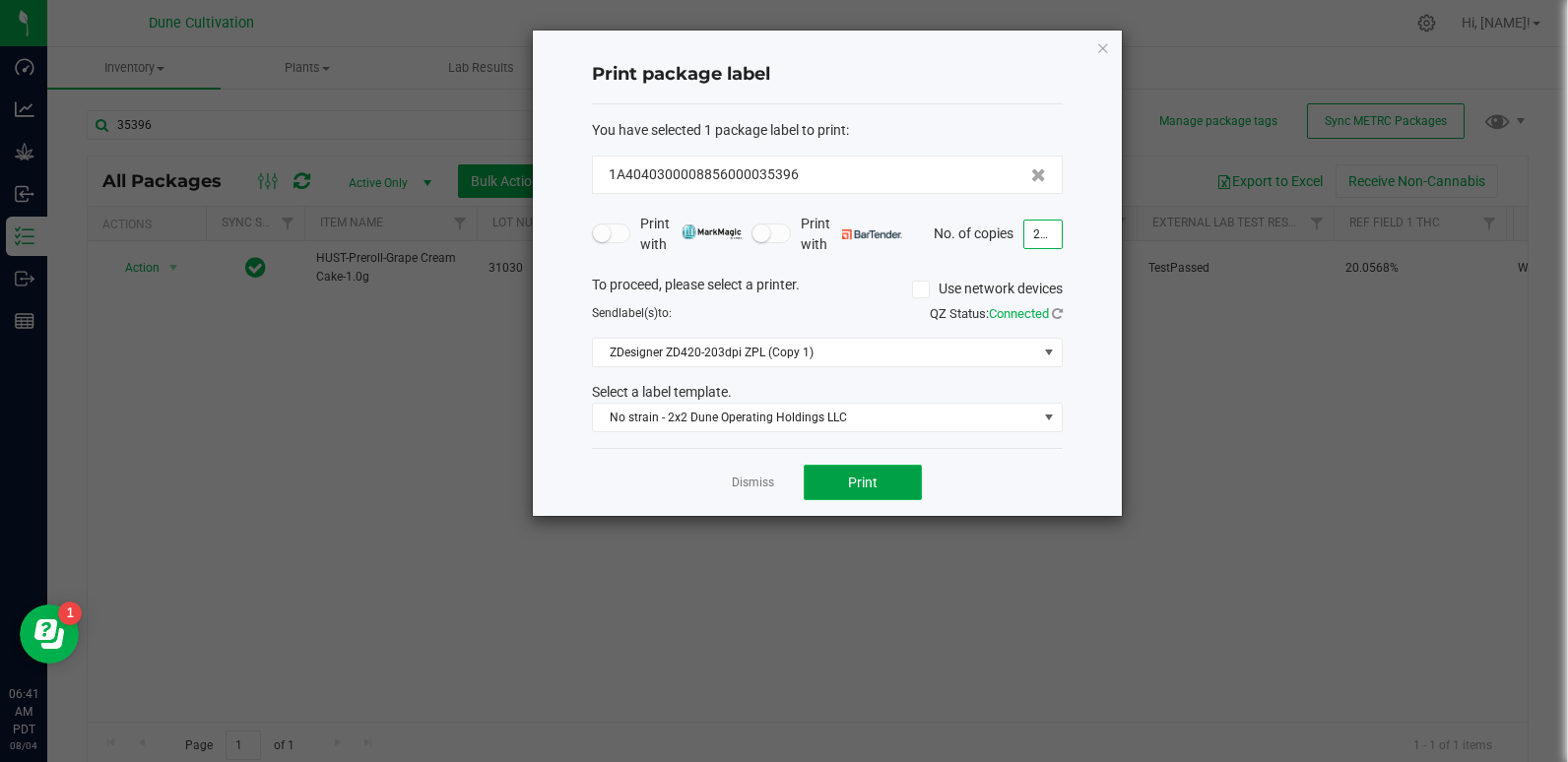 click on "Print" 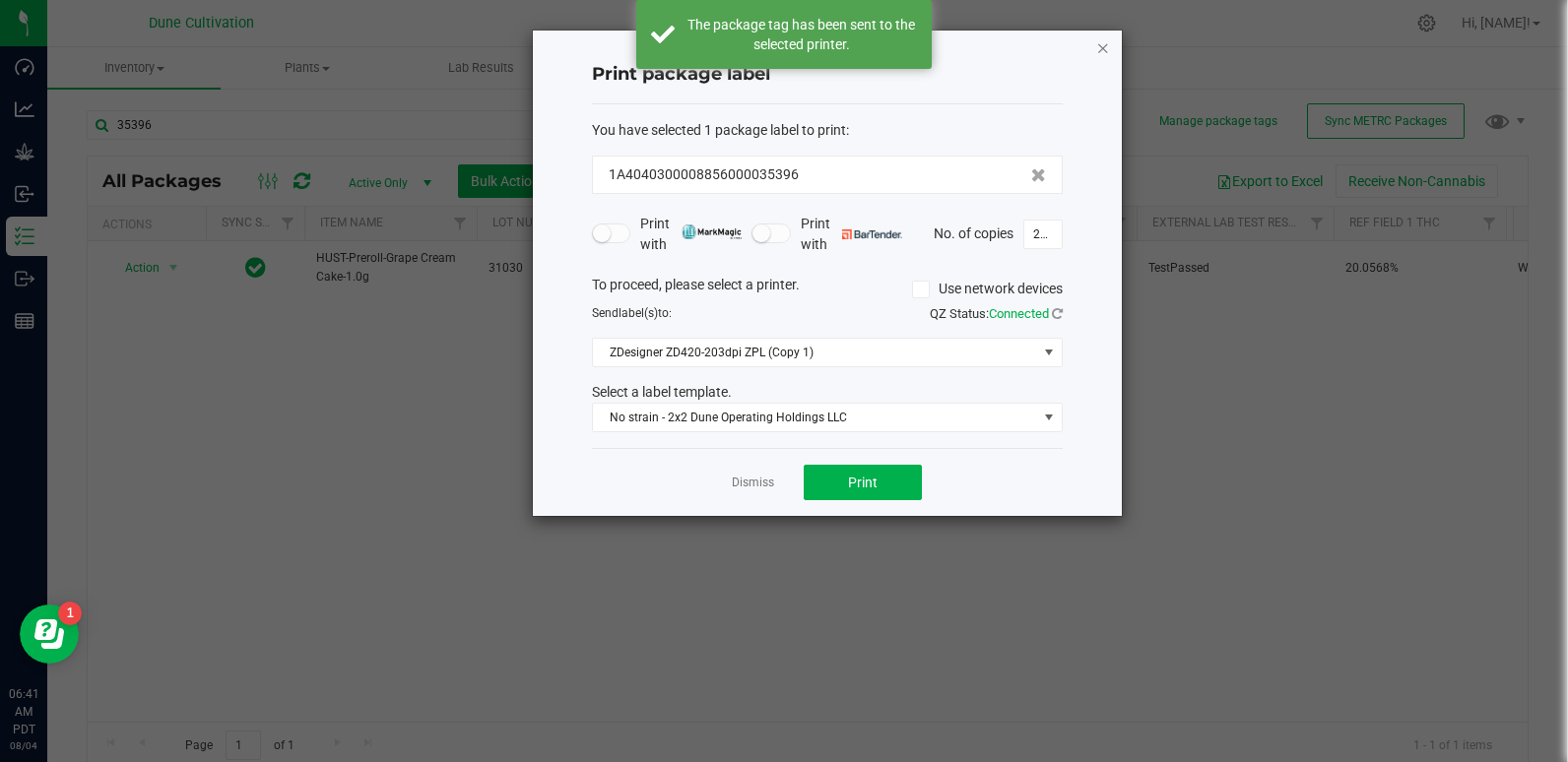 click 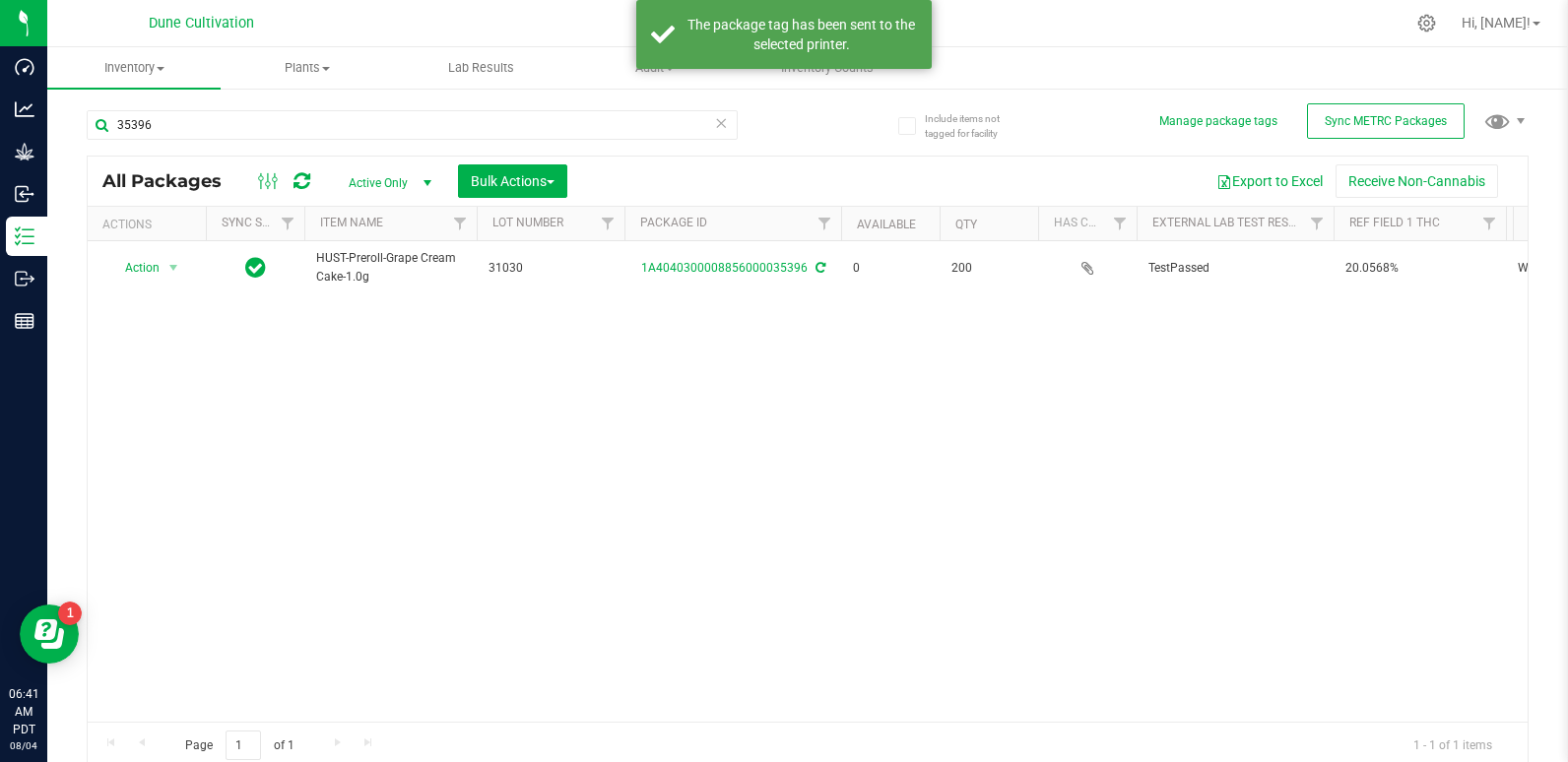 click on "Action Action Edit attributes Global inventory Locate package Package audit log Print package label See history View package order
HUST-Preroll-Grape Cream Cake-1.0g
31030
[PACKAGE_ID]
0
200
TestPassed
20.0568%
WYU25
Assigned to order
00001641
WYU25
Each
(1 g ea.)
20.0568 0.0000
Finished Product Vault
Pass" at bounding box center [808, 481] 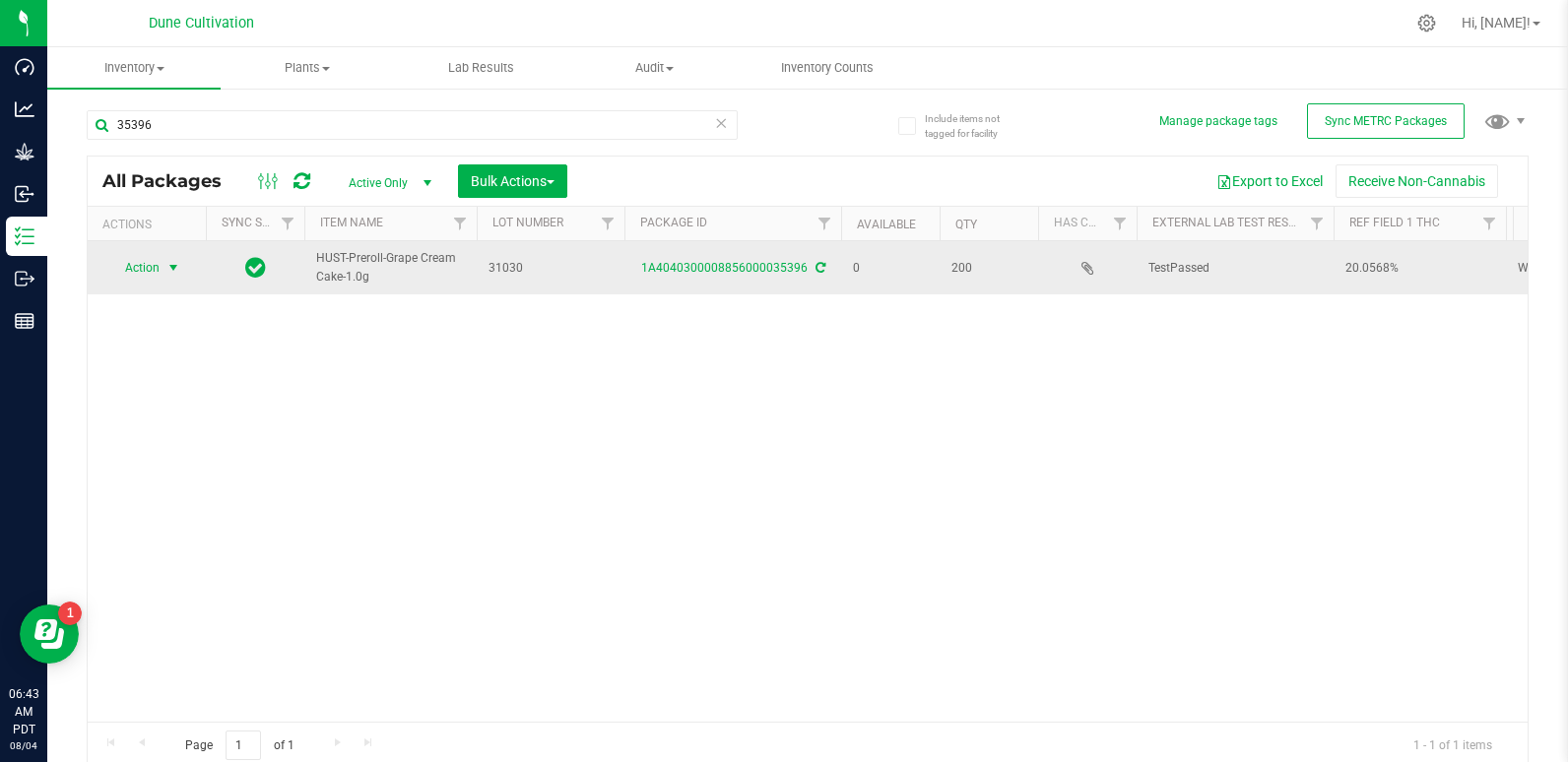 click at bounding box center (173, 268) 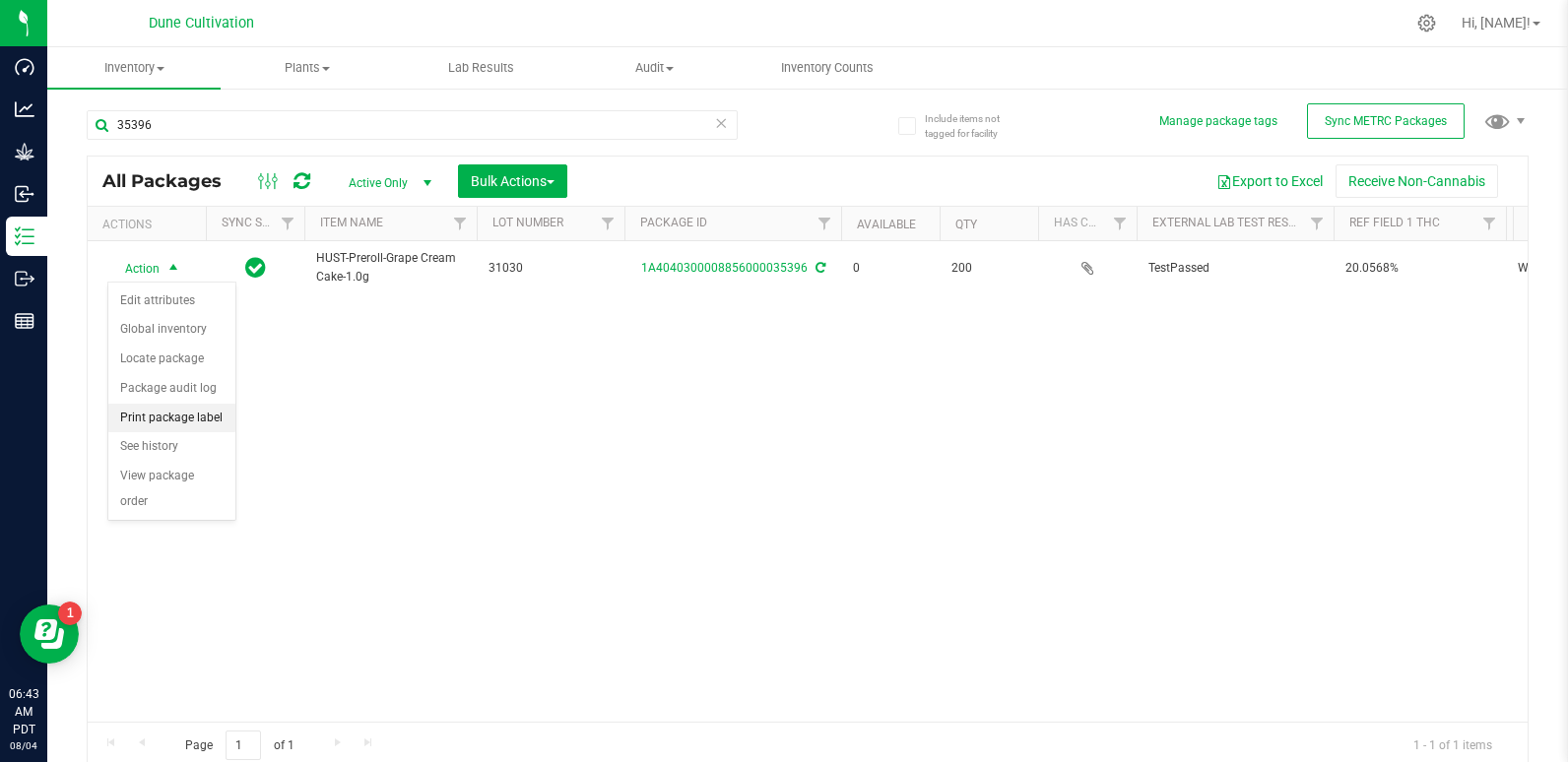 click on "Print package label" at bounding box center [171, 418] 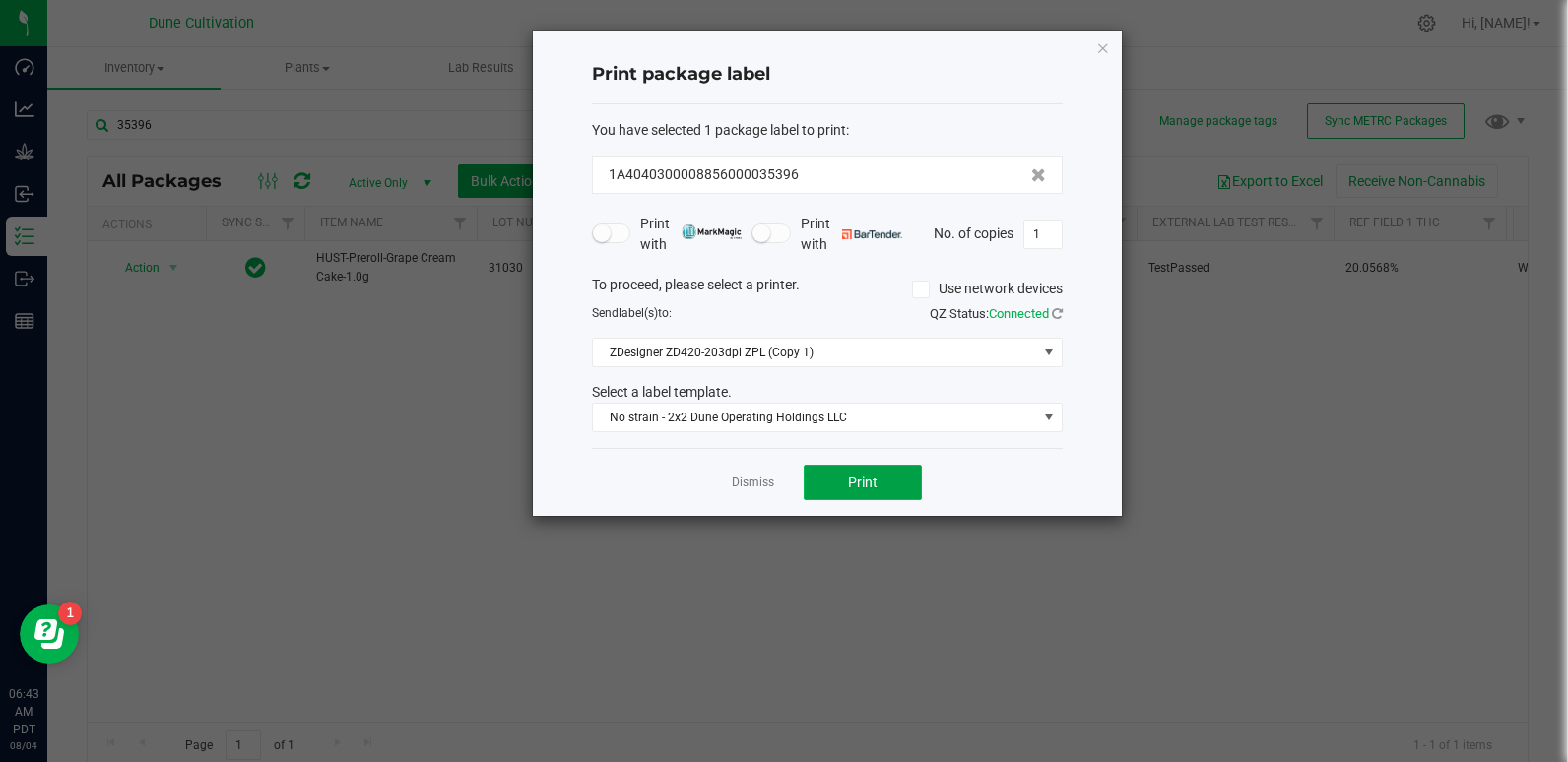 click on "Print" 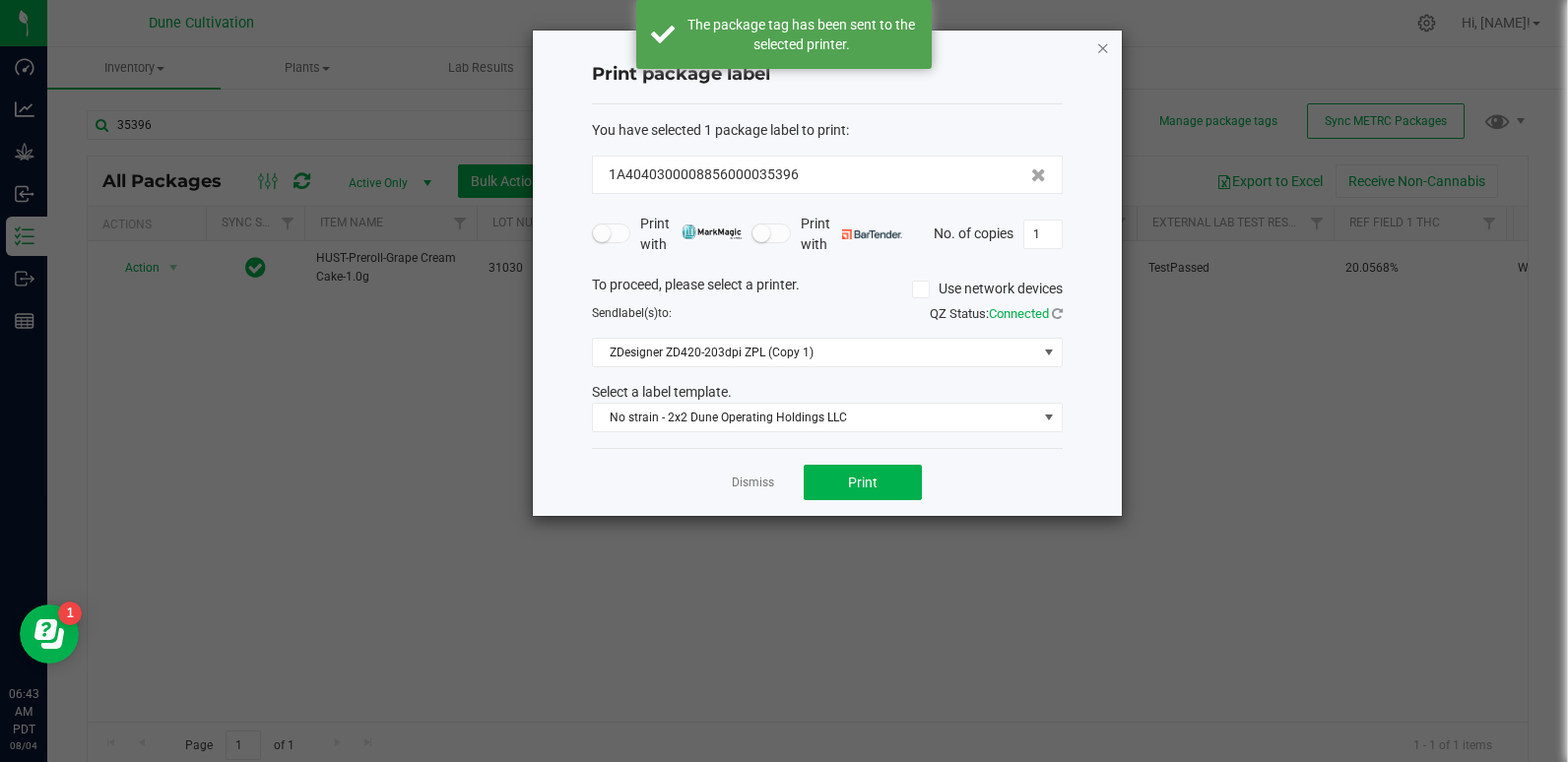click 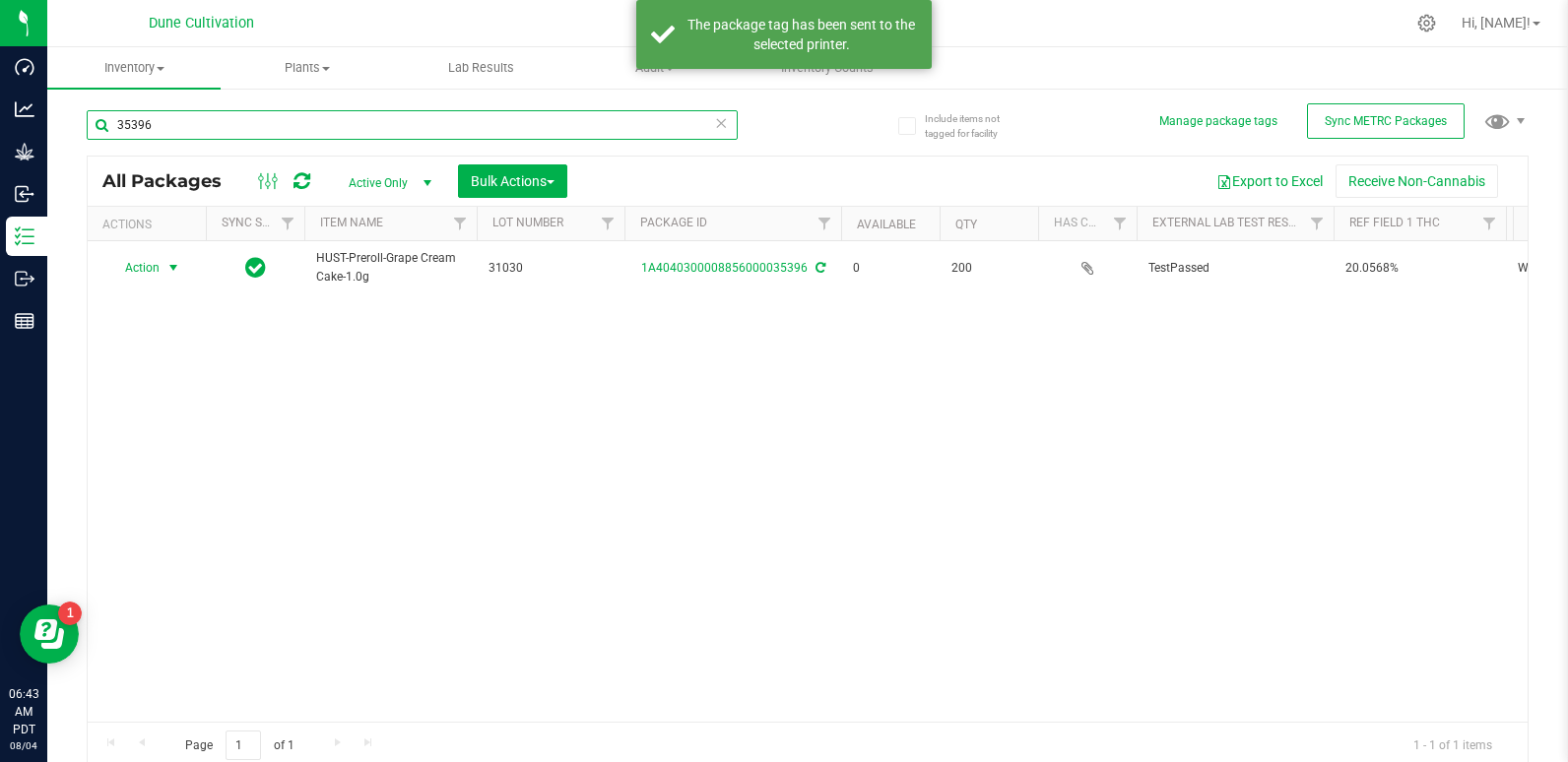 click on "35396" at bounding box center (412, 125) 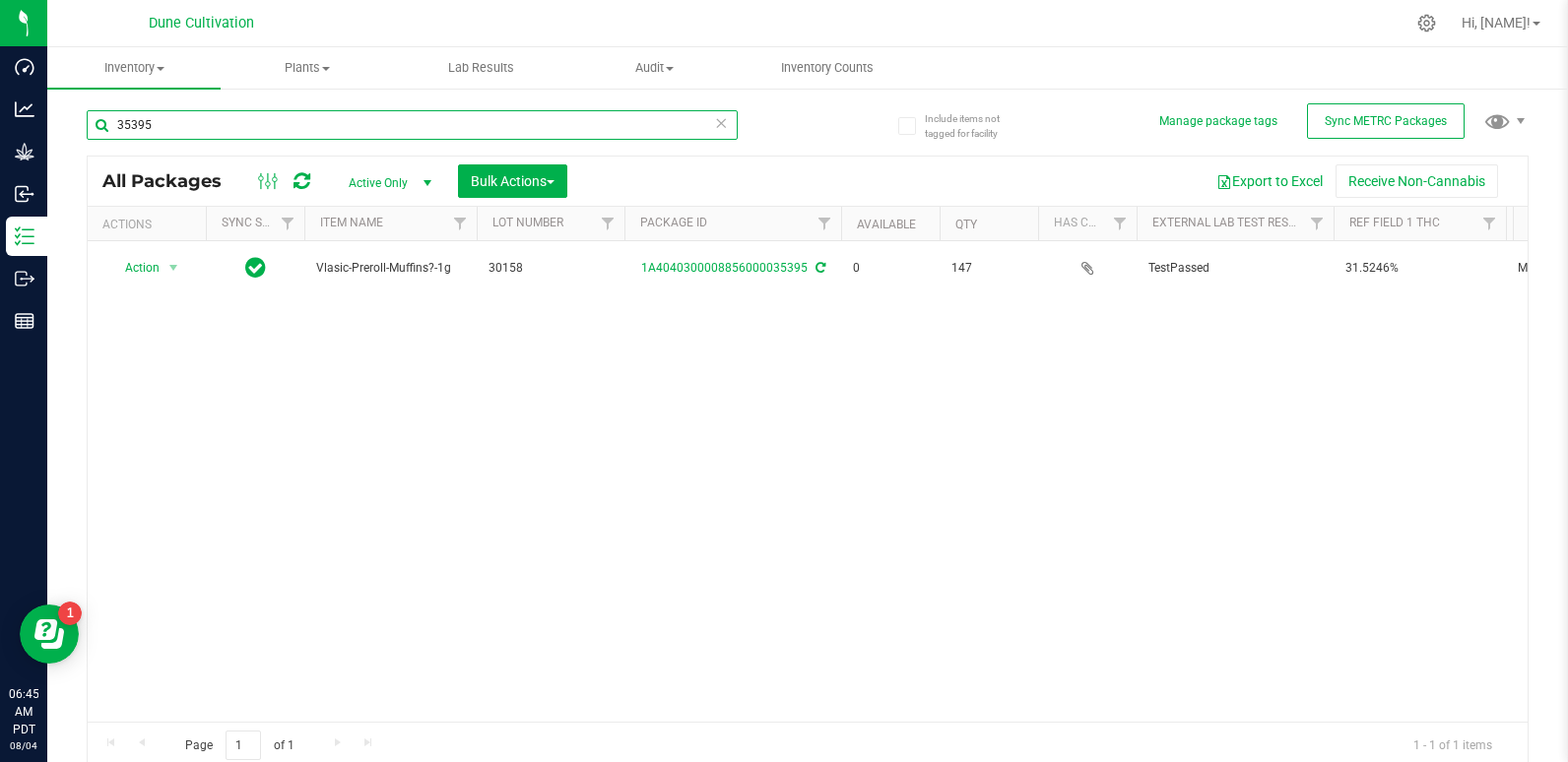 type on "35395" 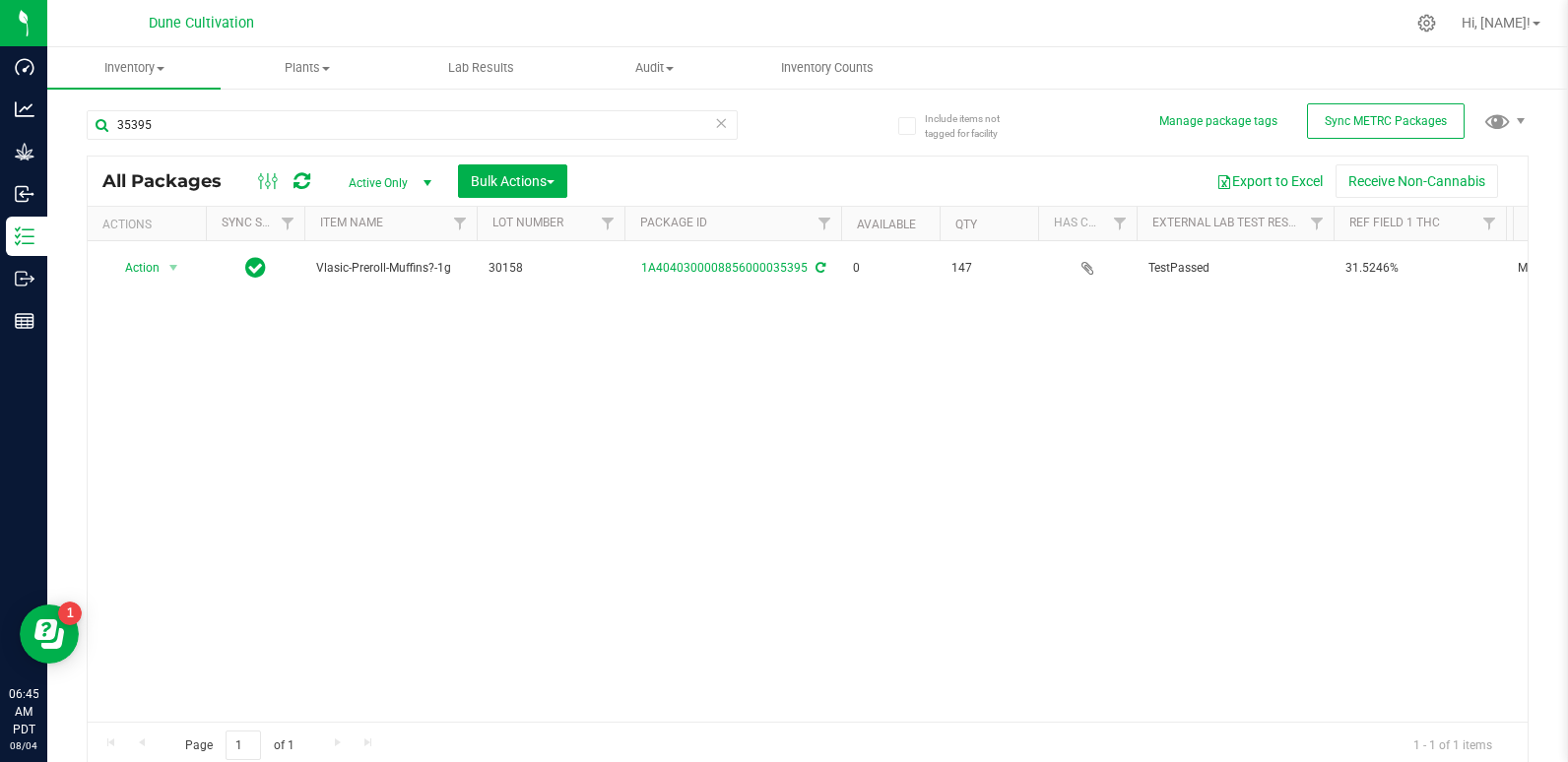 click on "Action Action Edit attributes Global inventory Locate package Package audit log Print package label See history View package order
Vlasic-Preroll-Muffins?-1g
30158
[PACKAGE_ID]
0
147
TestPassed
31.5246%
Muffins?
0.0623%
Assigned to order
00001641
GO27
Each
(1 g ea.)
31.5246 0.0623
Finished Product Vault
Pass" at bounding box center [808, 481] 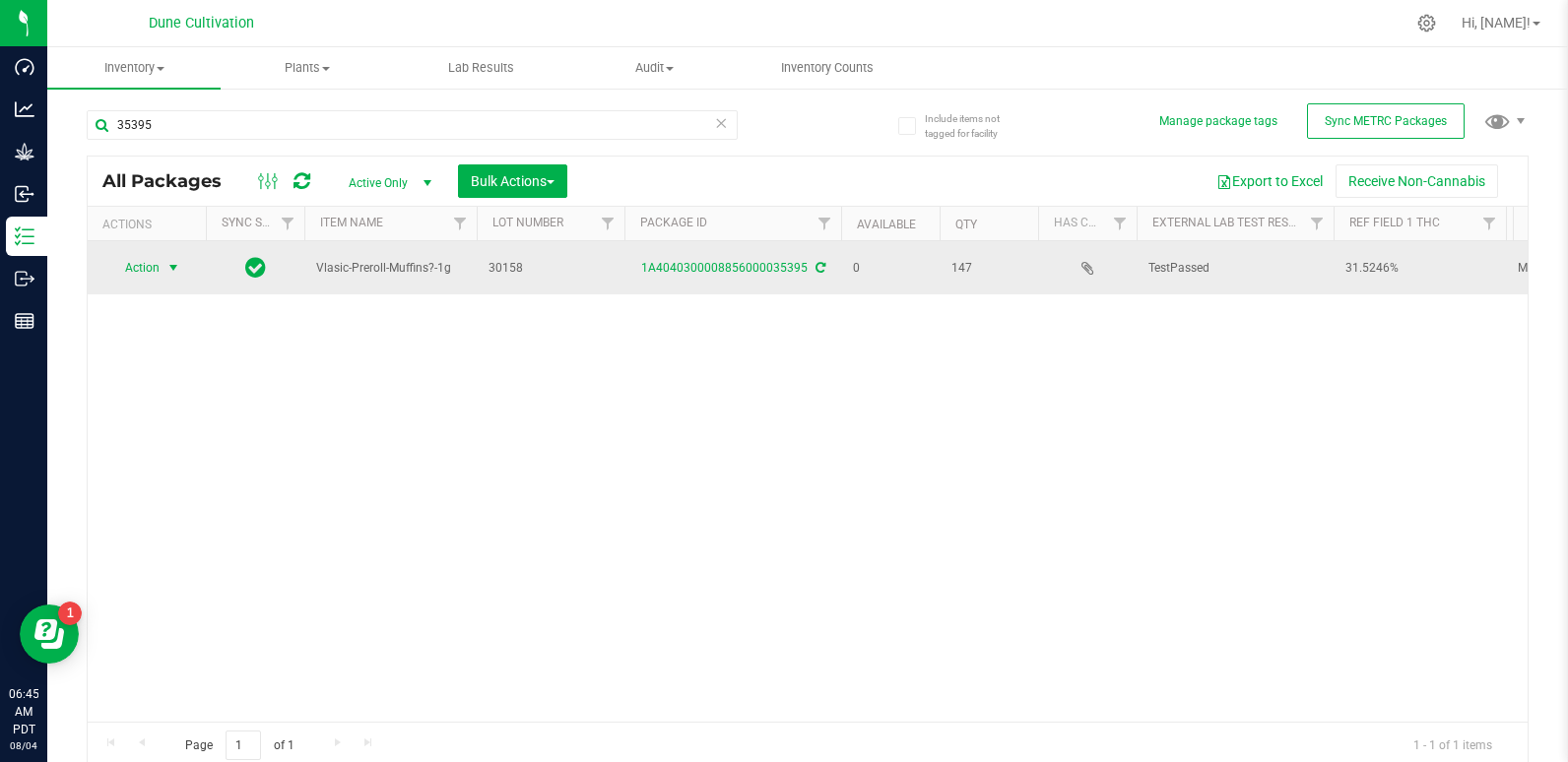 click at bounding box center (173, 268) 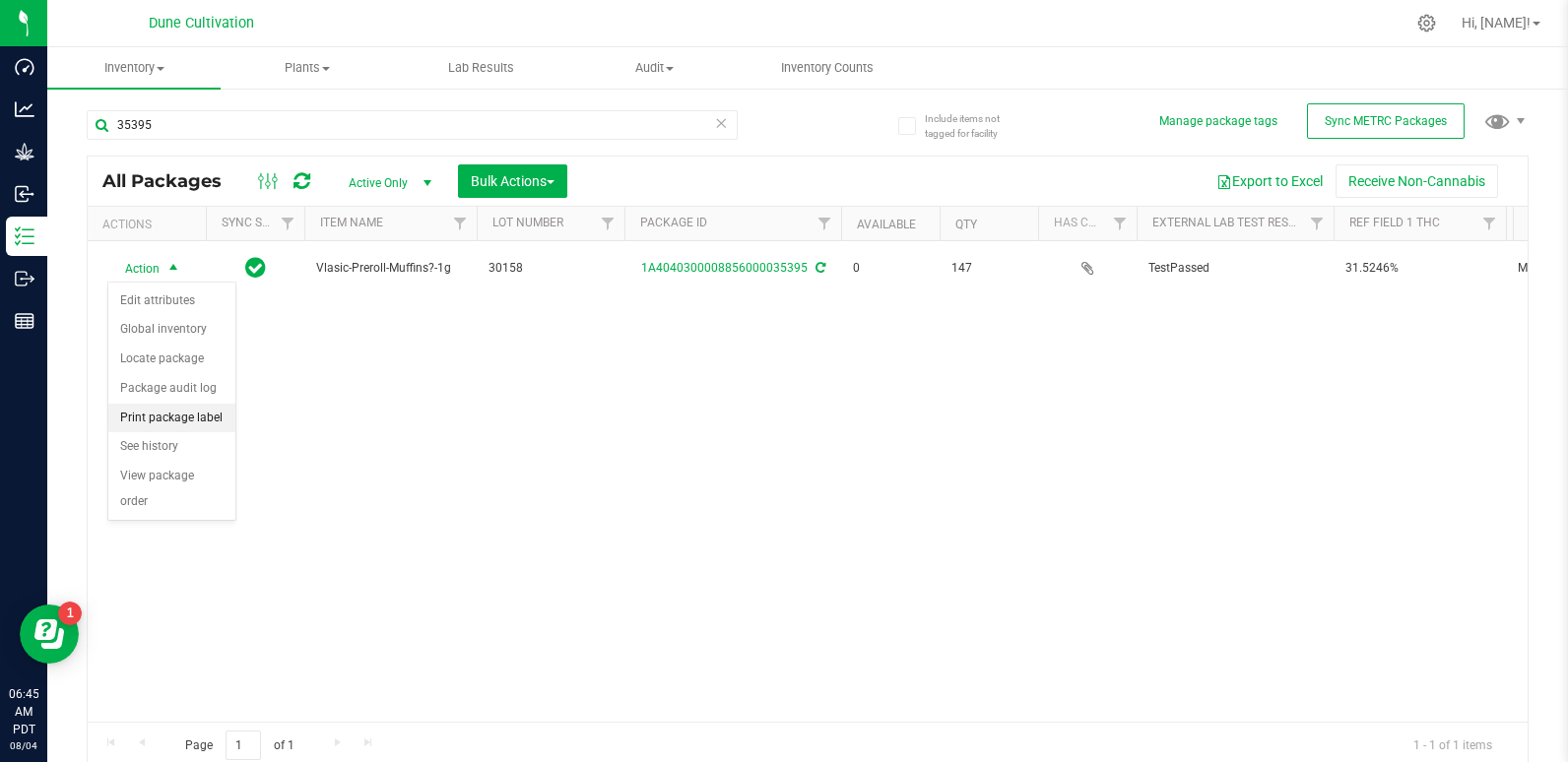 click on "Print package label" at bounding box center [171, 418] 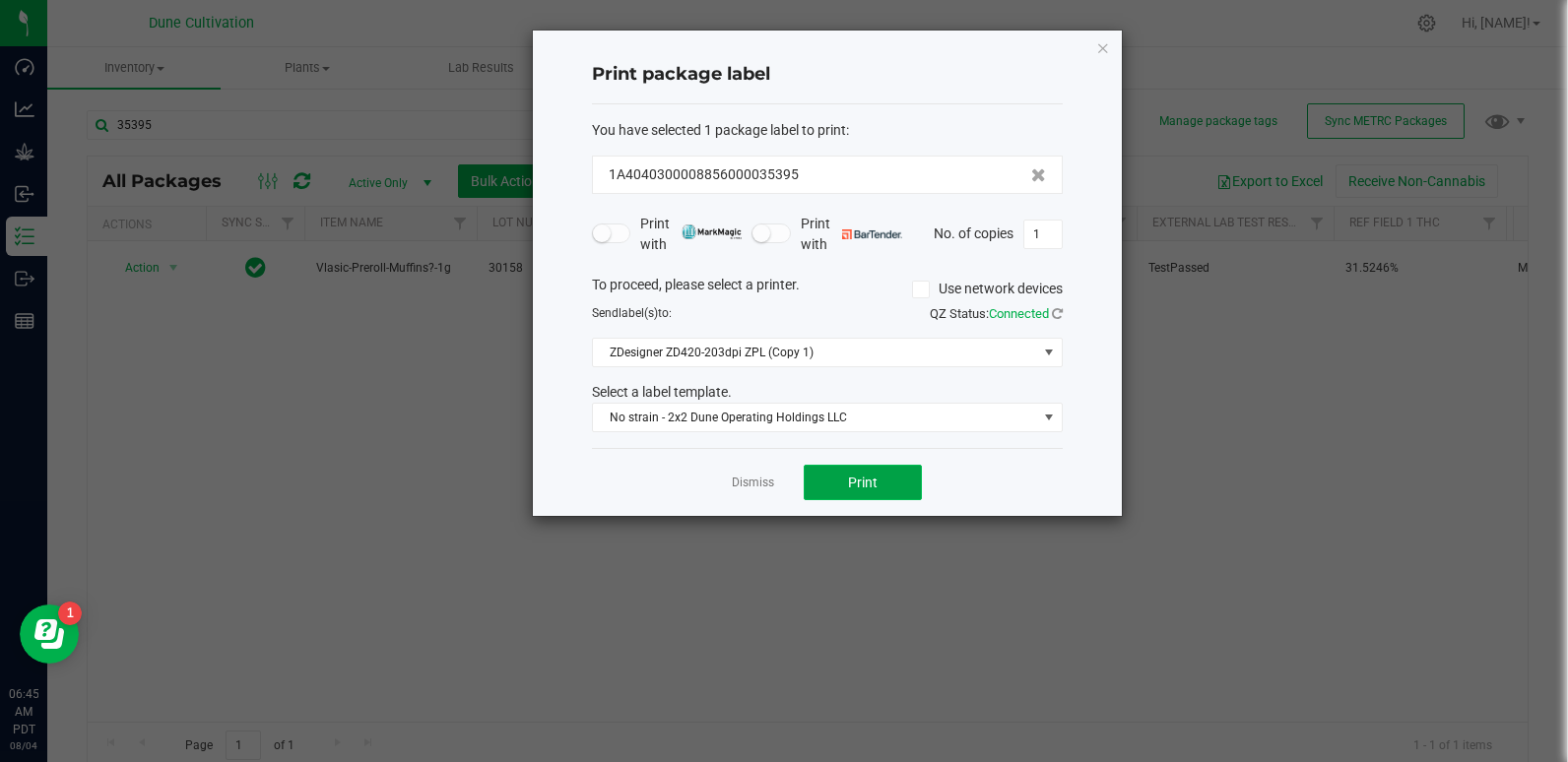 click on "Print" 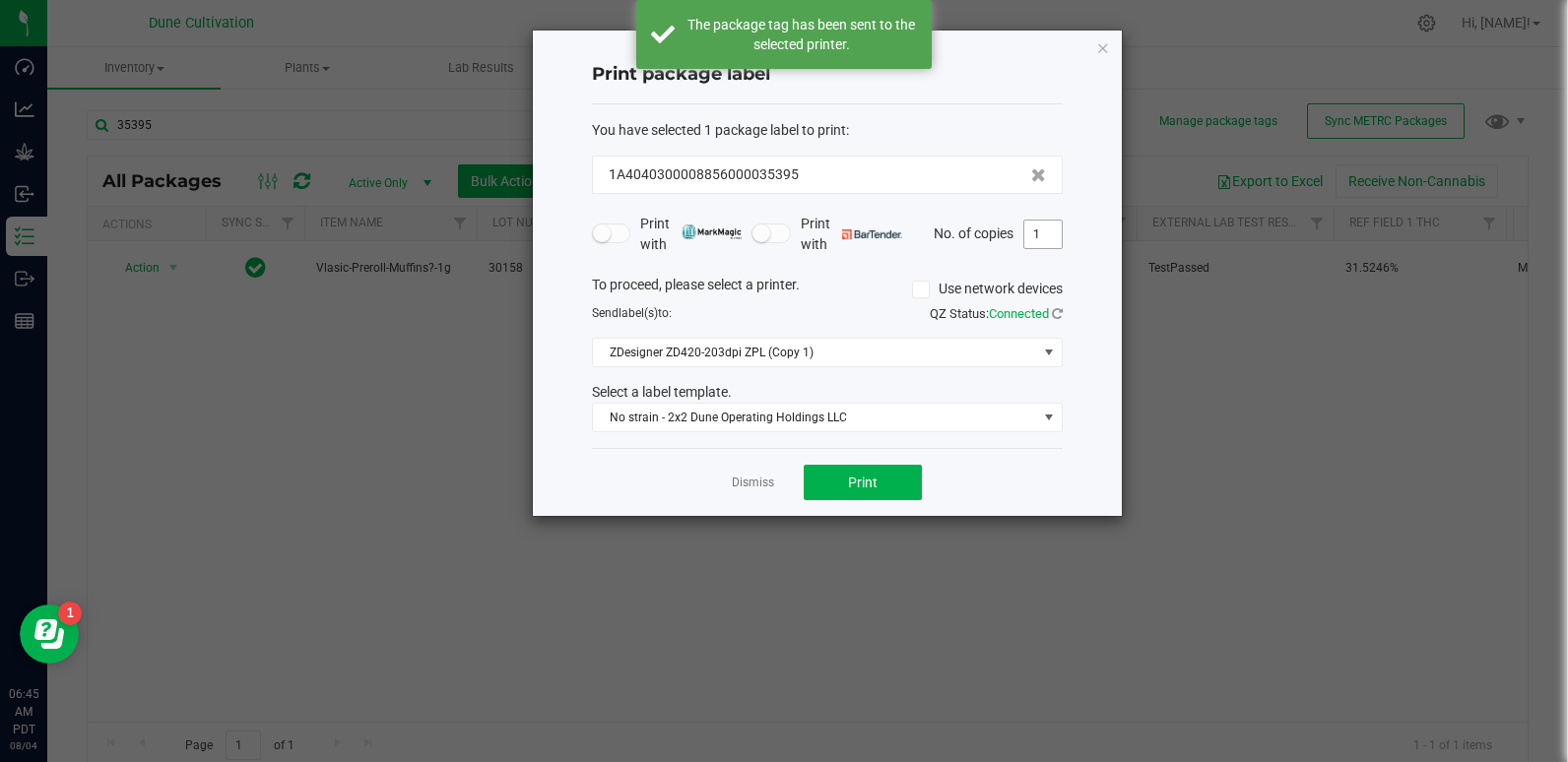 click on "1" at bounding box center [1043, 234] 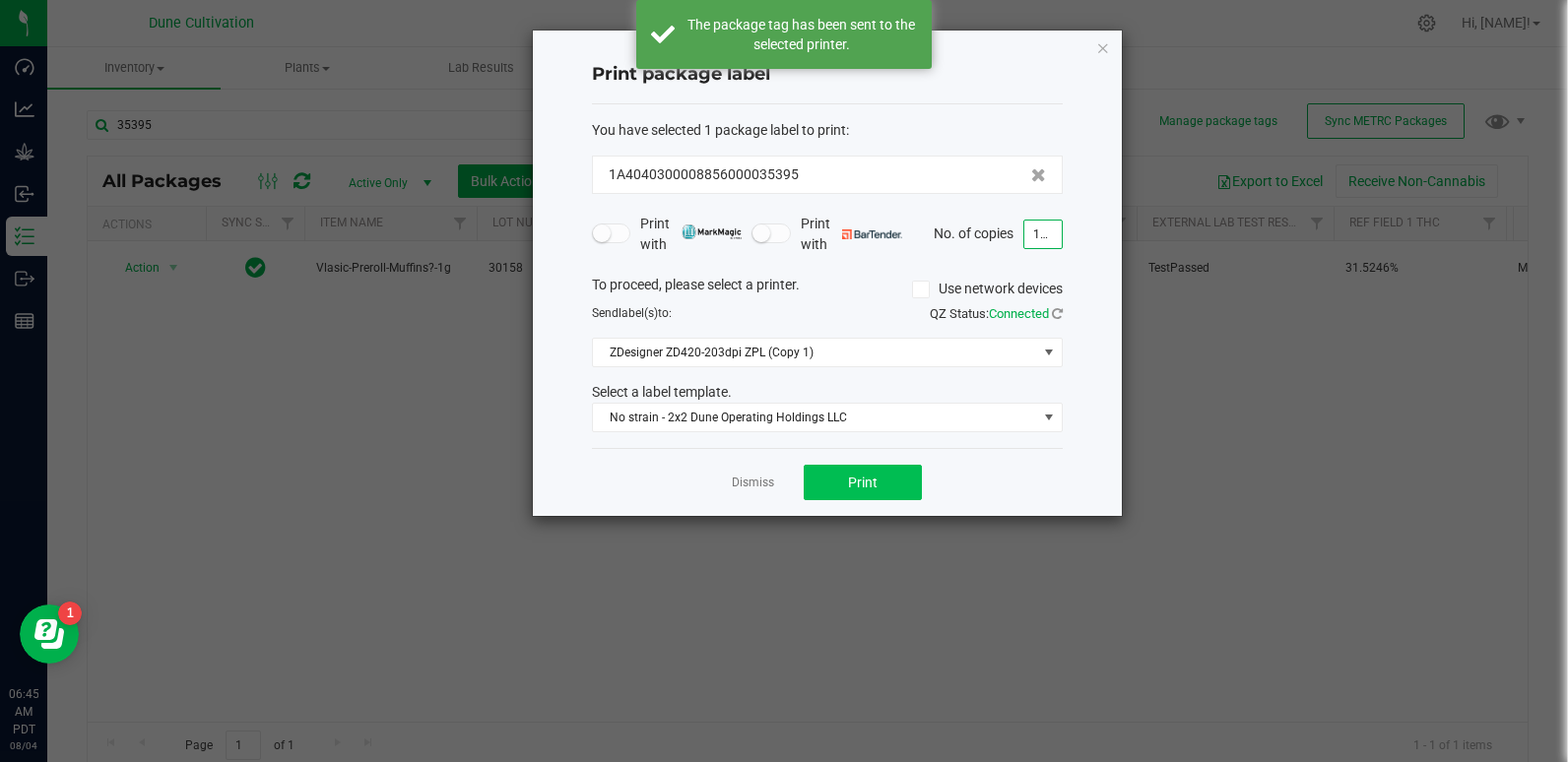 type on "147" 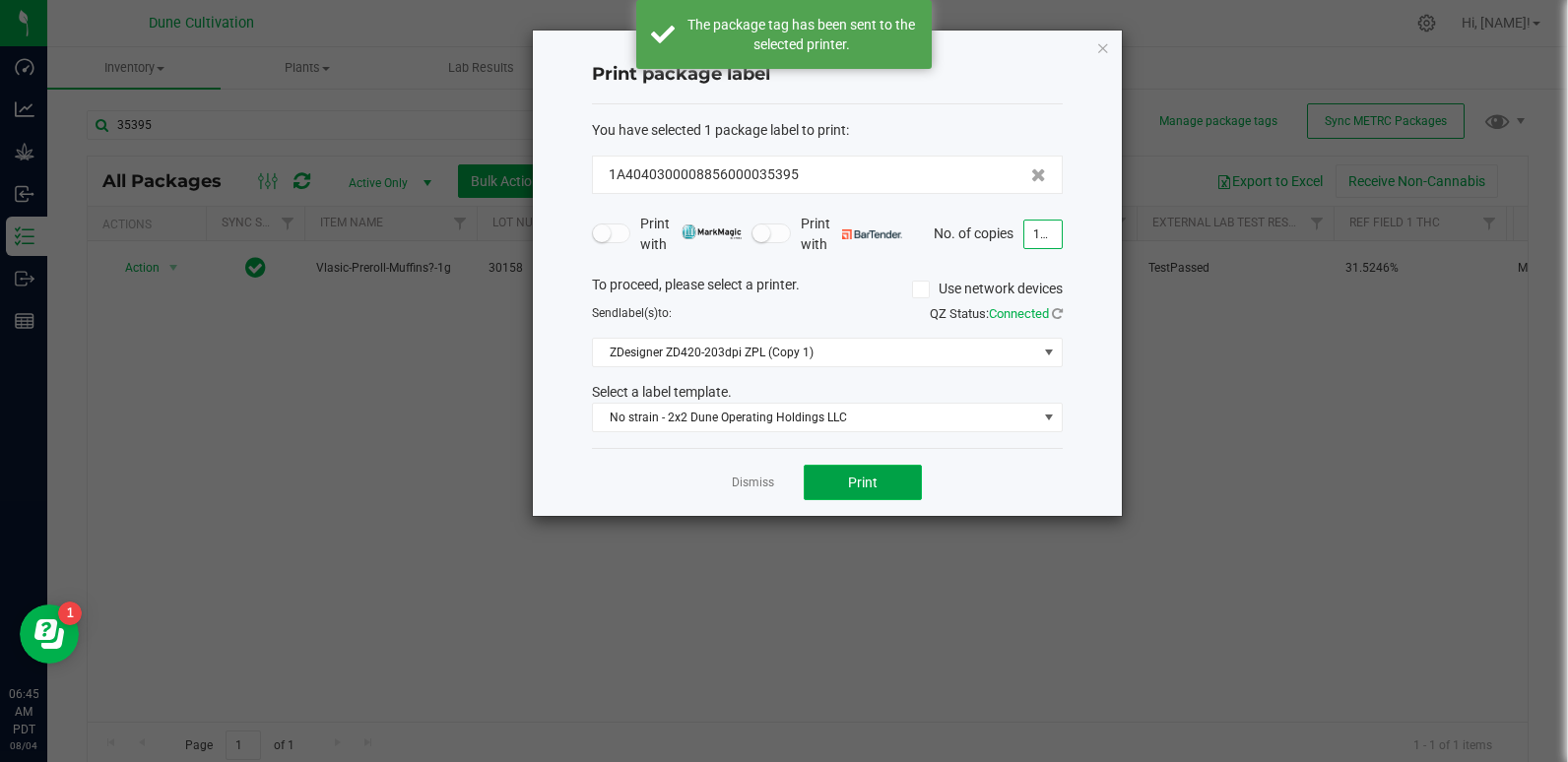 click on "Print" 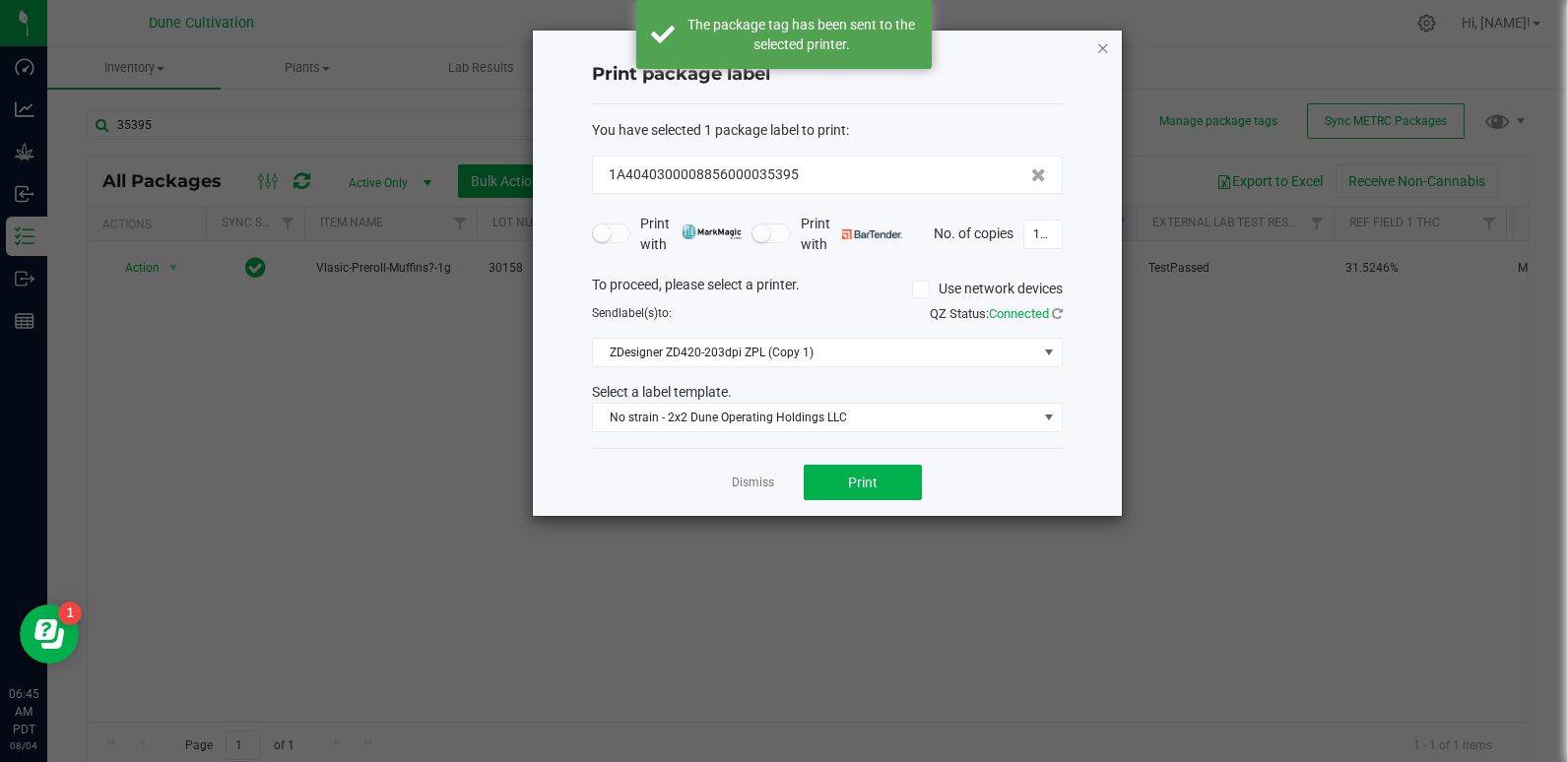 click 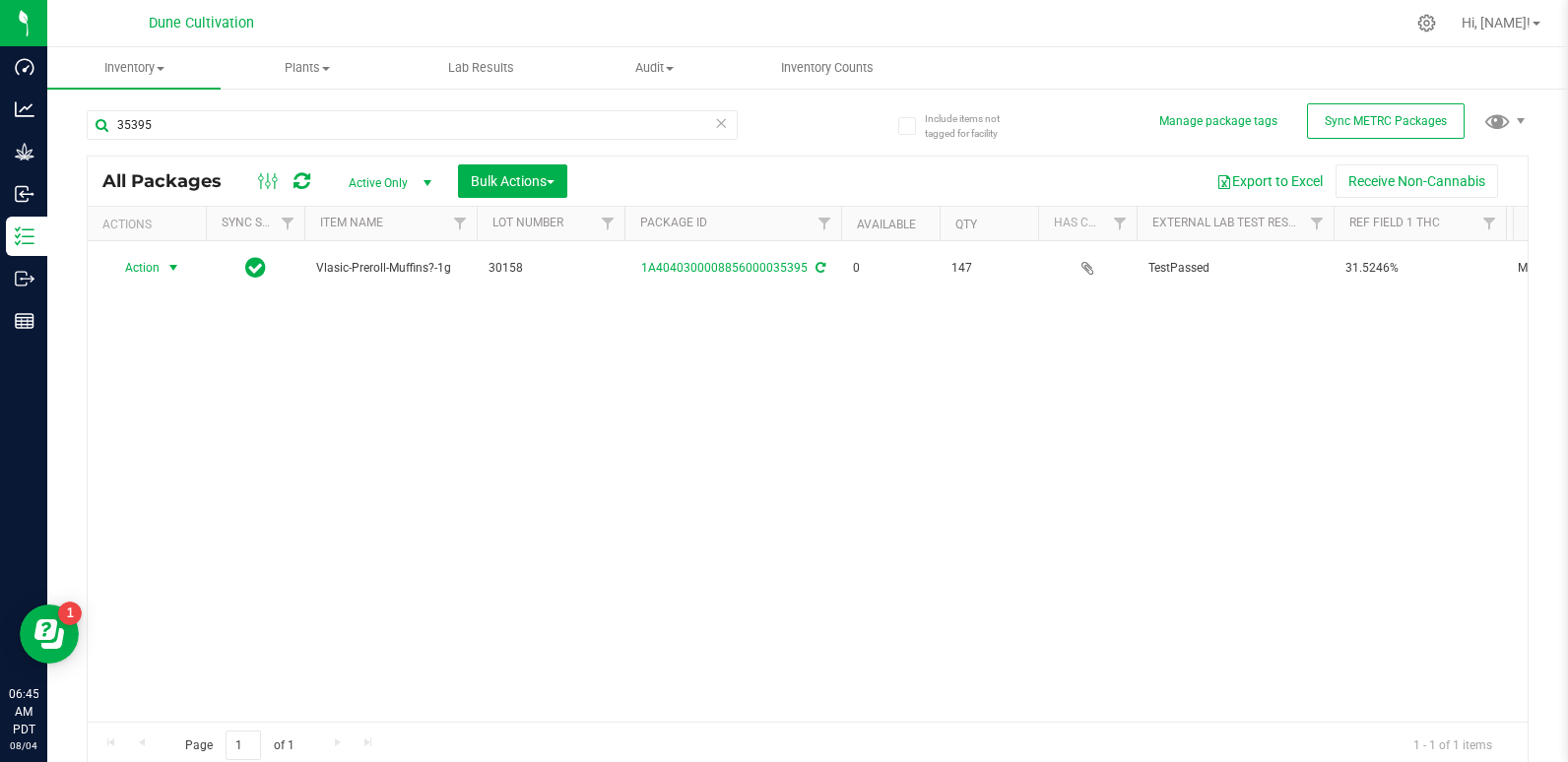 click on "Action Action Edit attributes Global inventory Locate package Package audit log Print package label See history View package order
Vlasic-Preroll-Muffins?-1g
30158
[PACKAGE_ID]
0
147
TestPassed
31.5246%
Muffins?
0.0623%
Assigned to order
00001641
GO27
Each
(1 g ea.)
31.5246 0.0623
Finished Product Vault
Pass" at bounding box center [808, 481] 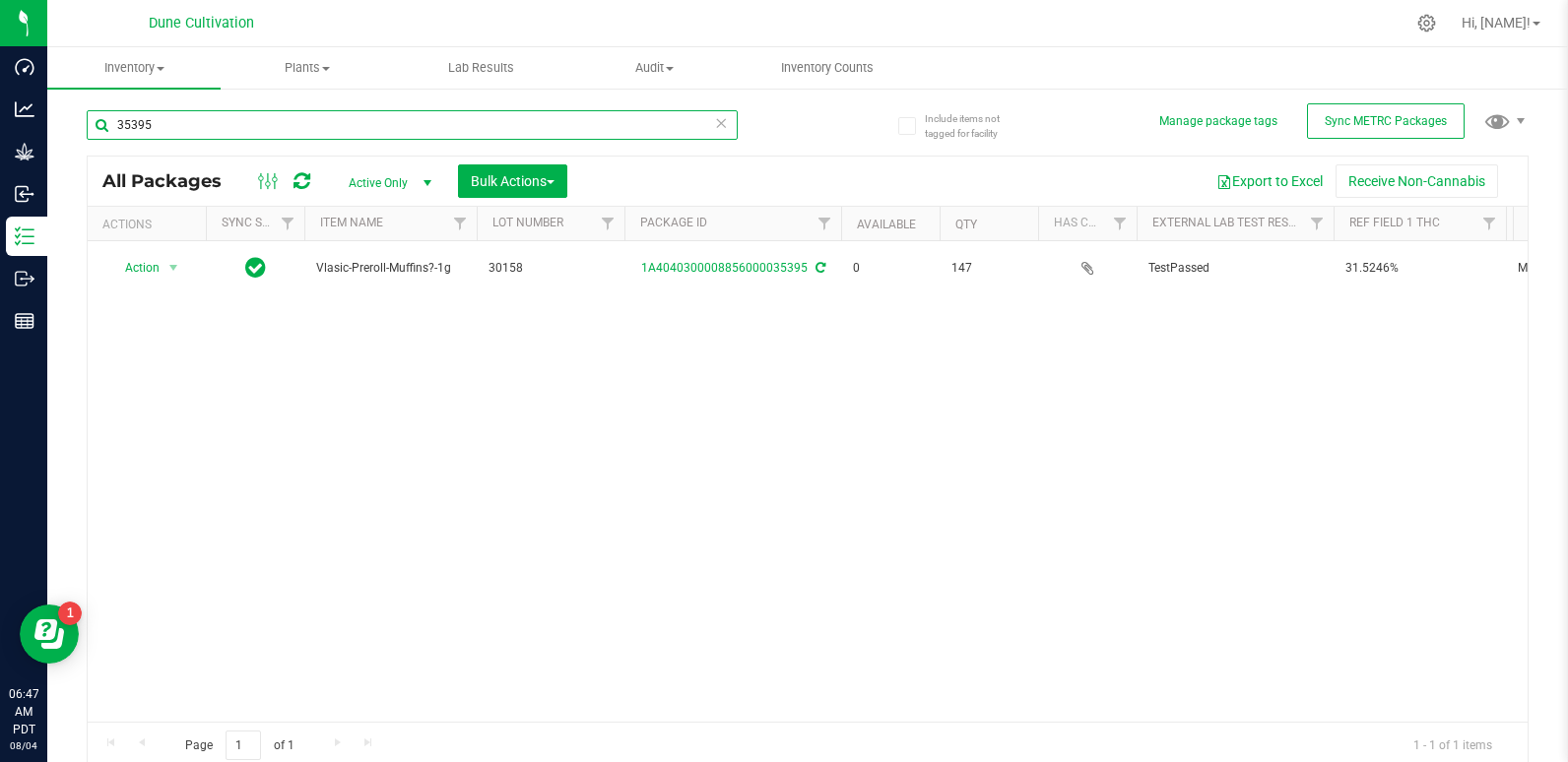 click on "35395" at bounding box center [412, 125] 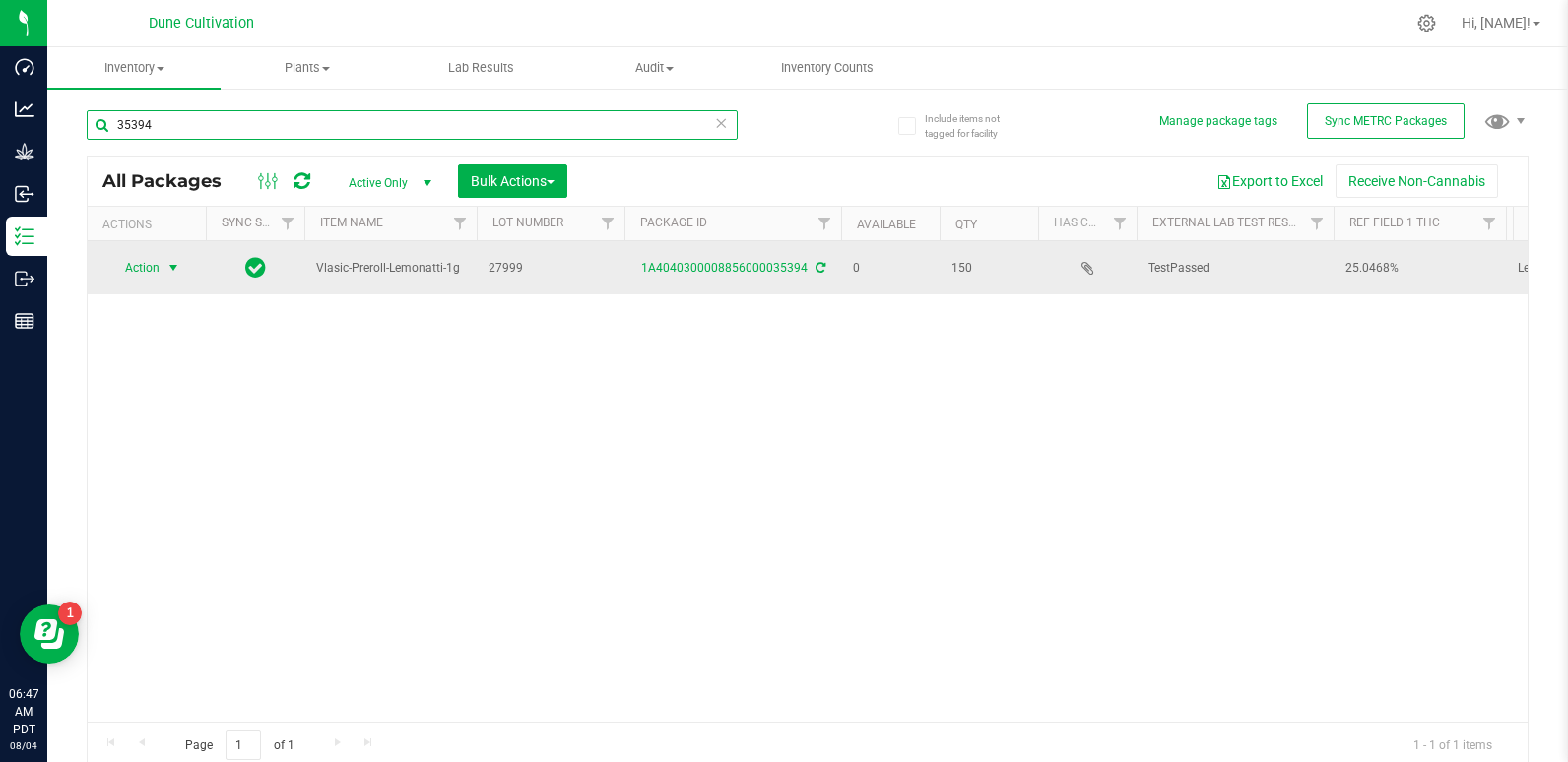 type on "35394" 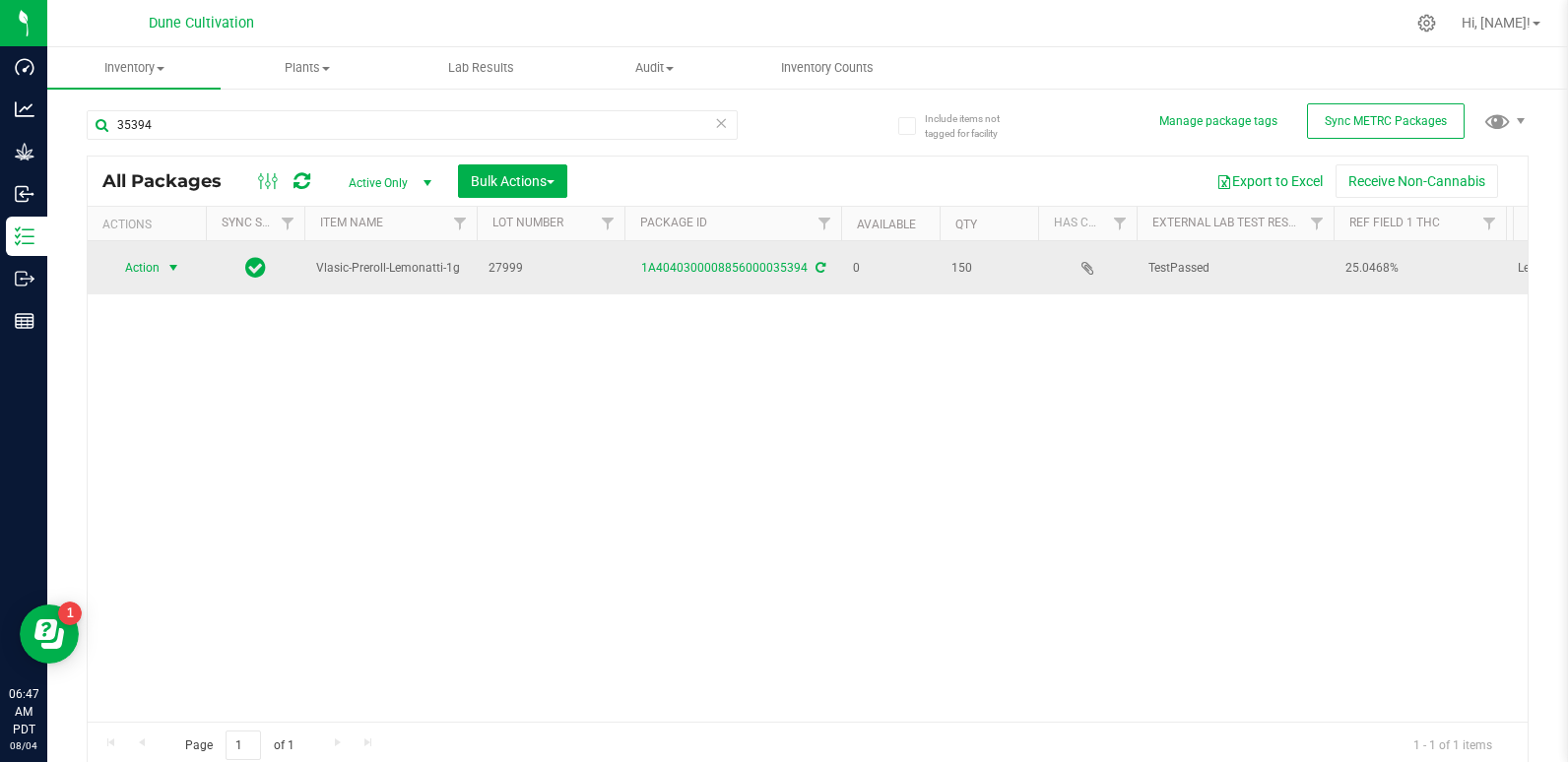 click at bounding box center [173, 268] 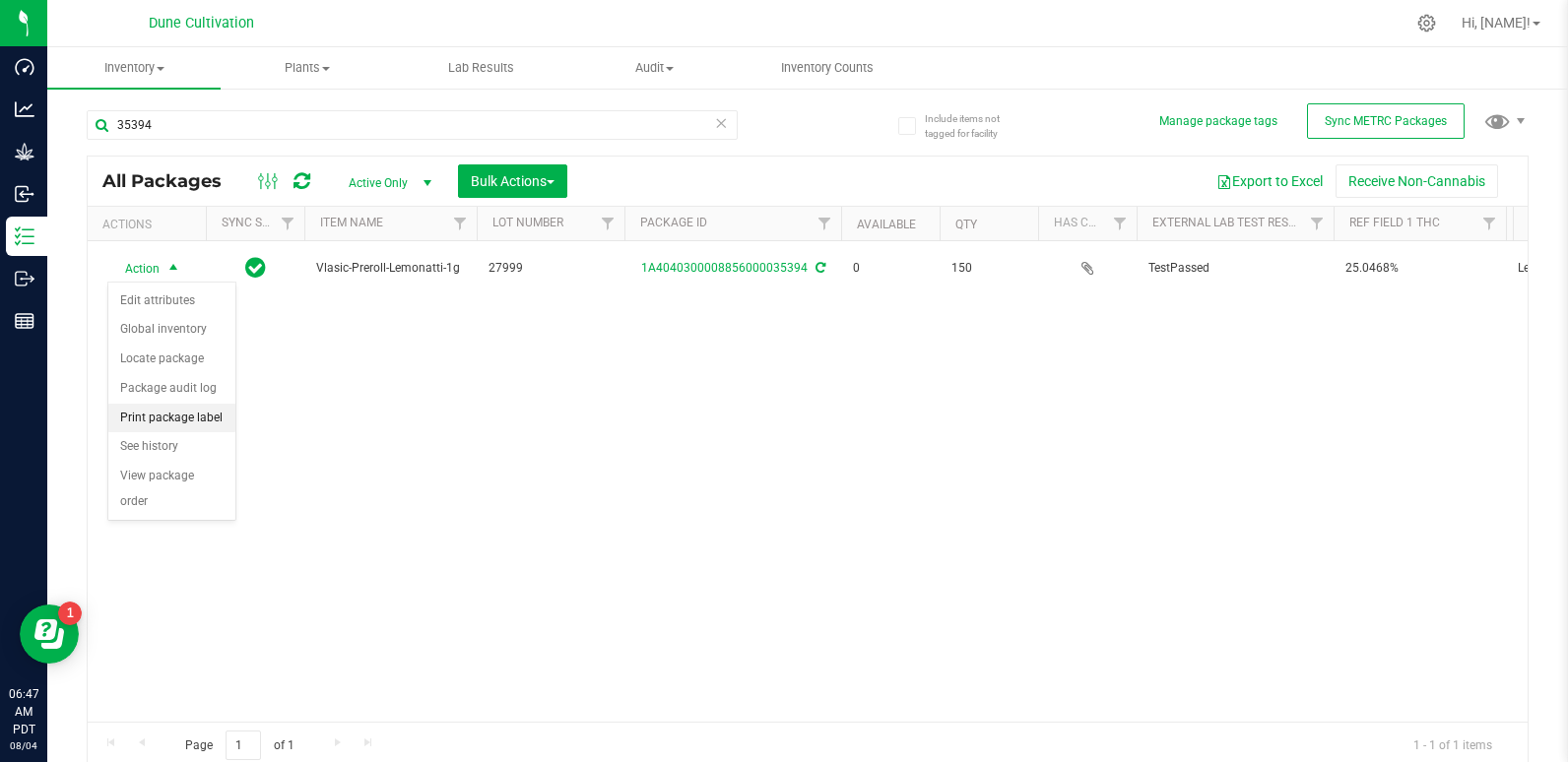 click on "Print package label" at bounding box center (171, 418) 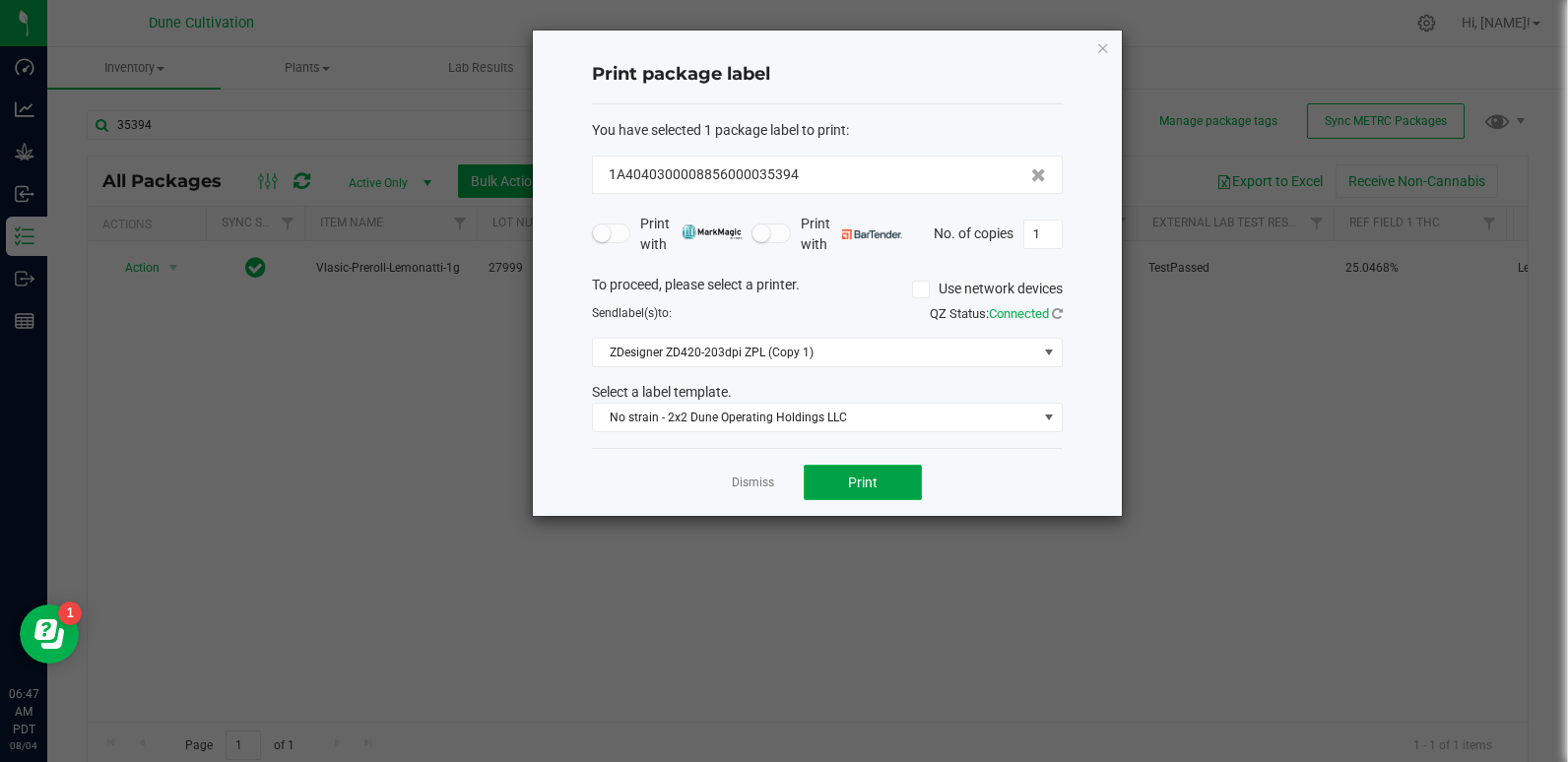 click on "Print" 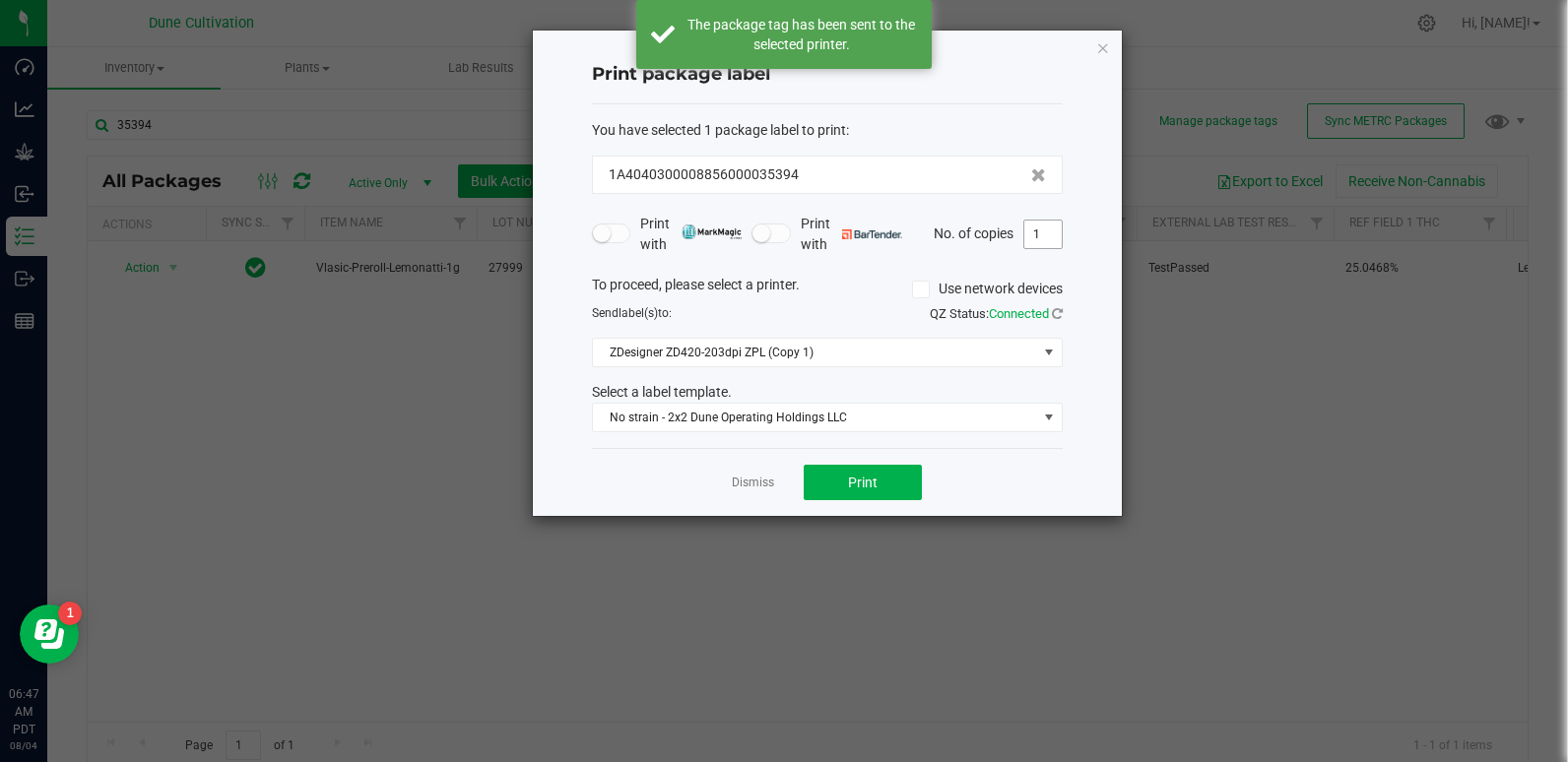 click on "1" at bounding box center (1043, 234) 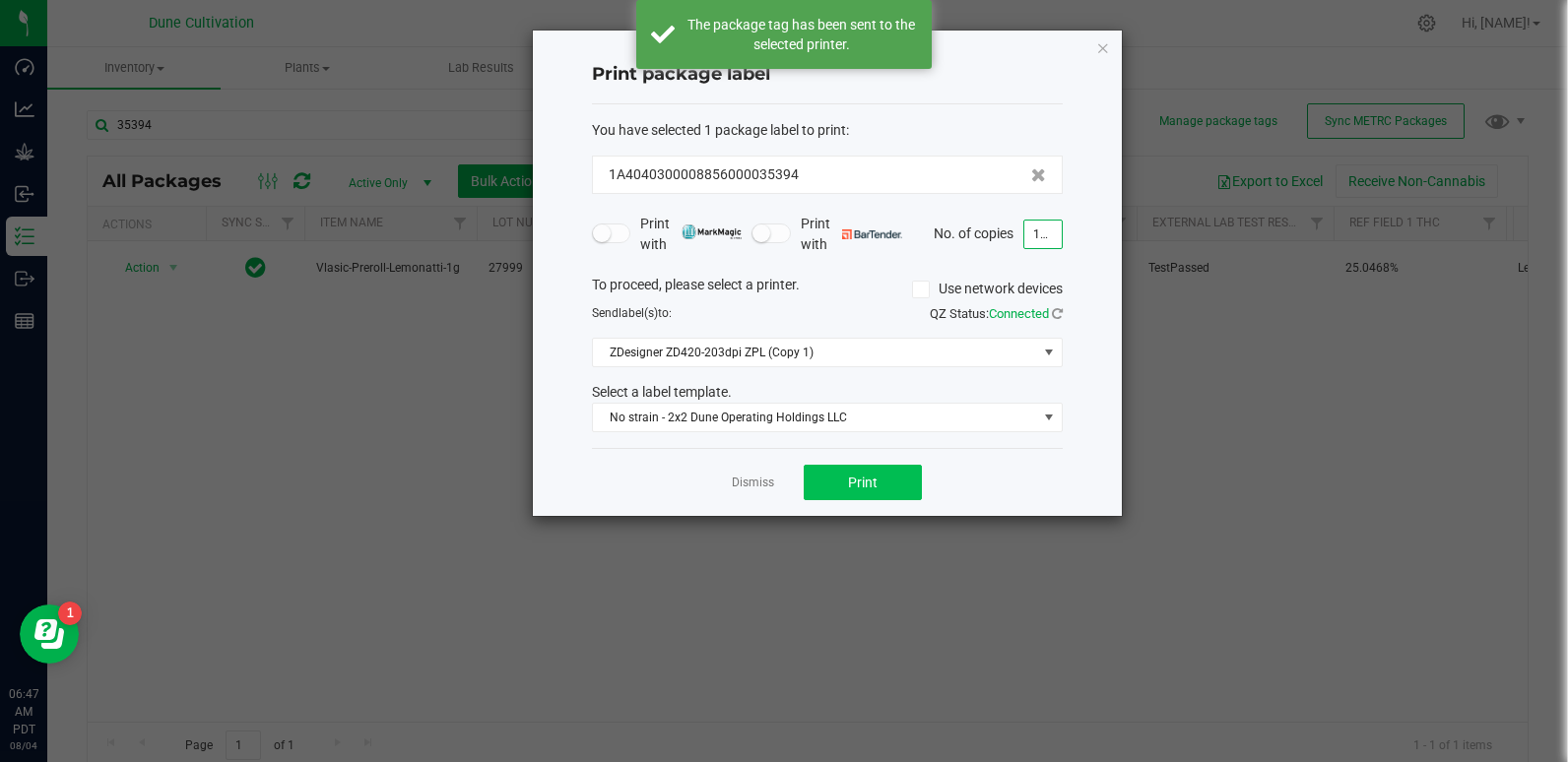 type on "150" 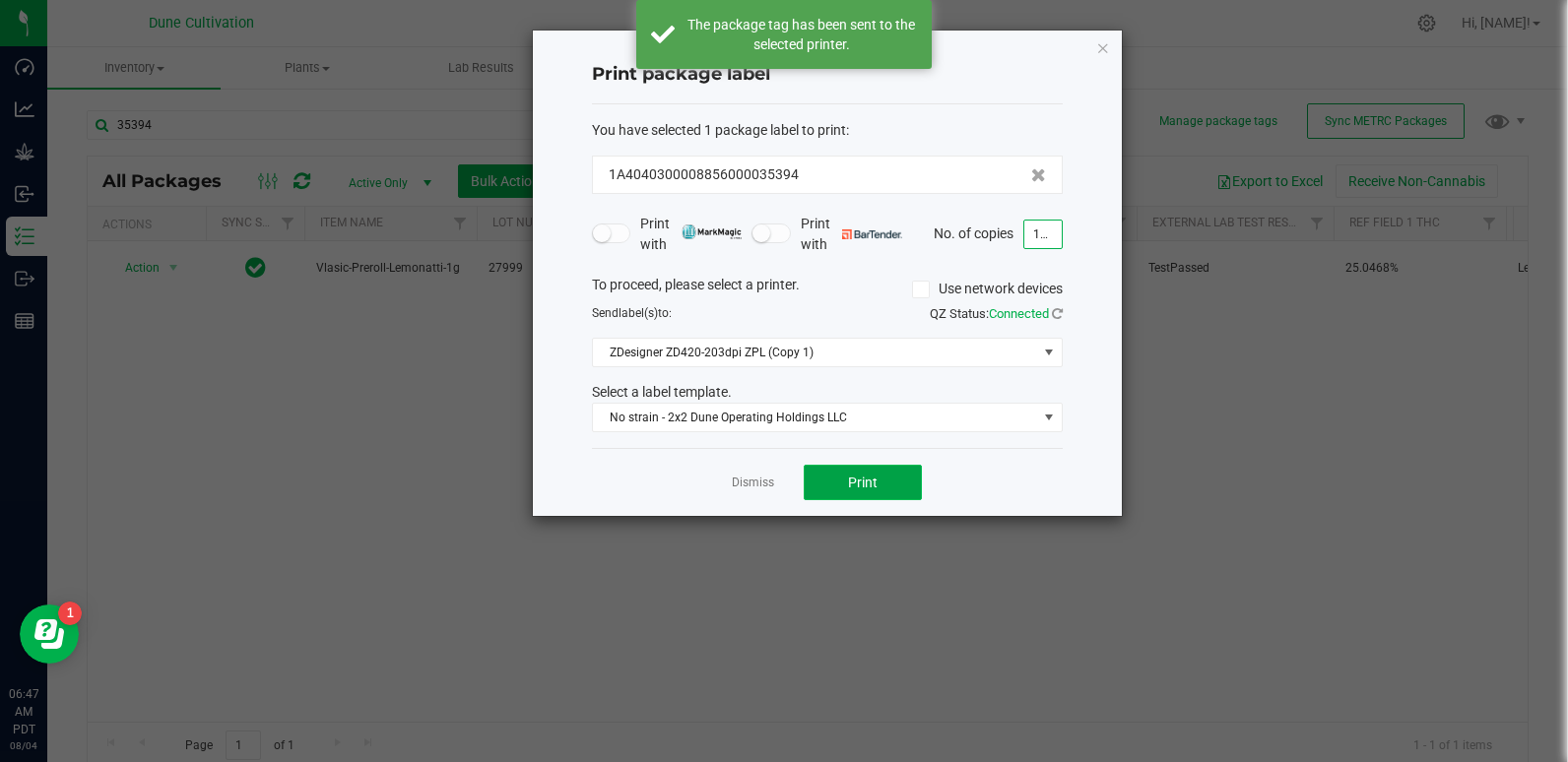 click on "Print" 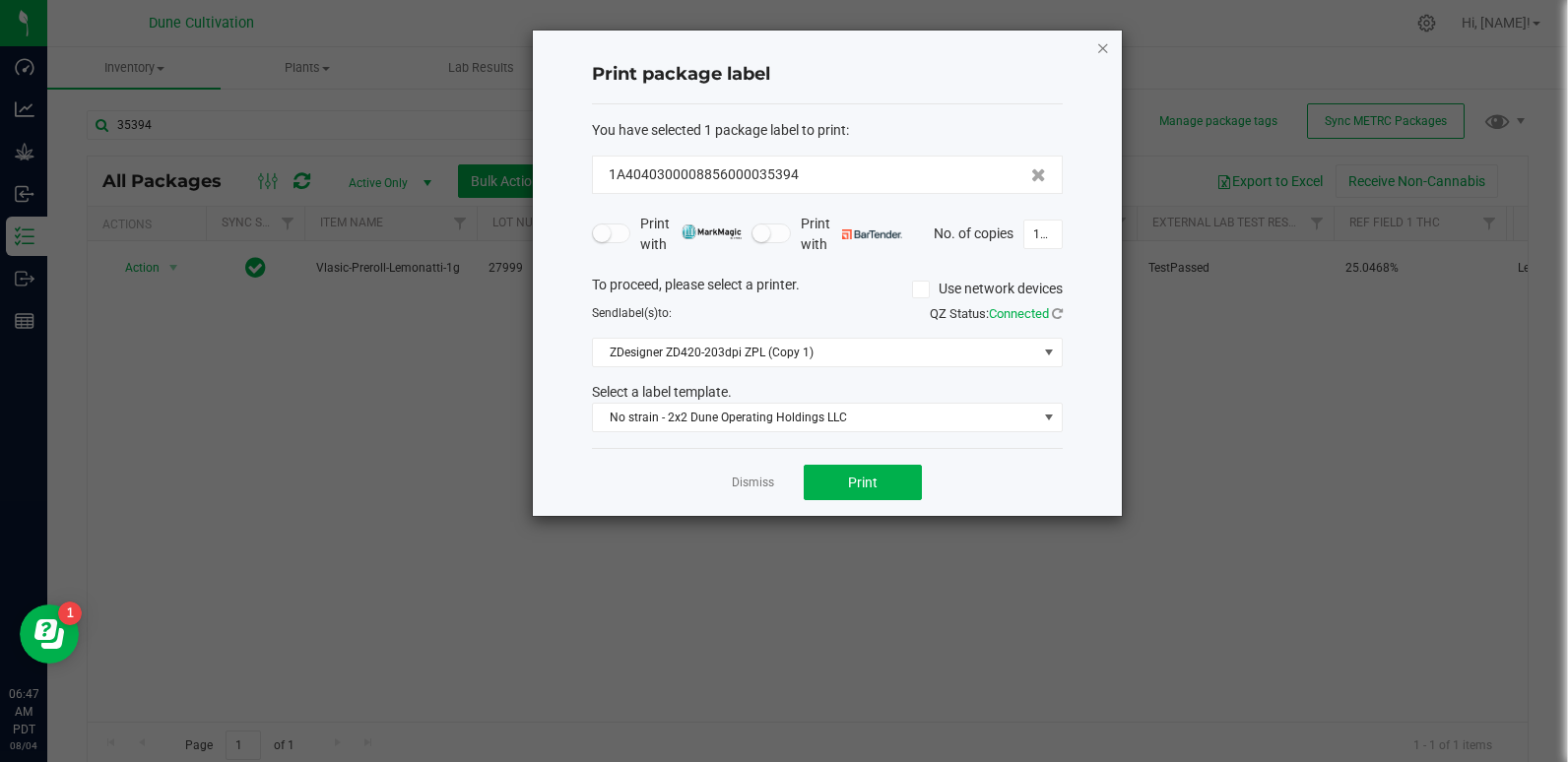 click 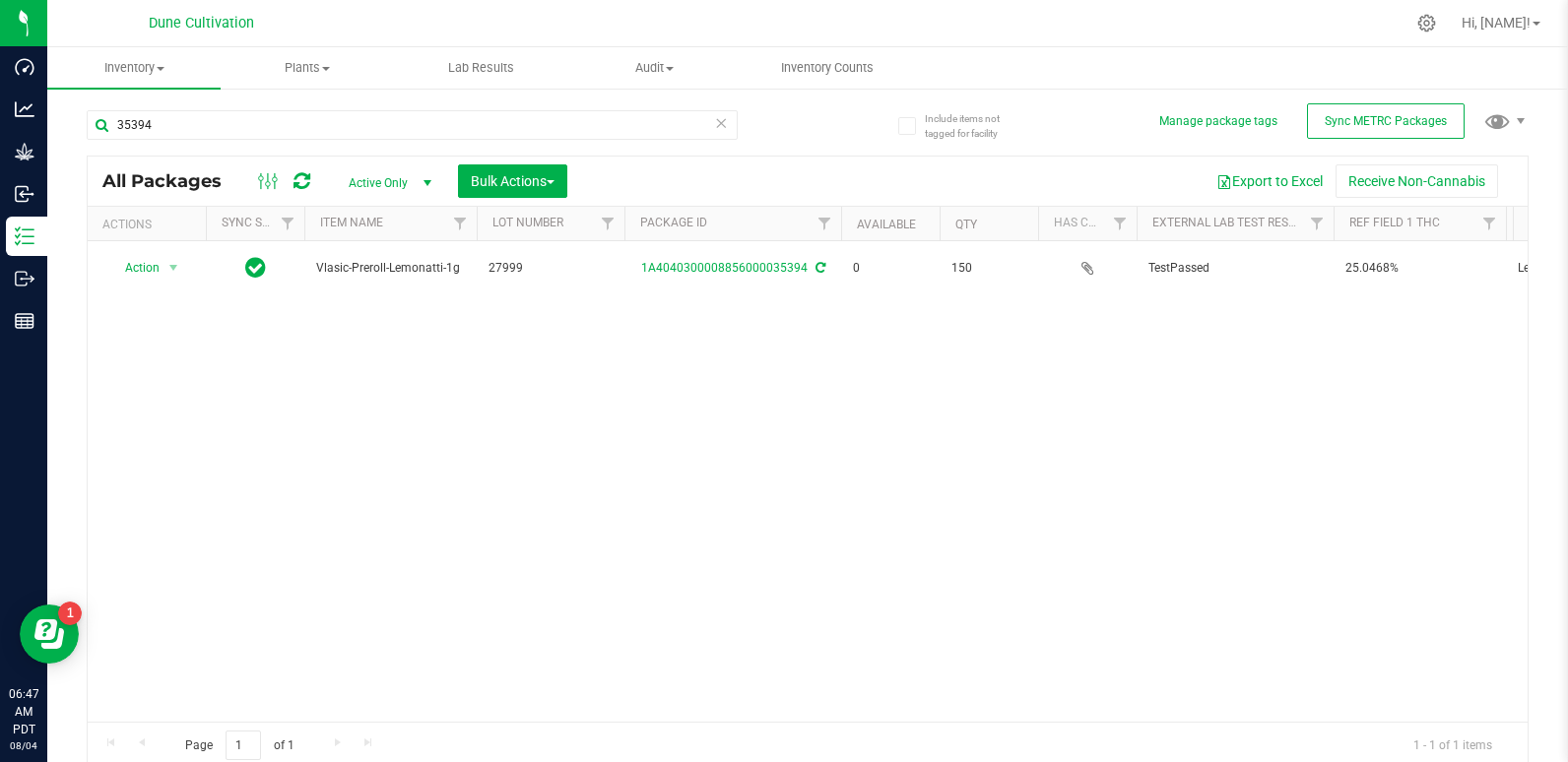 click on "Action Action Edit attributes Global inventory Locate package Package audit log Print package label See history View package order
Vlasic-Preroll-Lemonatti-1g
27999
[PACKAGE_ID]
0
150
TestPassed
25.0468%
Lemonatti
0.0825%
Assigned to order
00001641
LCG13
Each
(1 g ea.)
25.0468 0.0825
Finished Product Vault
Pass" at bounding box center [808, 481] 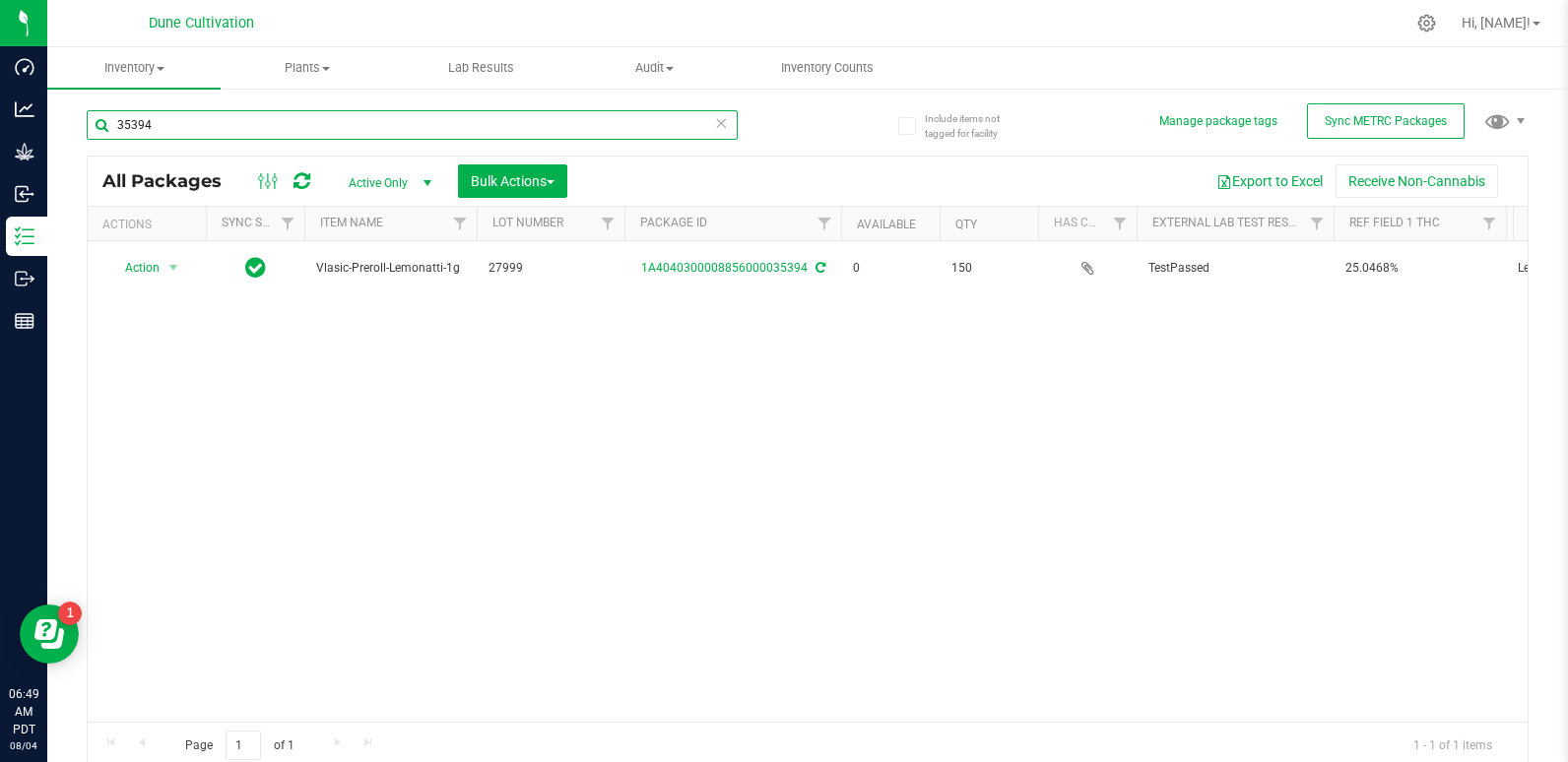 click on "35394" at bounding box center [412, 125] 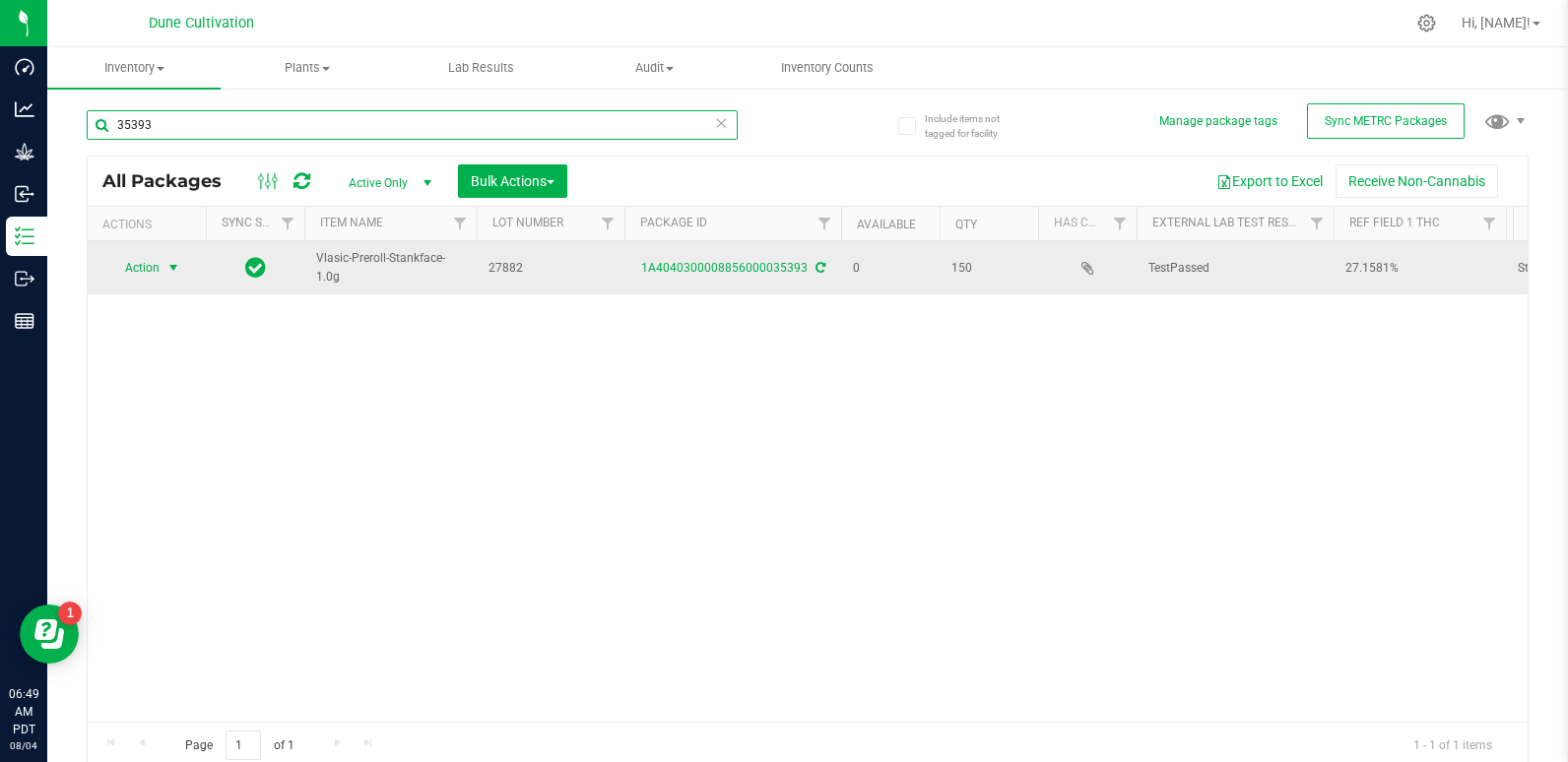 type on "35393" 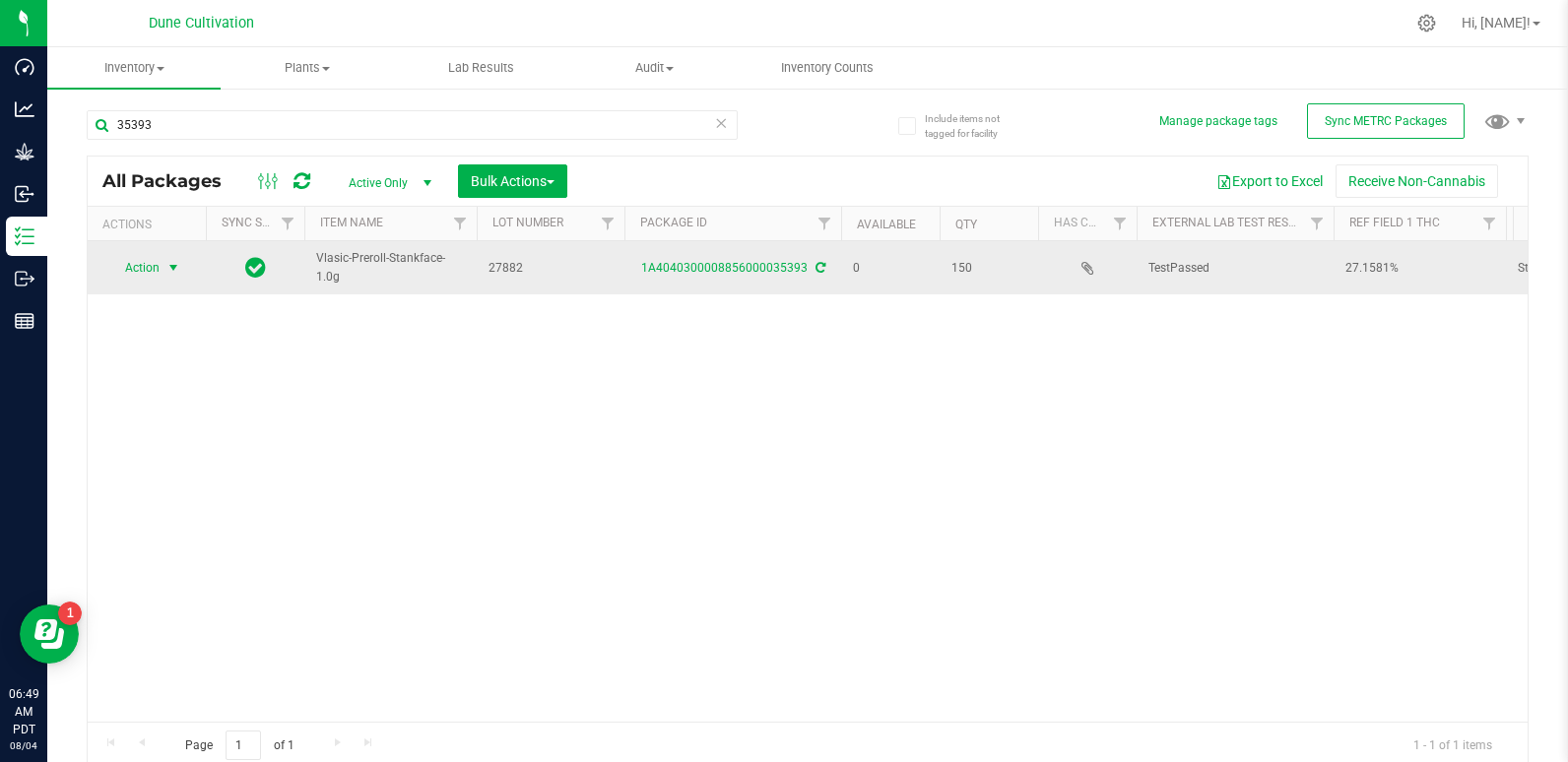 click on "Action" at bounding box center [134, 268] 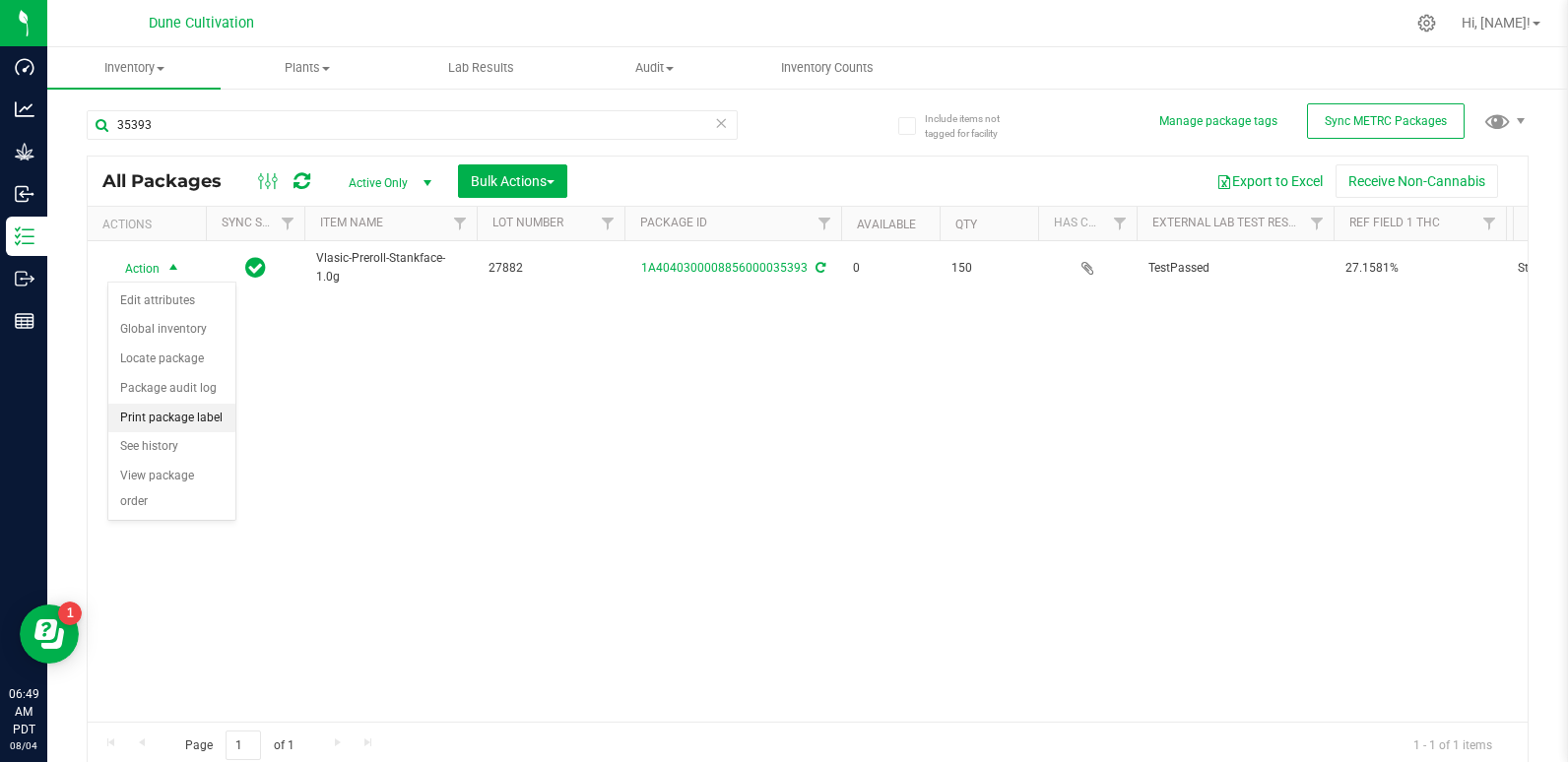 click on "Print package label" at bounding box center [171, 418] 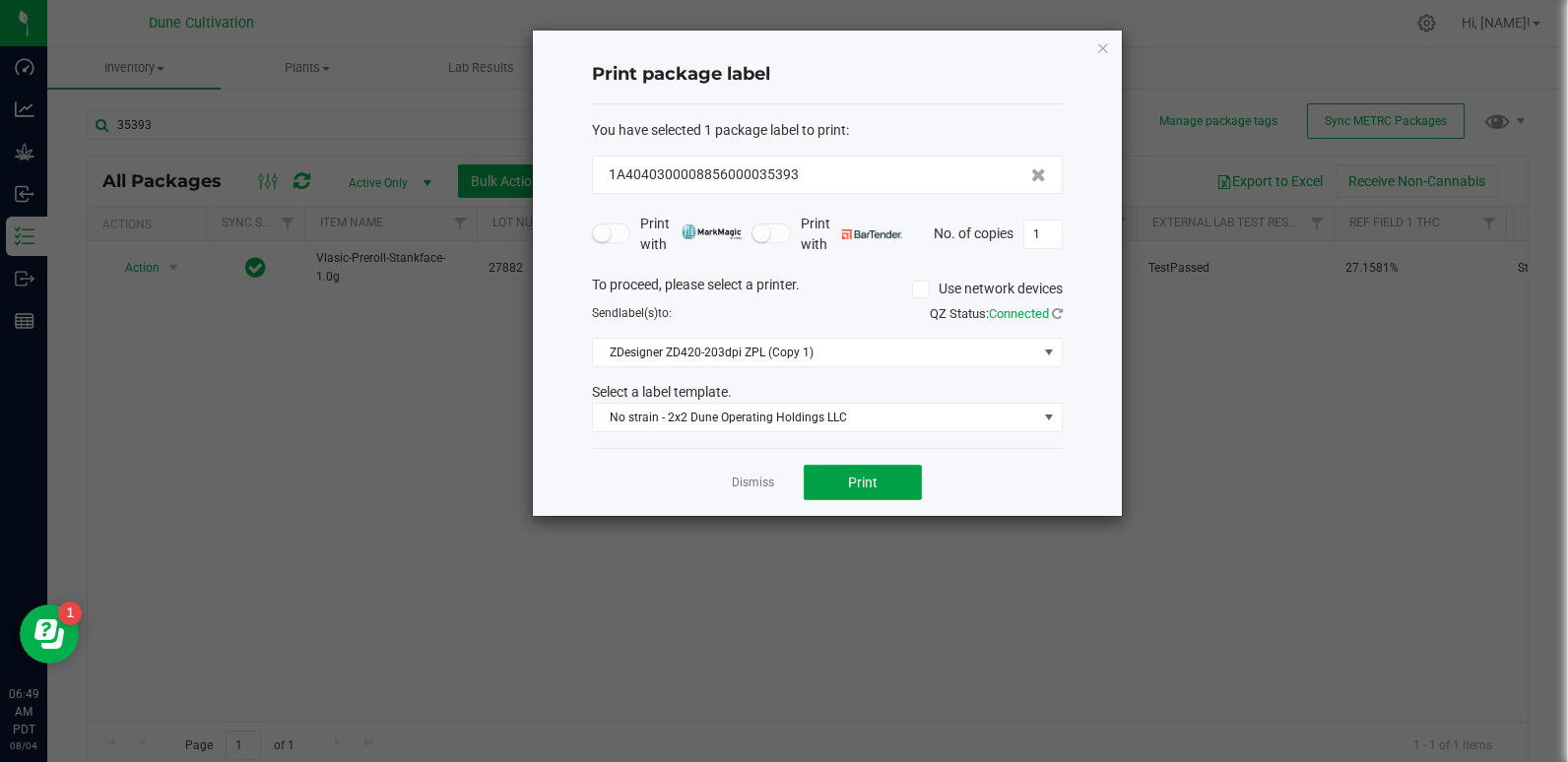 click on "Print" 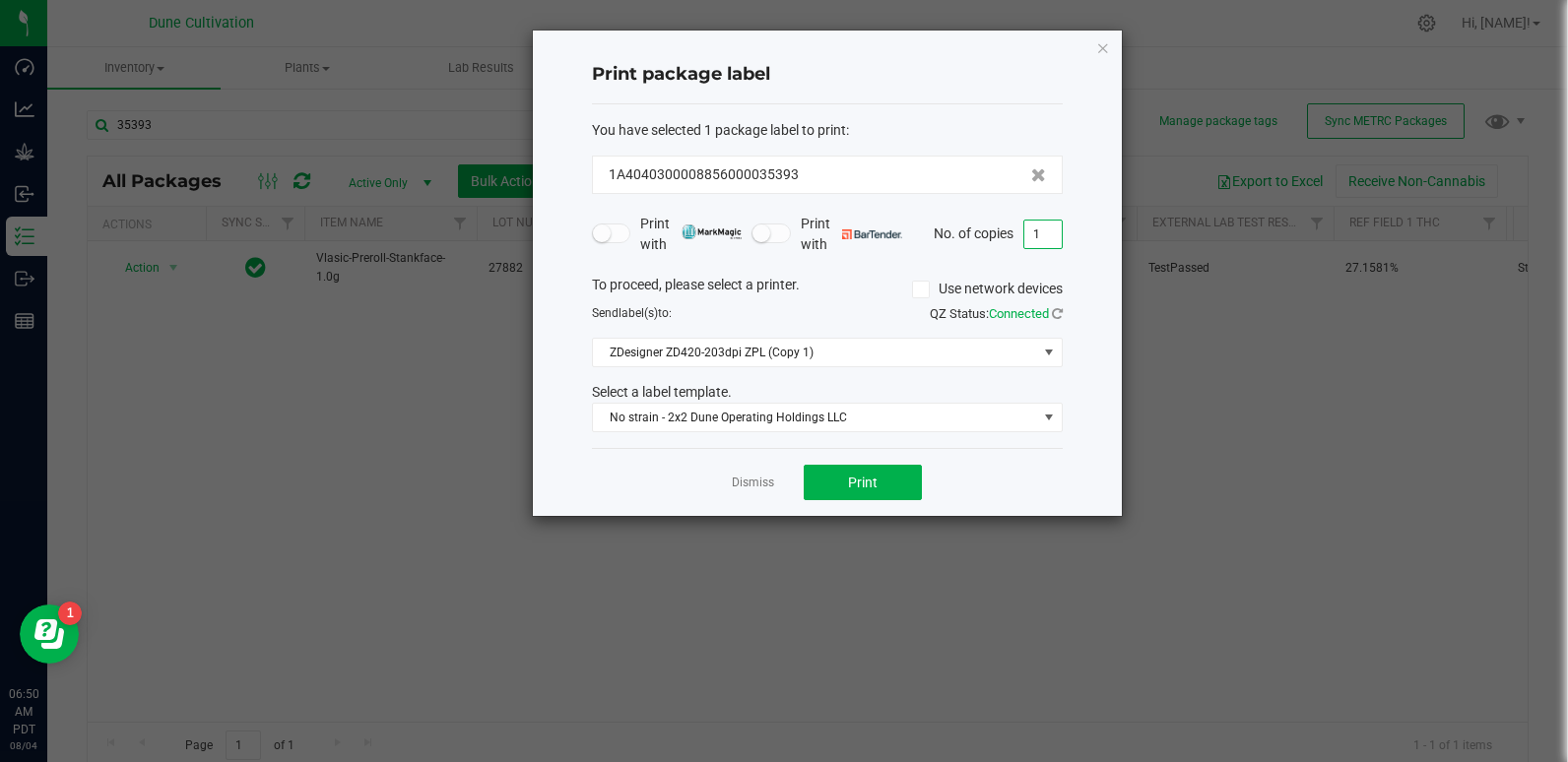 click on "1" at bounding box center (1043, 234) 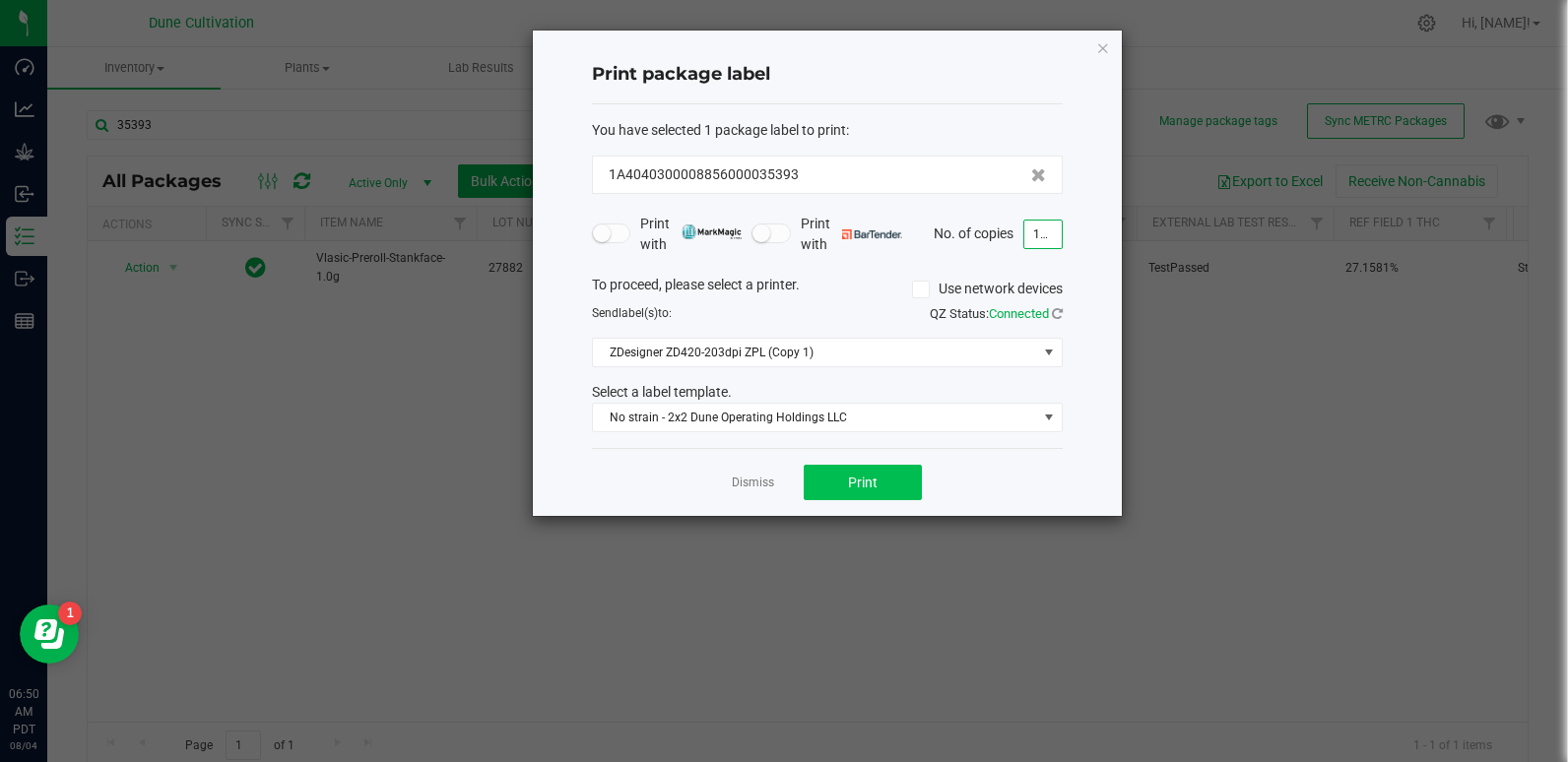 type on "150" 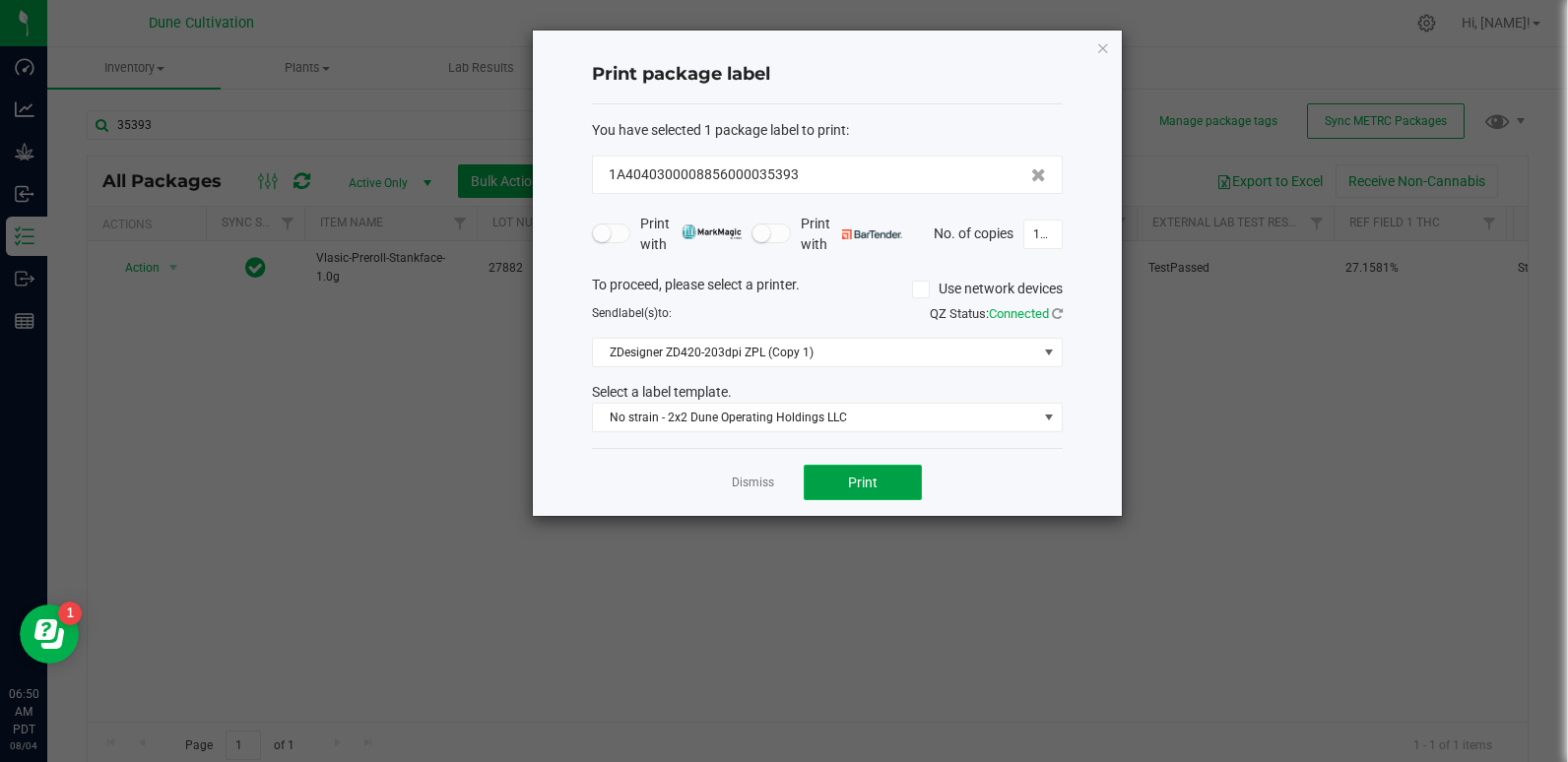 click on "Print" 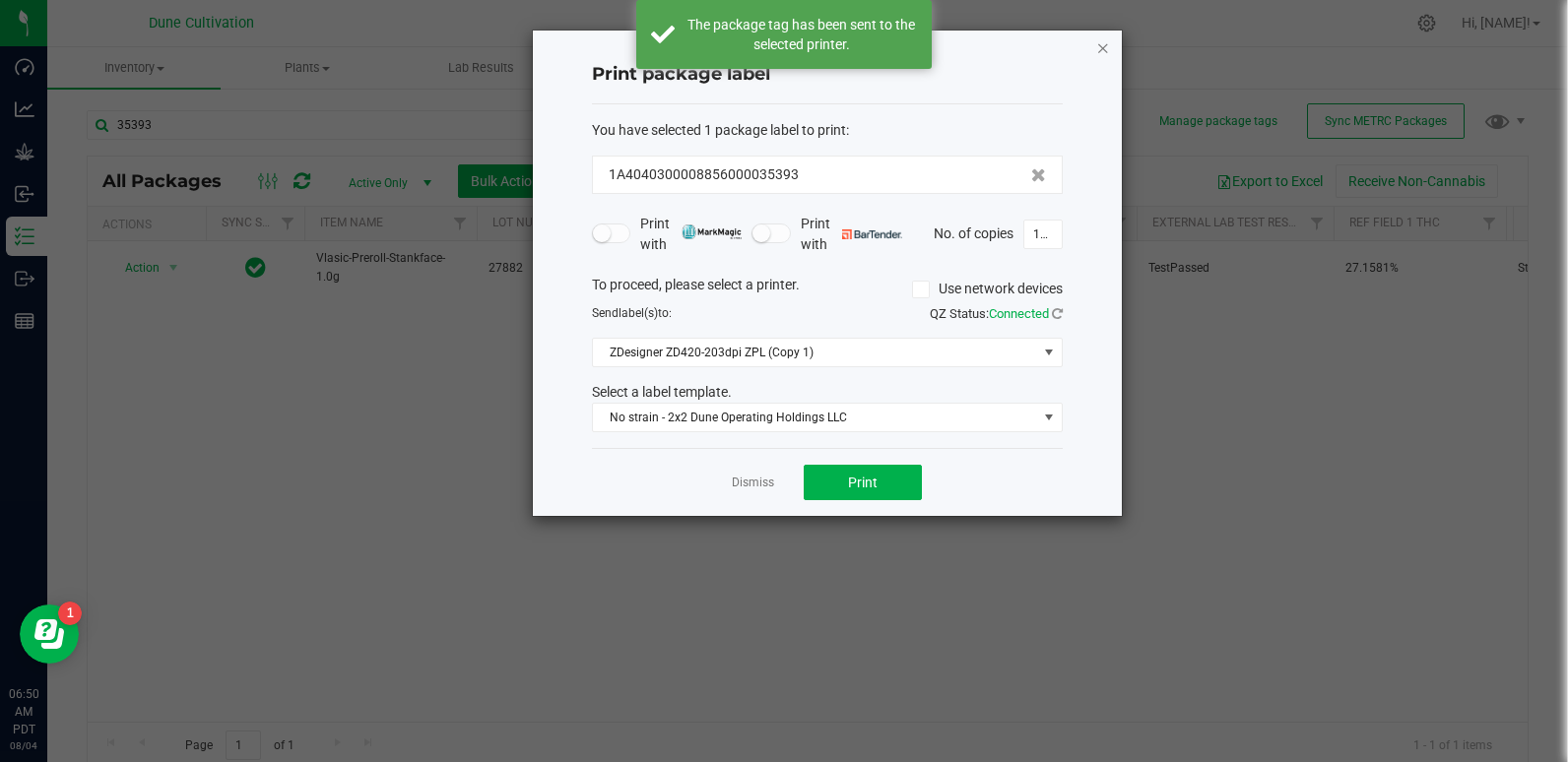 click 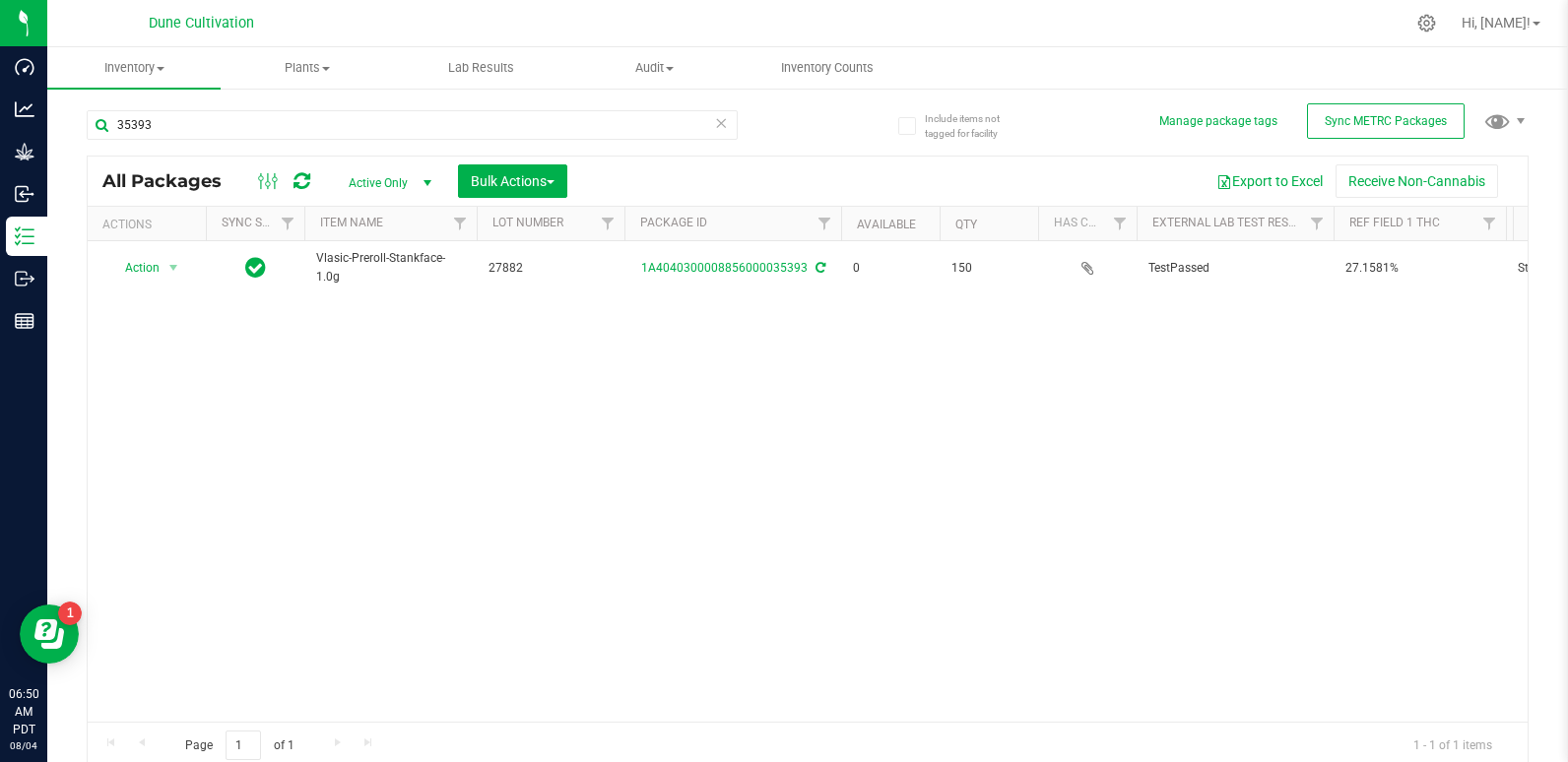 click on "Action Action Edit attributes Global inventory Locate package Package audit log Print package label See history View package order
Vlasic-Preroll-Stankface-1.0g
27882
[PACKAGE_ID]
0
150
TestPassed
27.1581%
Stankface
Assigned to order
00001641
DB80
Each
(1 g ea.)
27.1581 0.0000
Finished Product Vault
Pass" at bounding box center [808, 481] 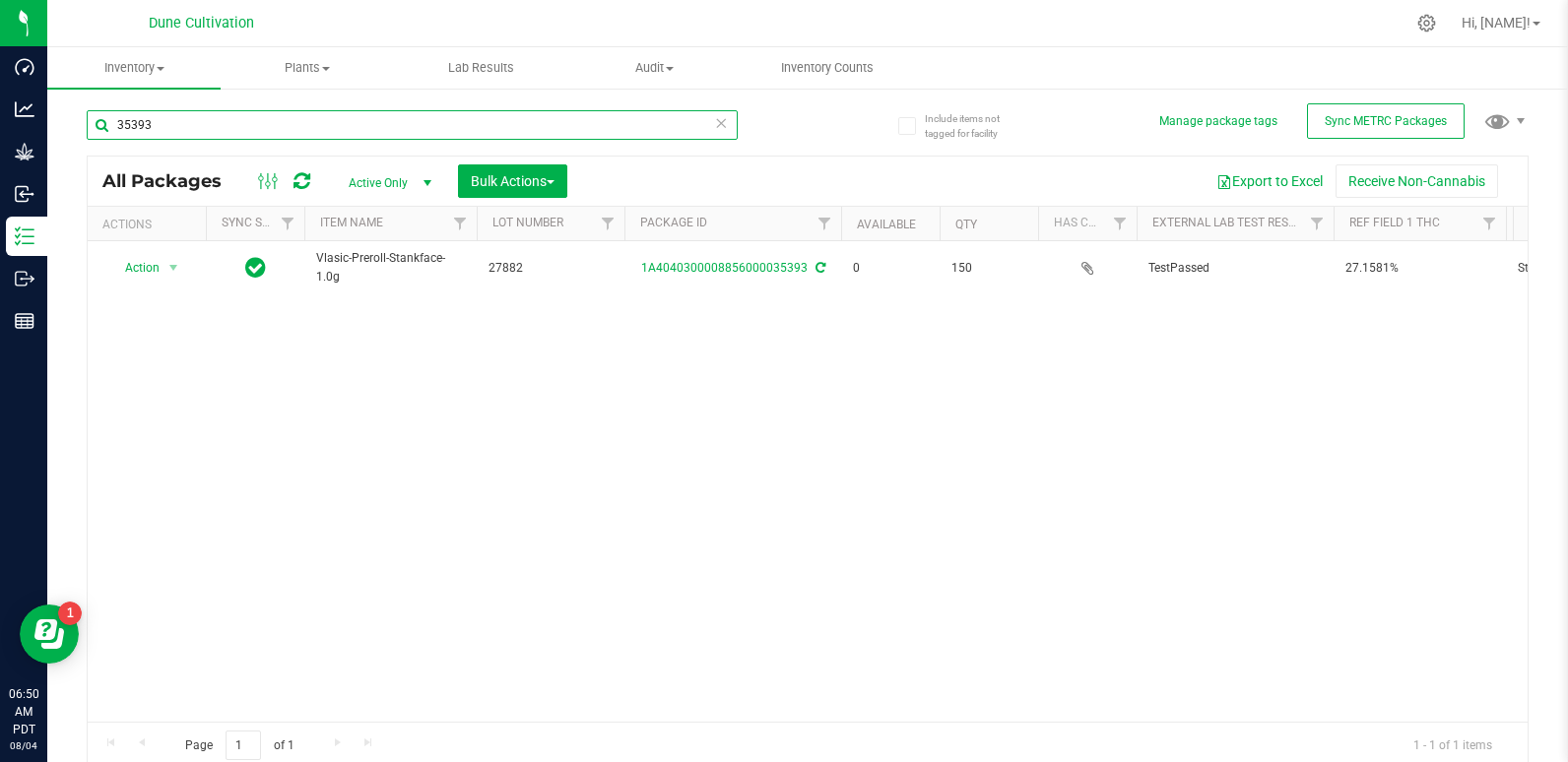 click on "35393" at bounding box center (412, 125) 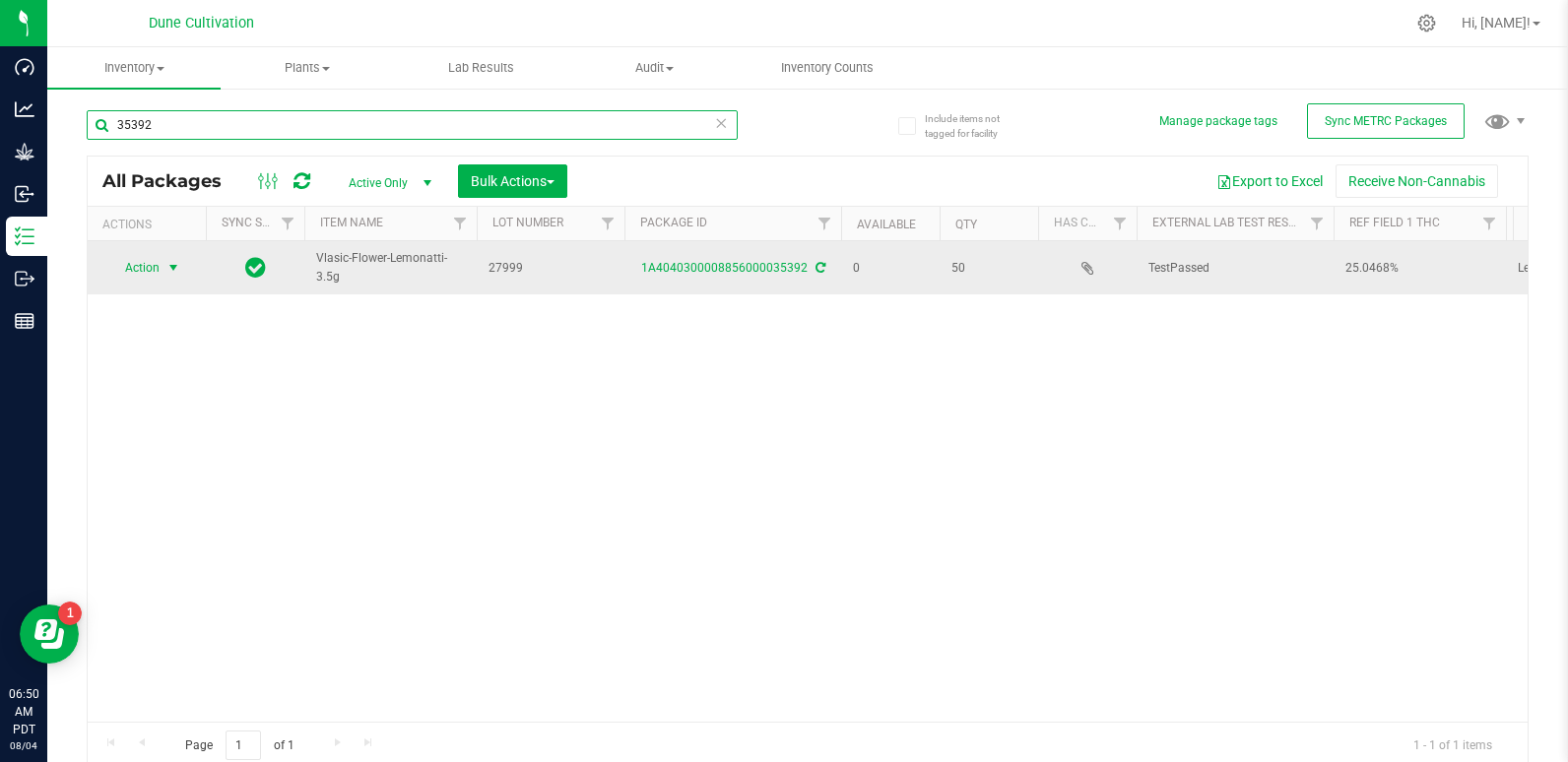type on "35392" 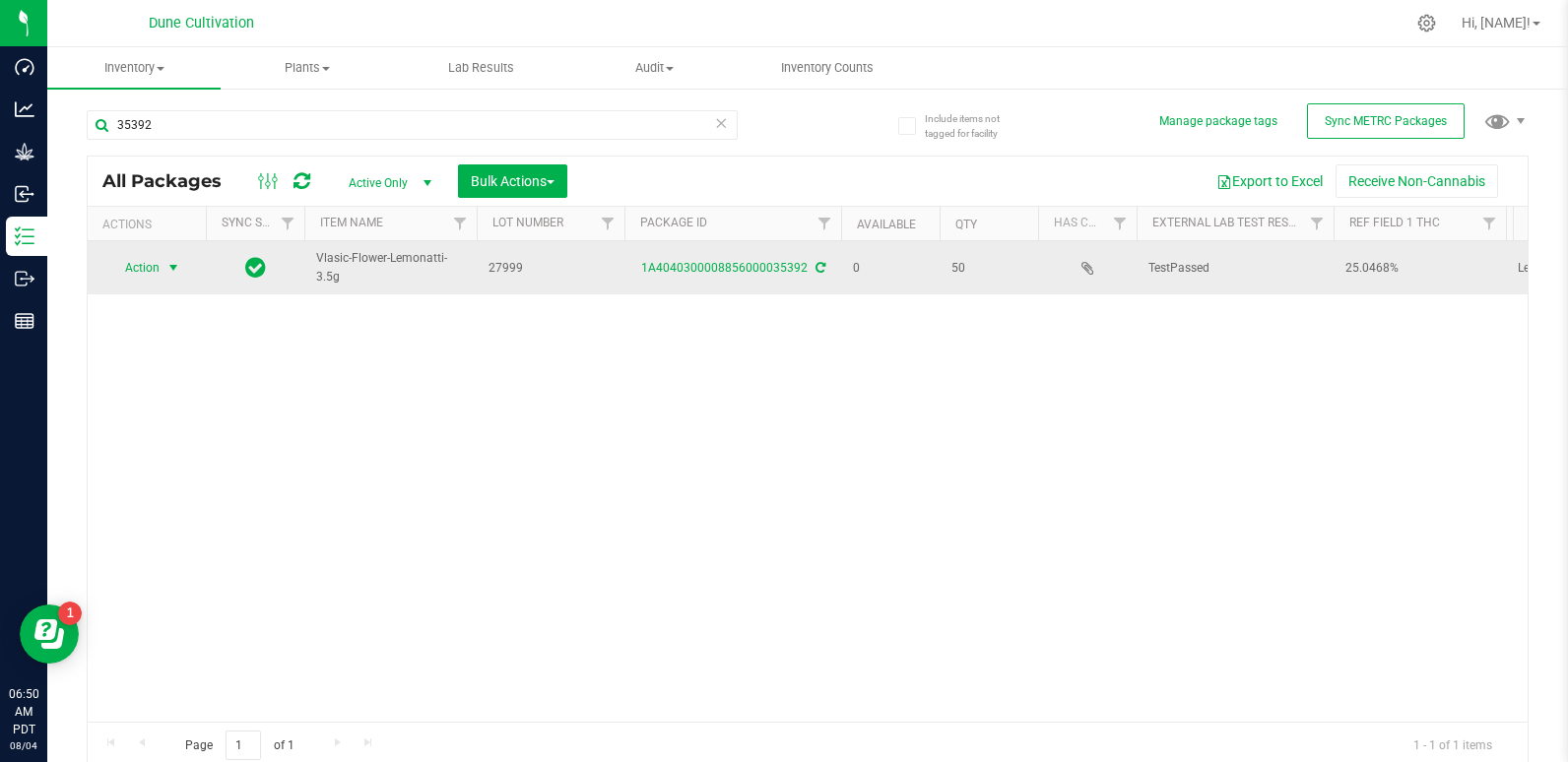 click at bounding box center (173, 268) 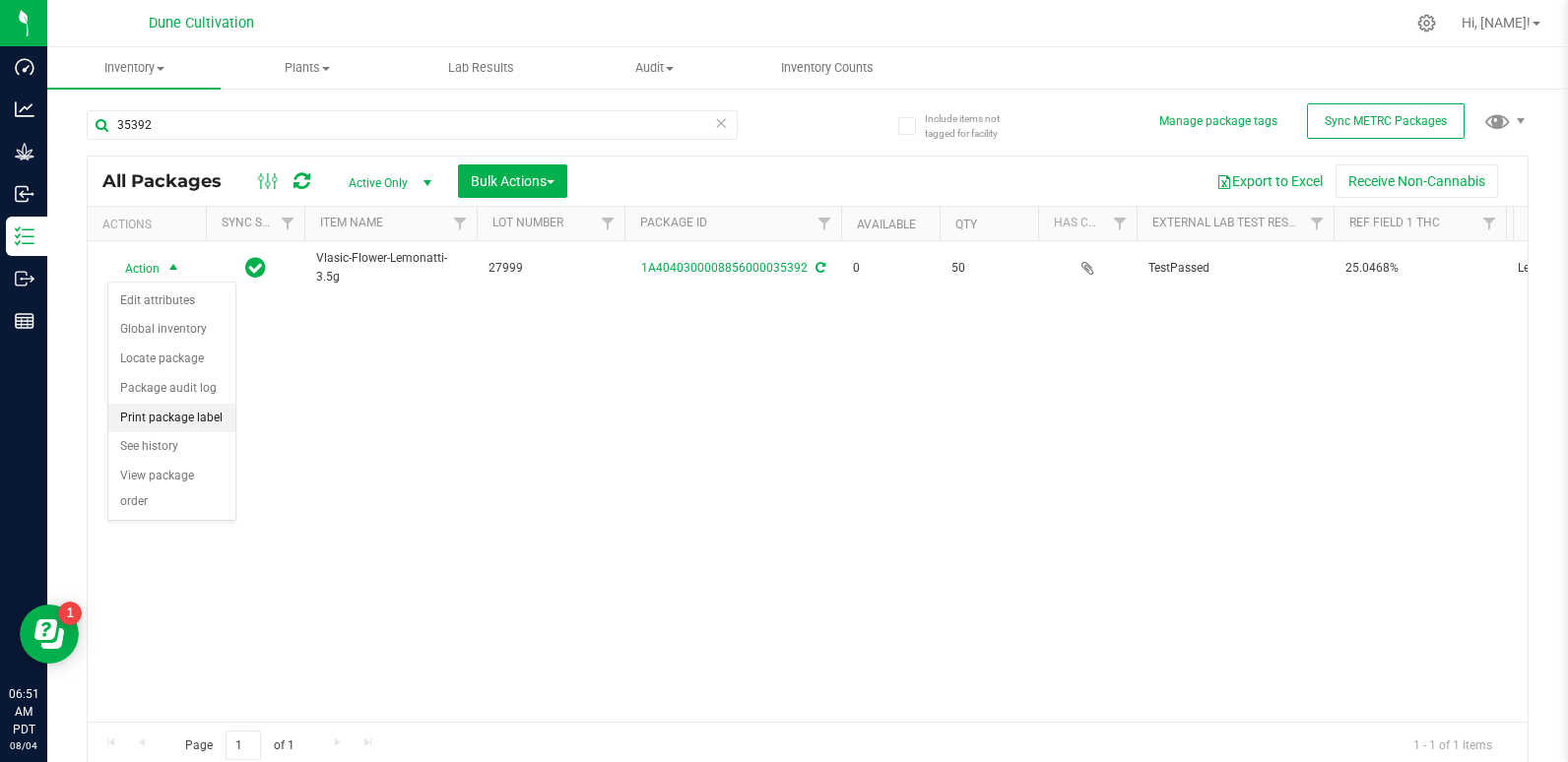 click on "Print package label" at bounding box center [171, 418] 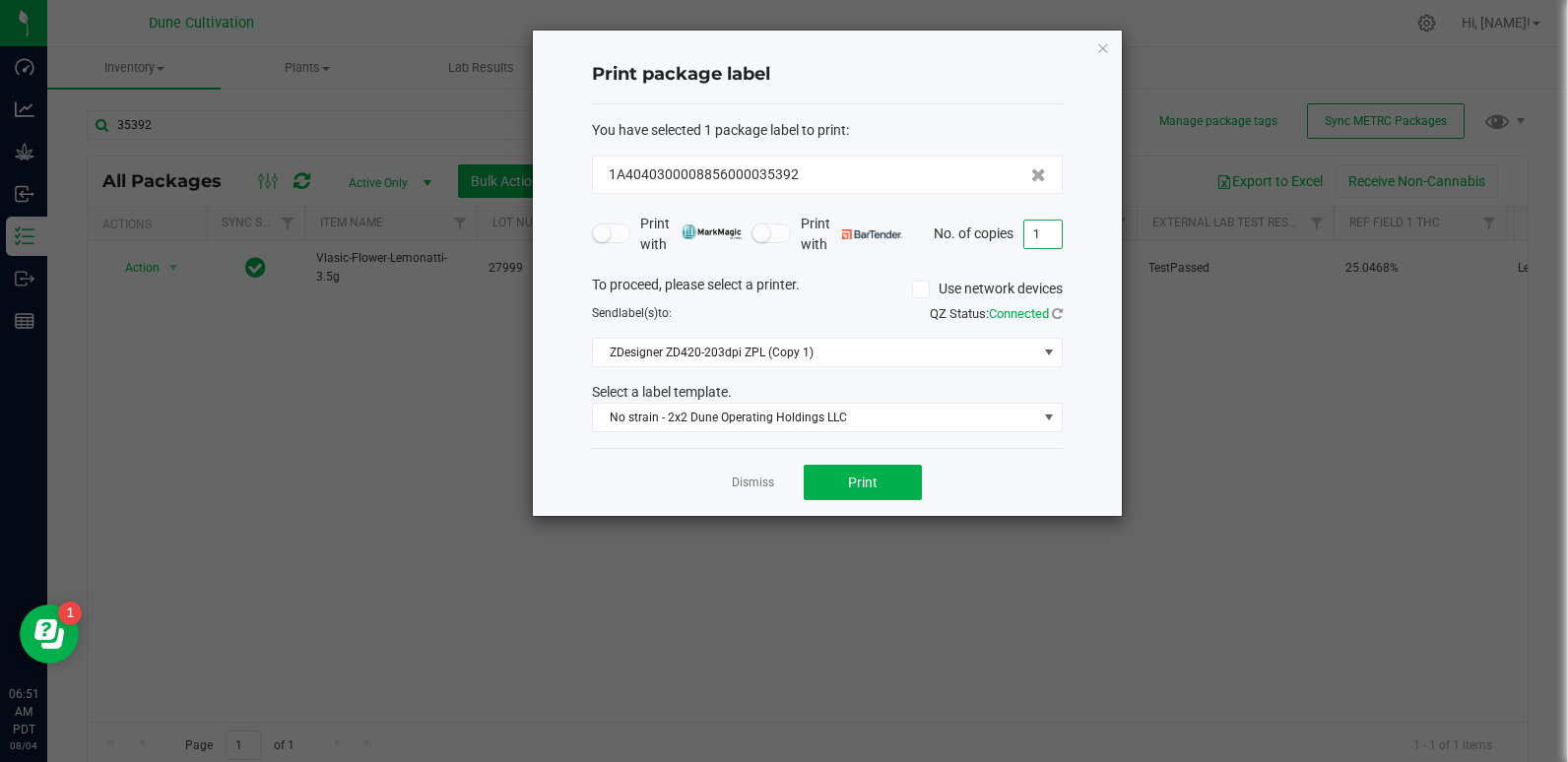 click on "1" at bounding box center [1043, 234] 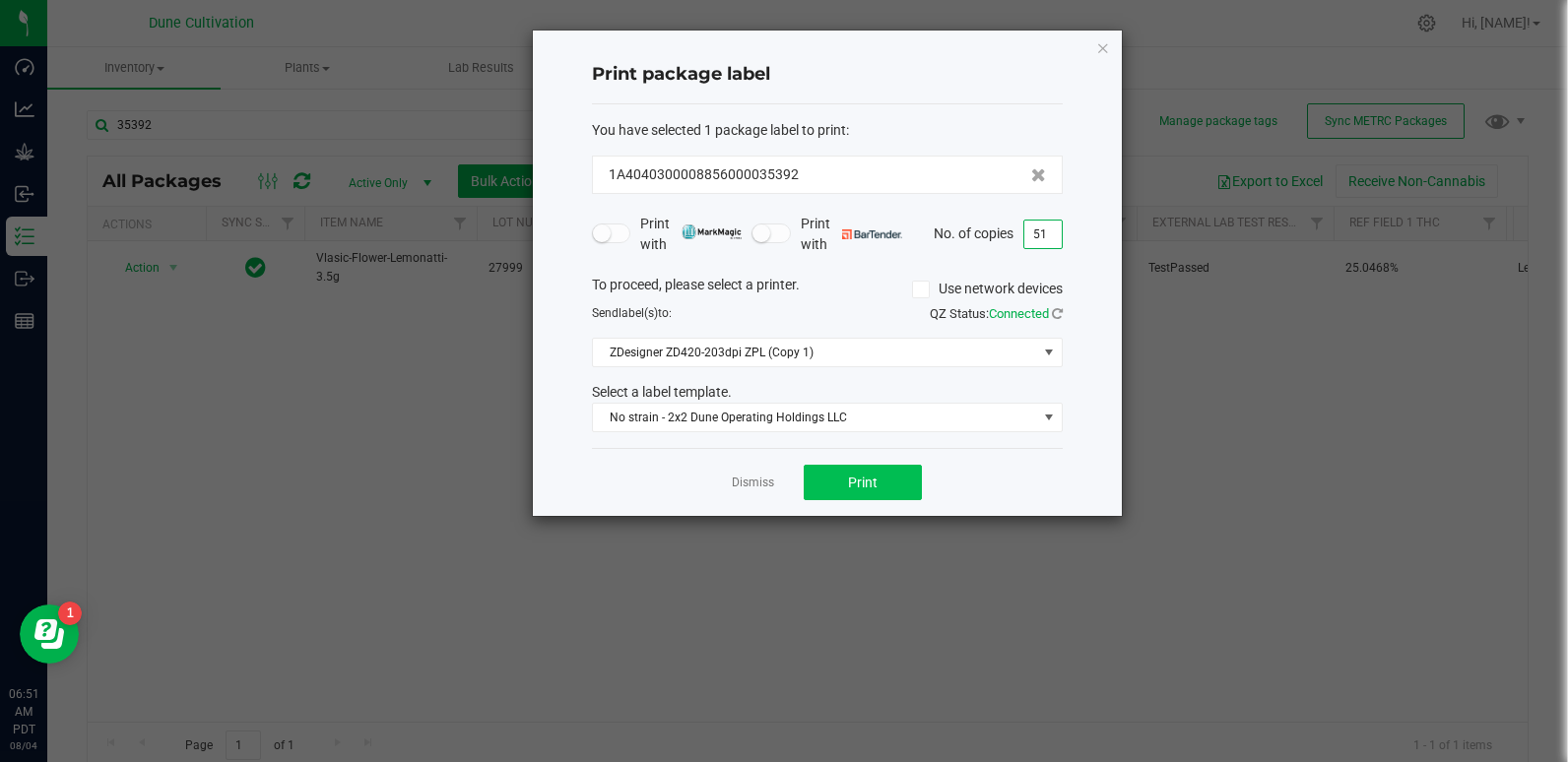 type on "51" 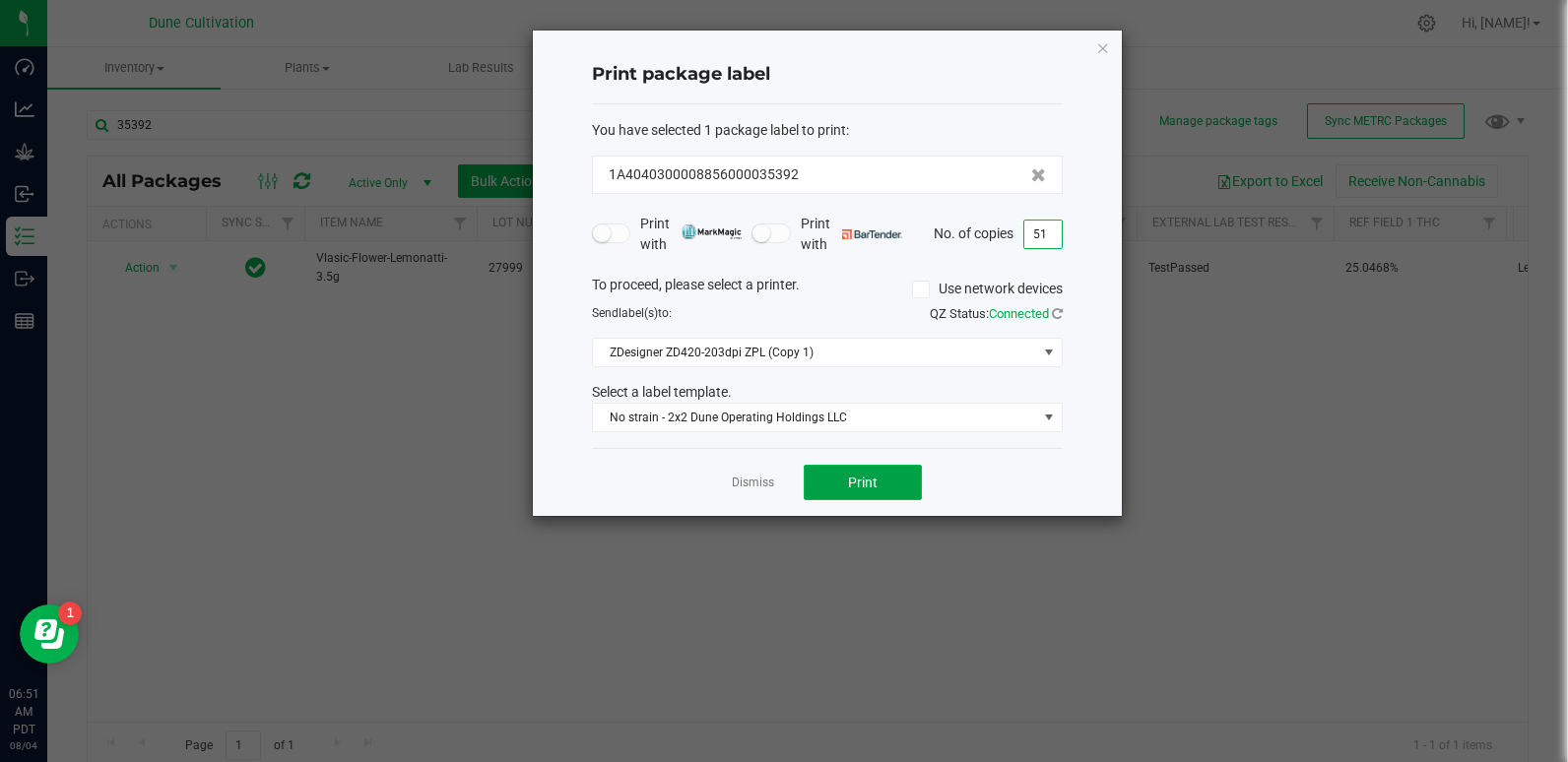 click on "Print" 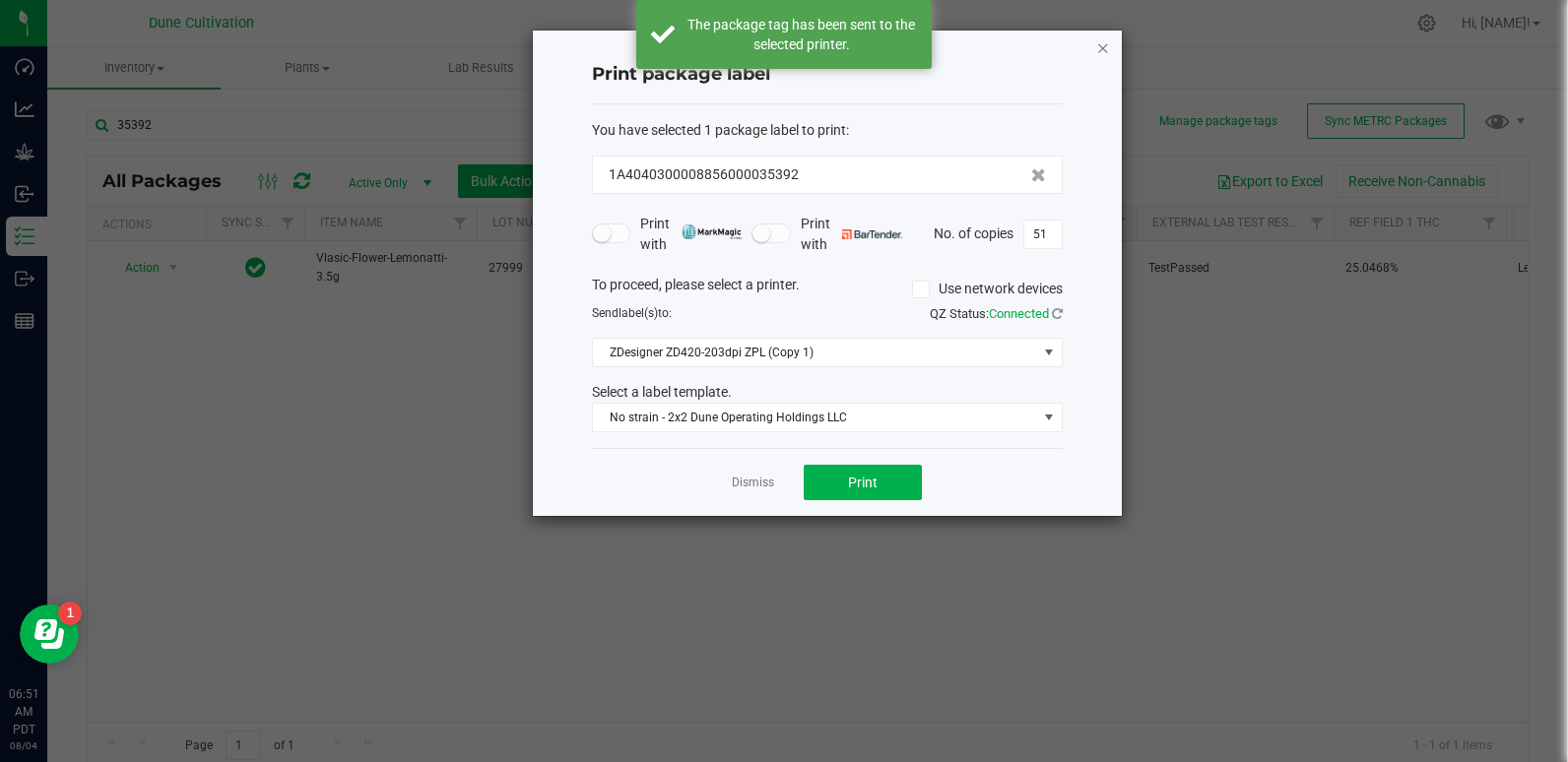 click 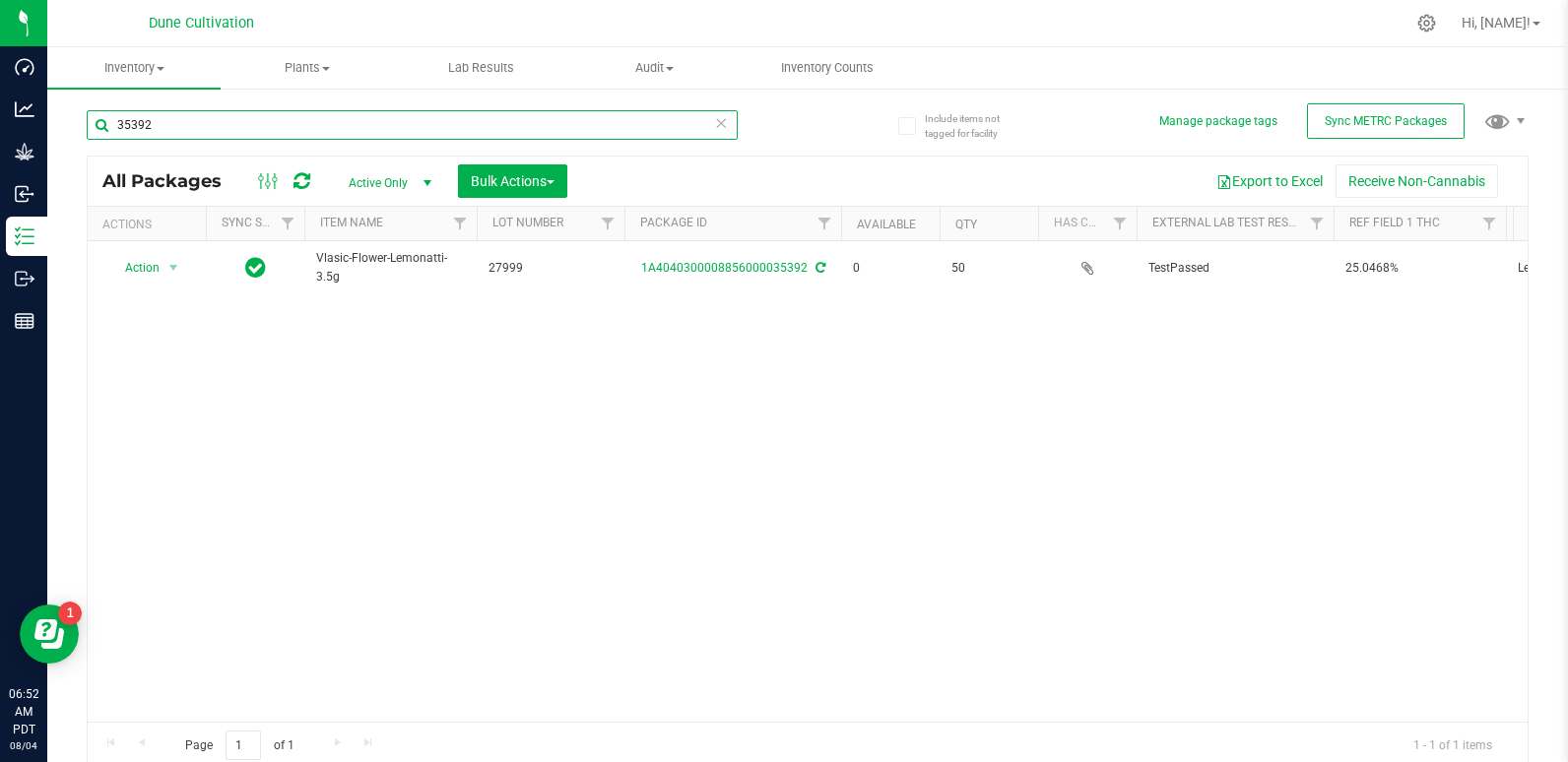 click on "35392" at bounding box center [412, 125] 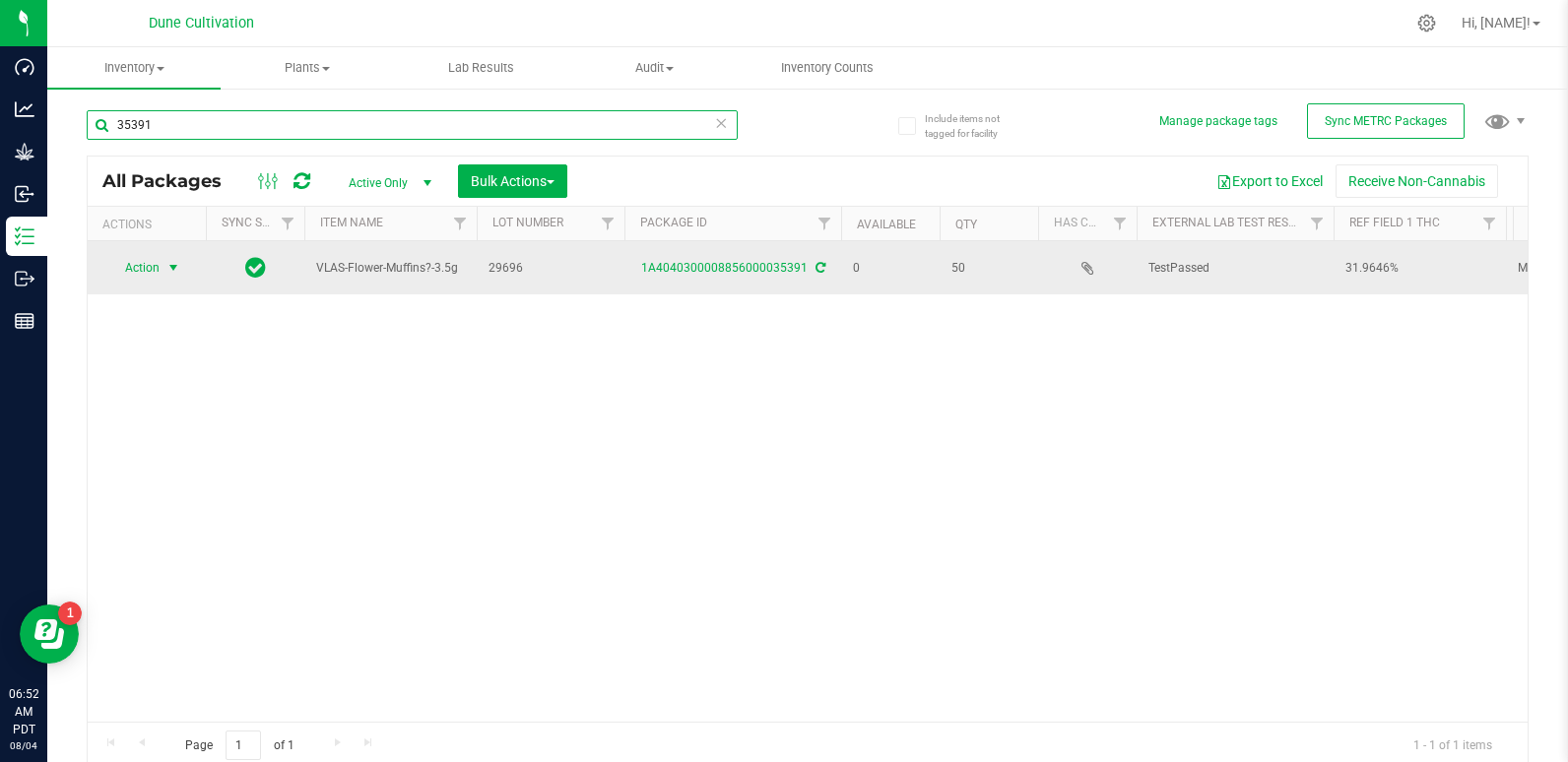 type on "35391" 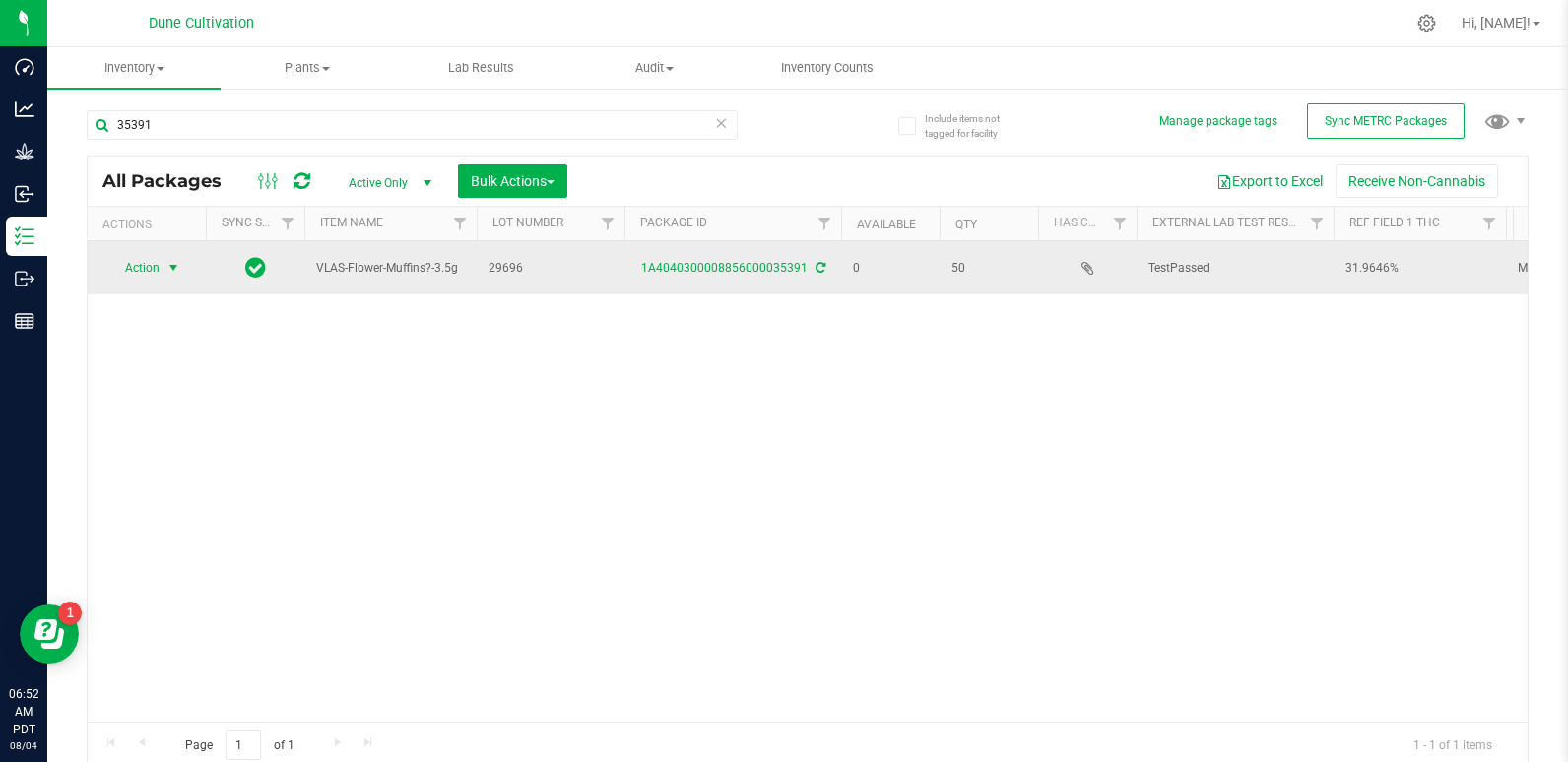 click on "Action" at bounding box center [134, 268] 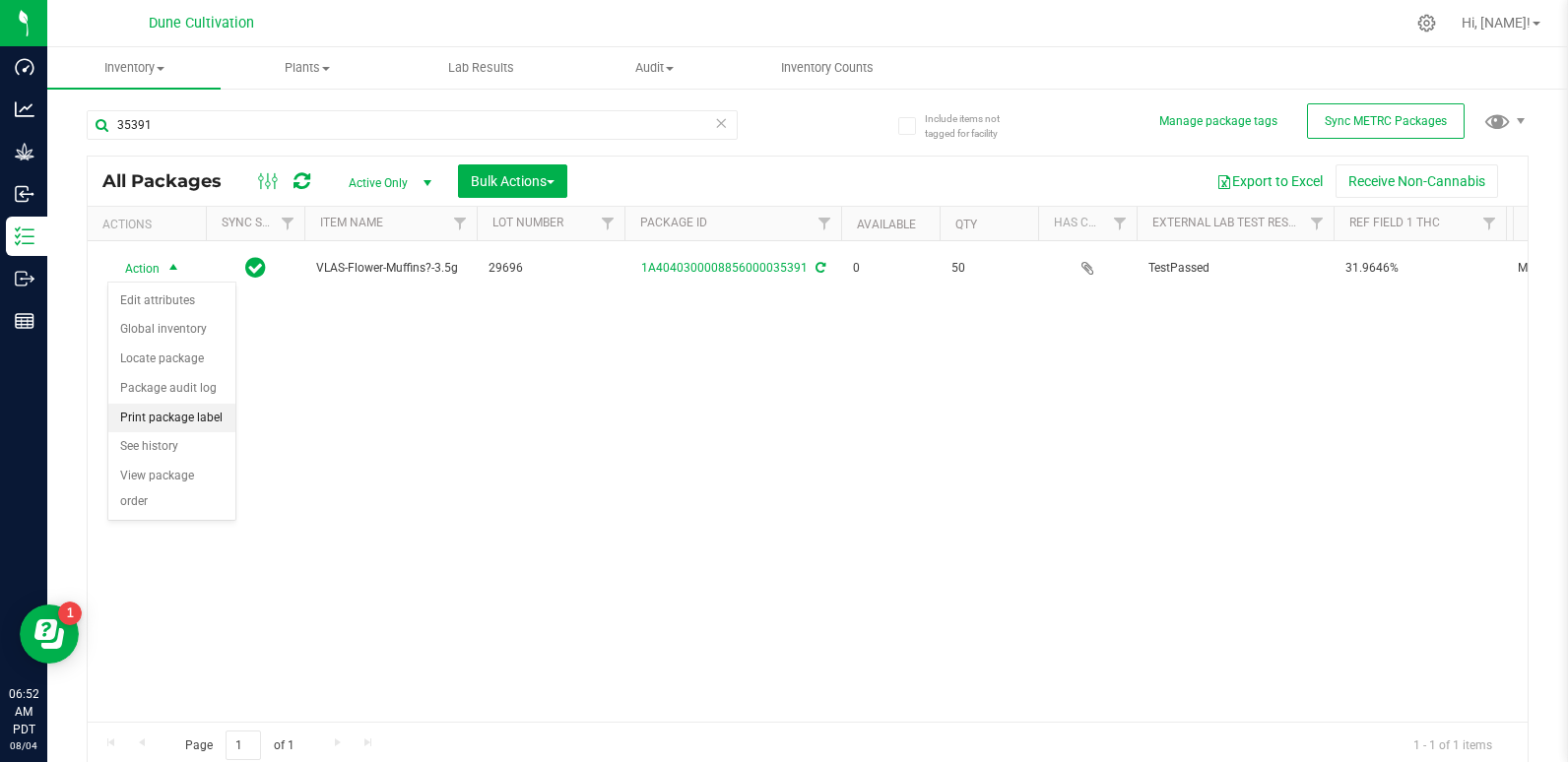 click on "Print package label" at bounding box center (171, 418) 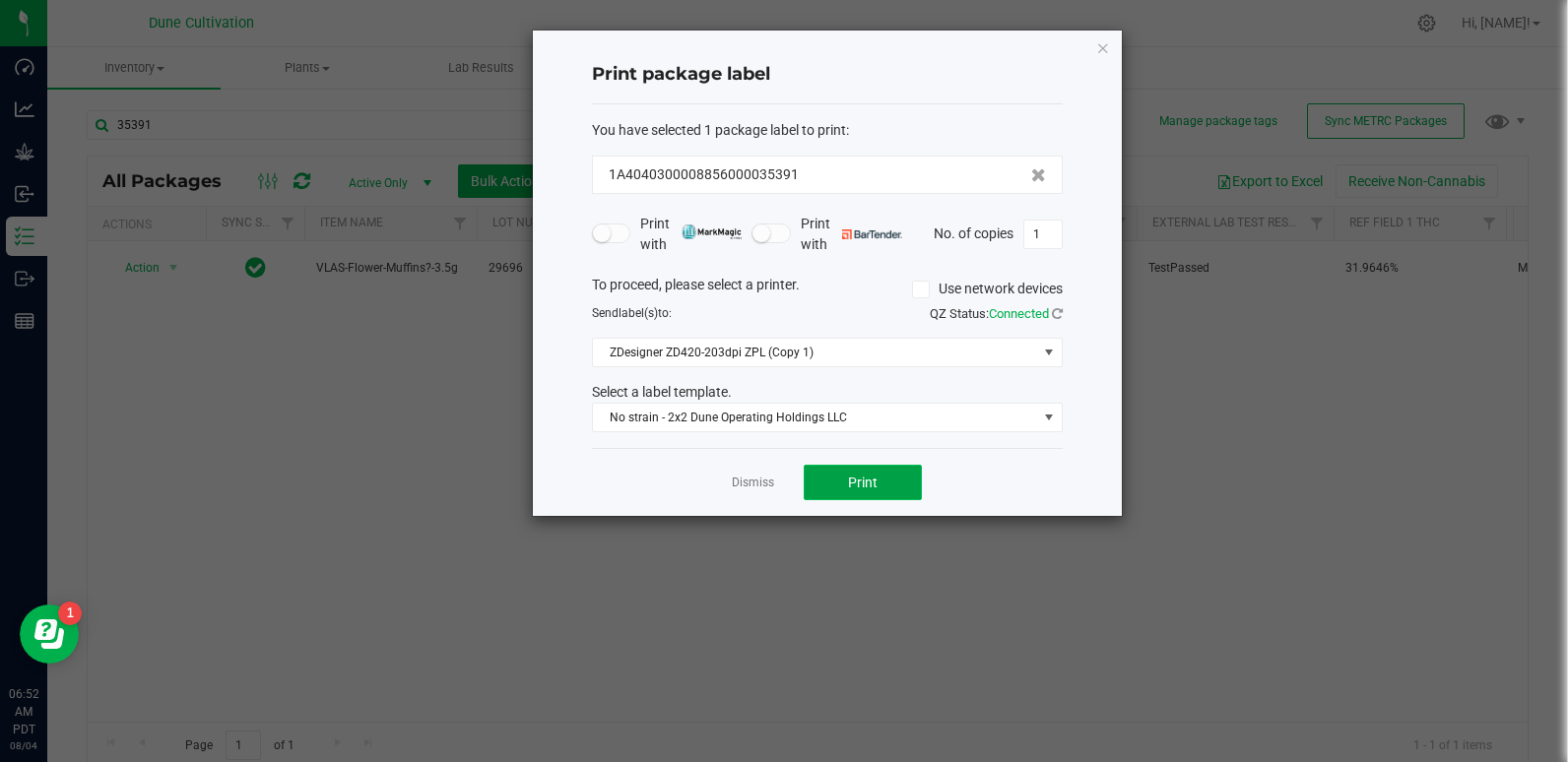 click on "Print" 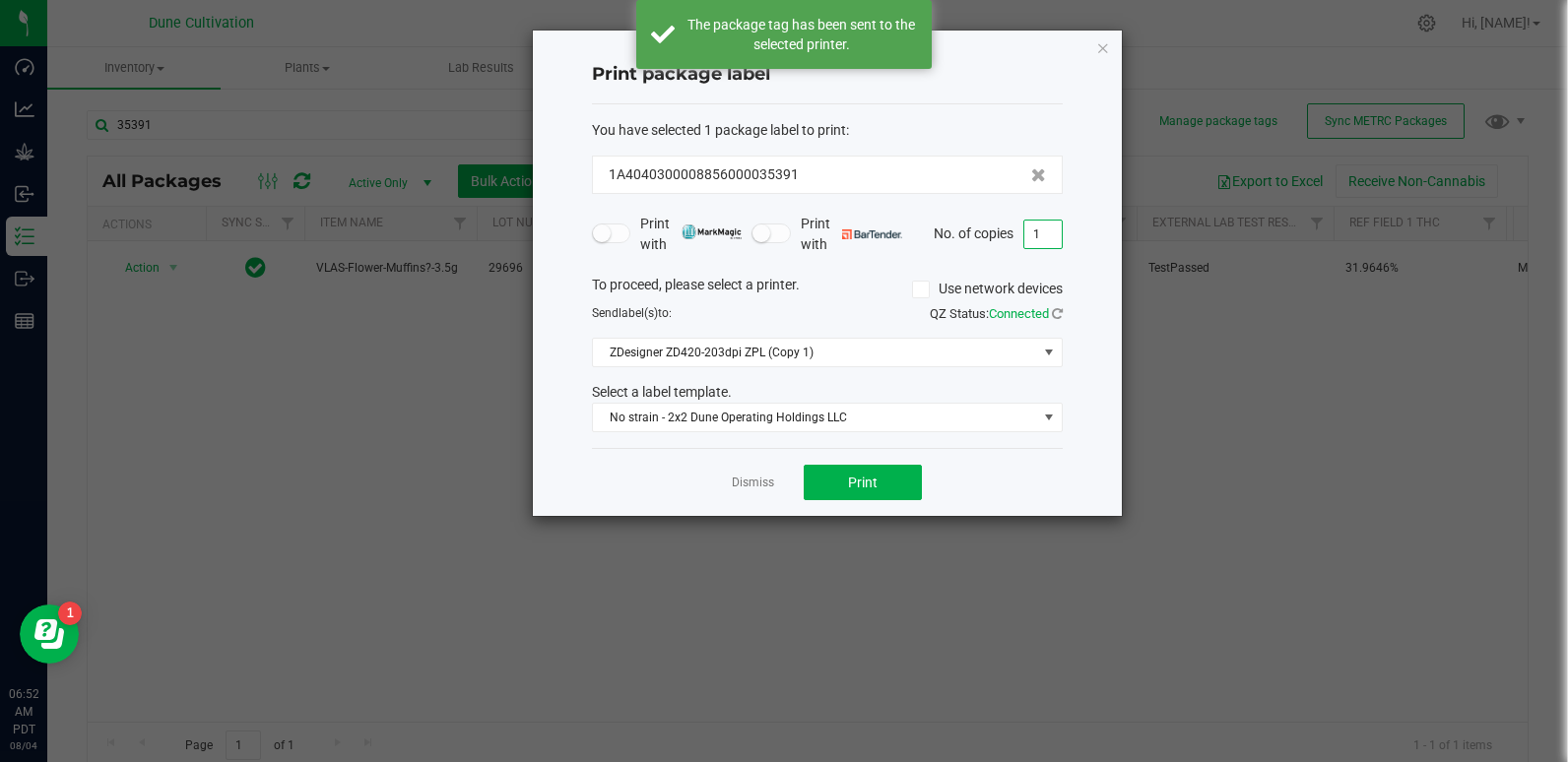 click on "1" at bounding box center [1043, 234] 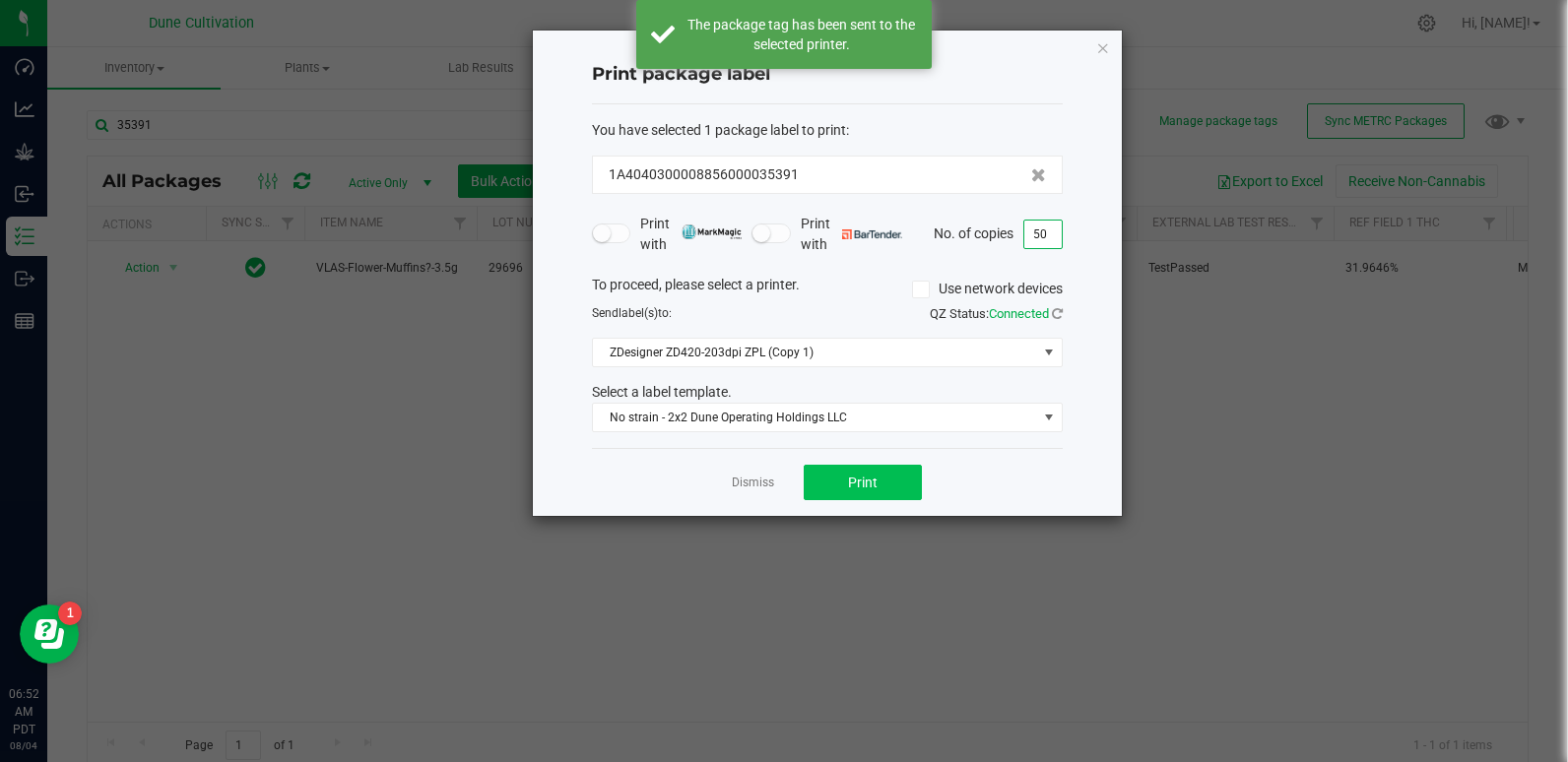 type on "50" 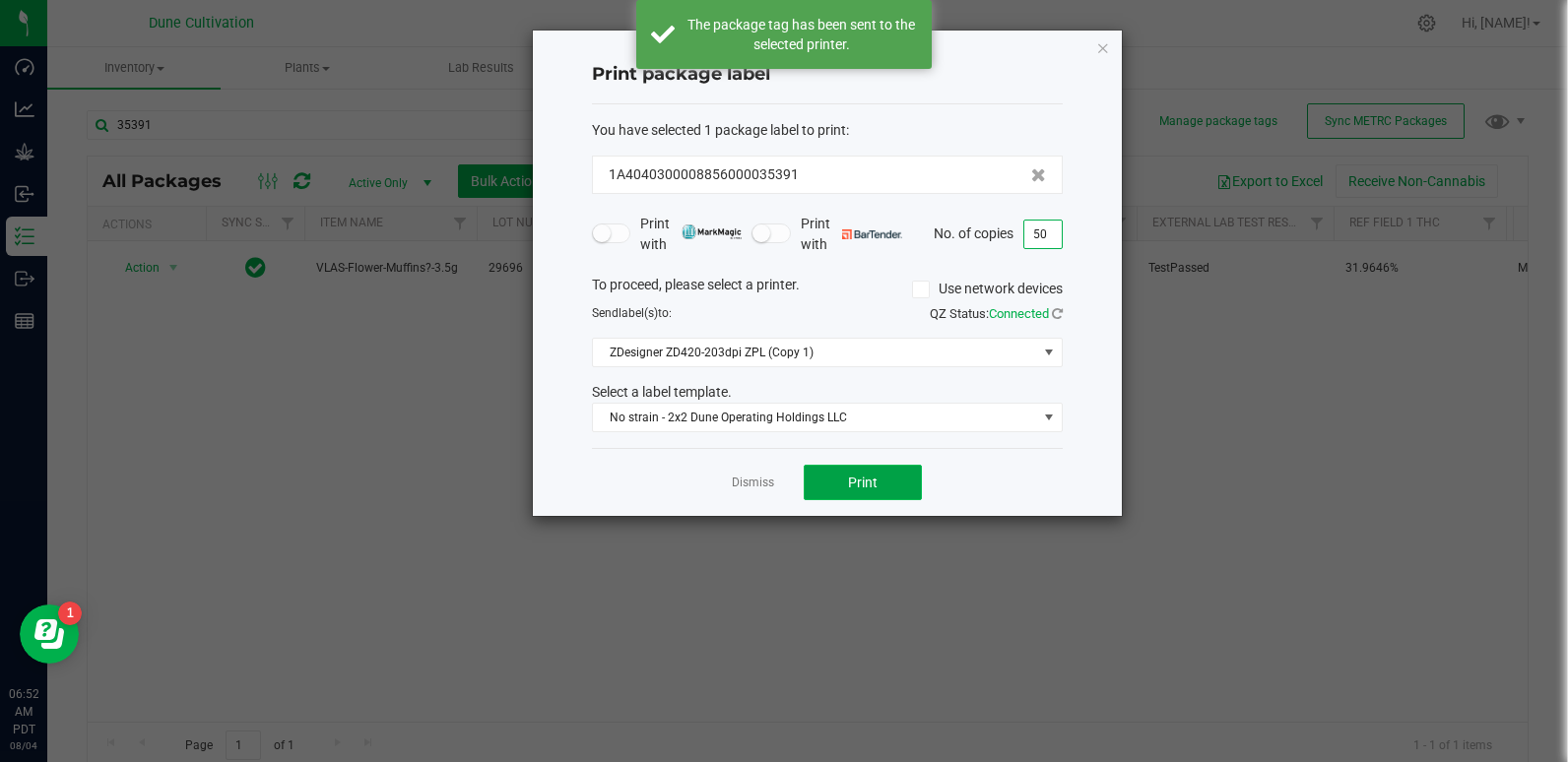 click on "Print" 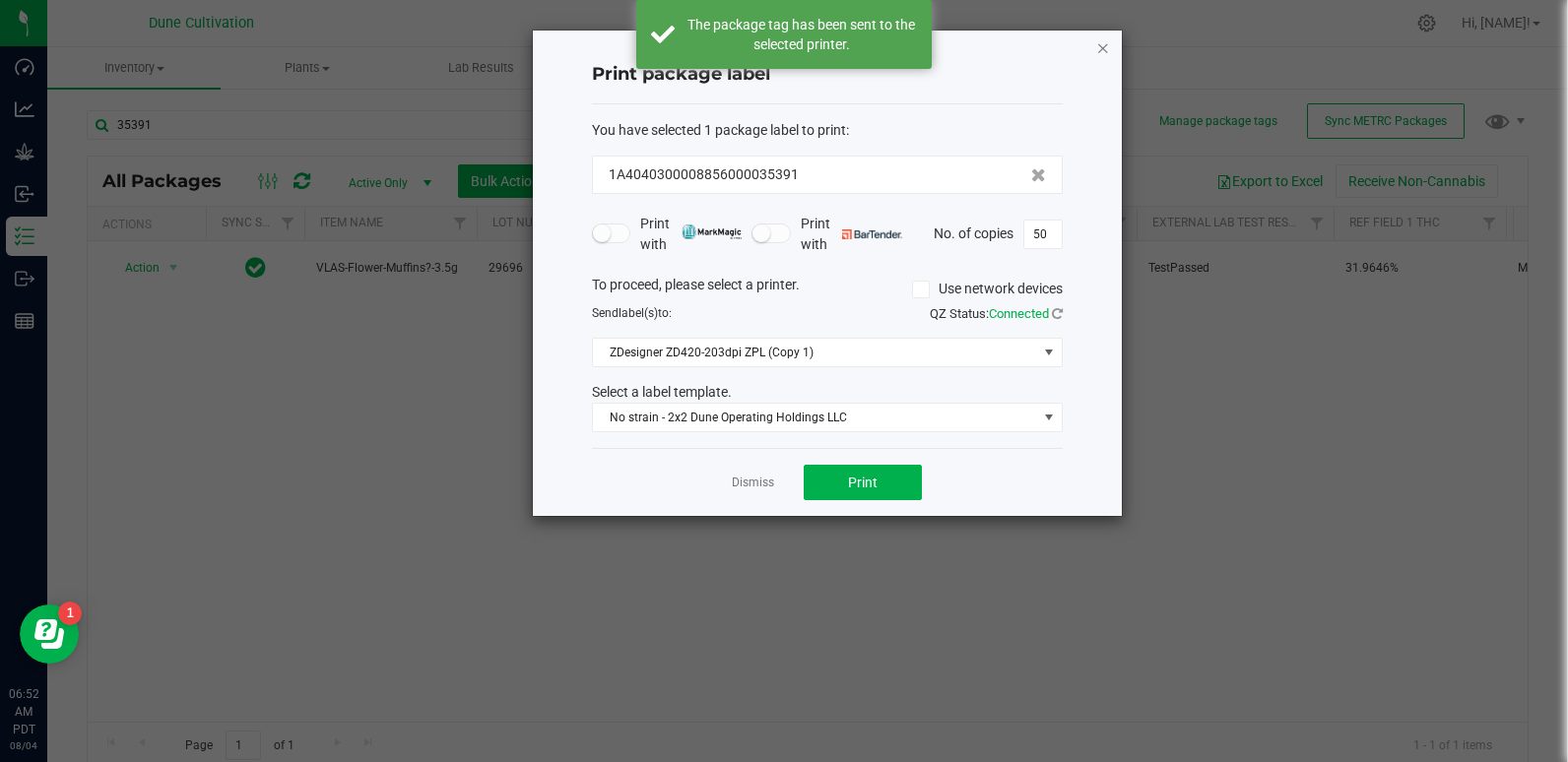 click 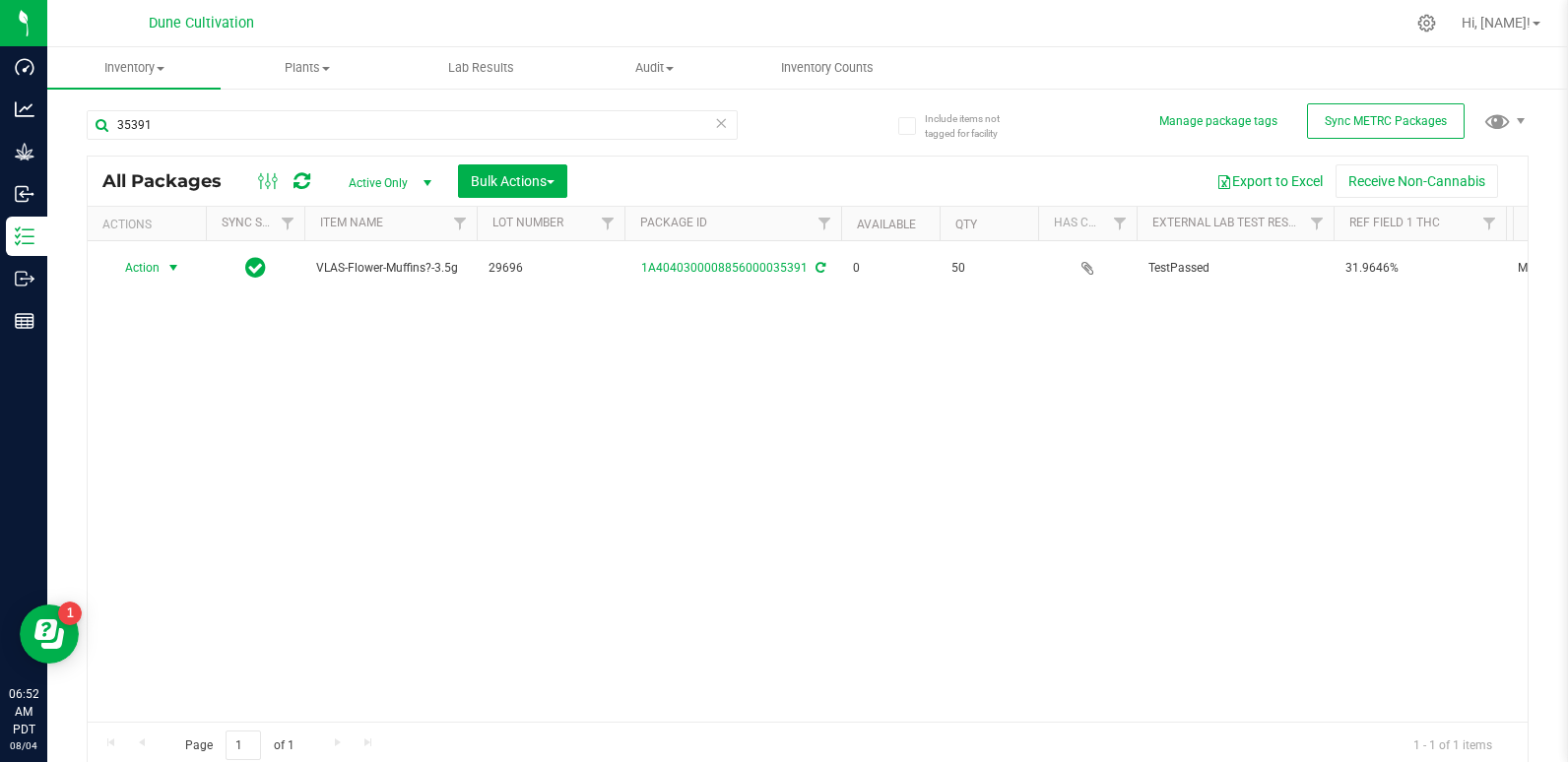 click on "Action Action Edit attributes Global inventory Locate package Package audit log Print package label See history View package order
VLAS-Flower-Muffins?-3.5g
29696
[PACKAGE_ID]
0
50
TestPassed
31.9646%
Muffins?
0.0658%
Assigned to order
00001641
LC80
Each
(3.5 g ea.)
31.9646 0.0658
Finished Product Vault
Pass" at bounding box center (808, 481) 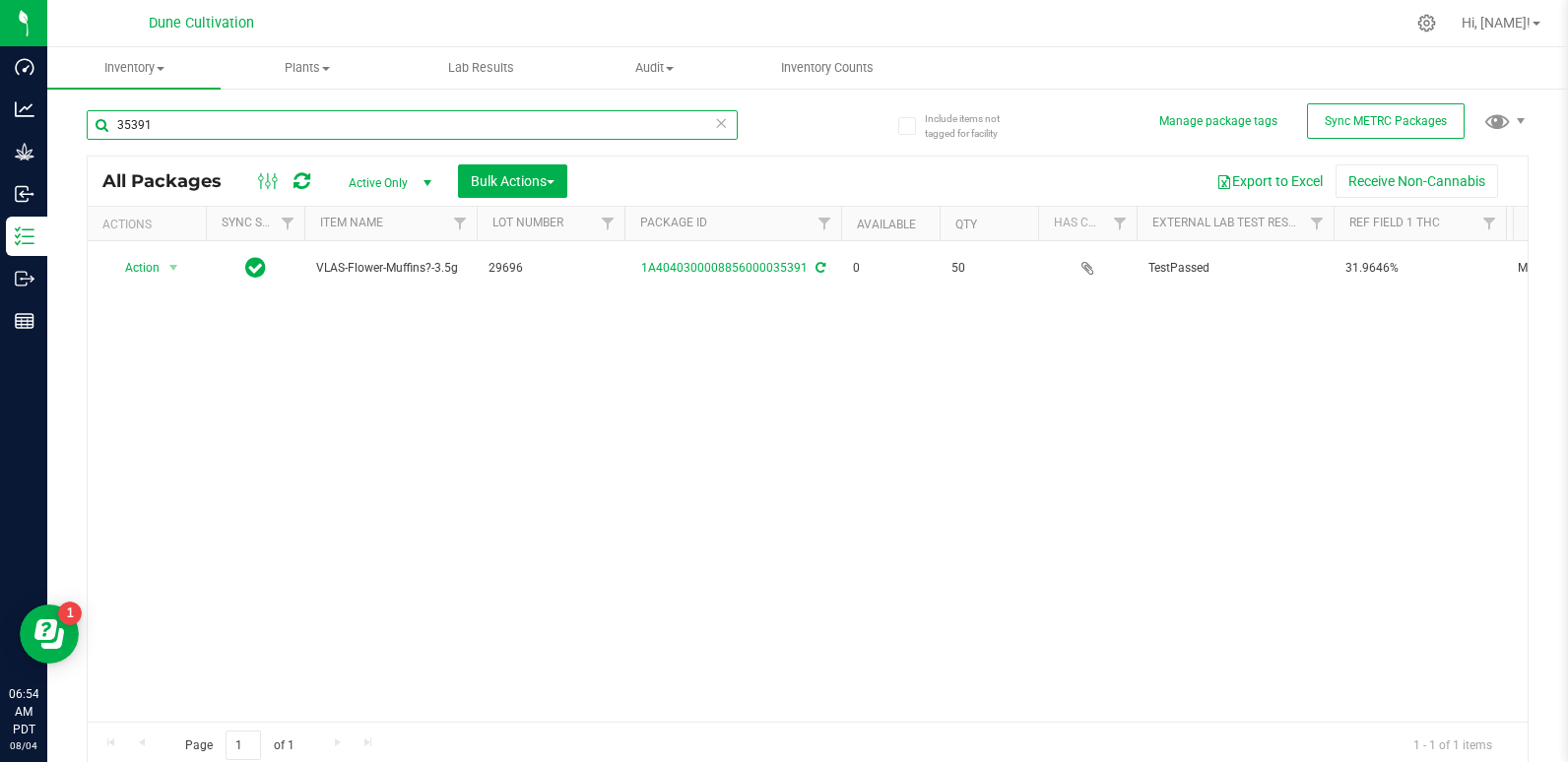click on "35391" at bounding box center [412, 125] 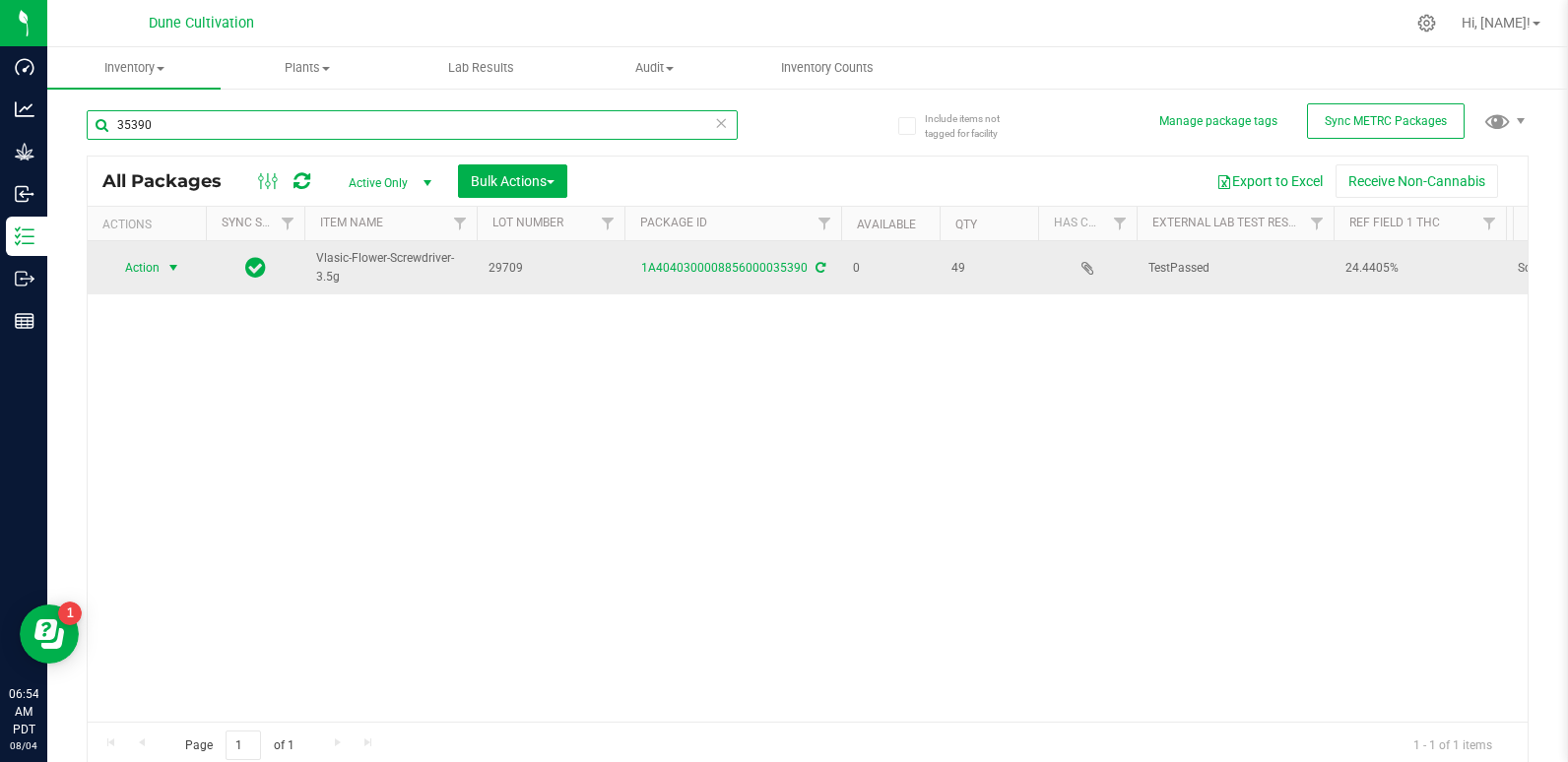type on "35390" 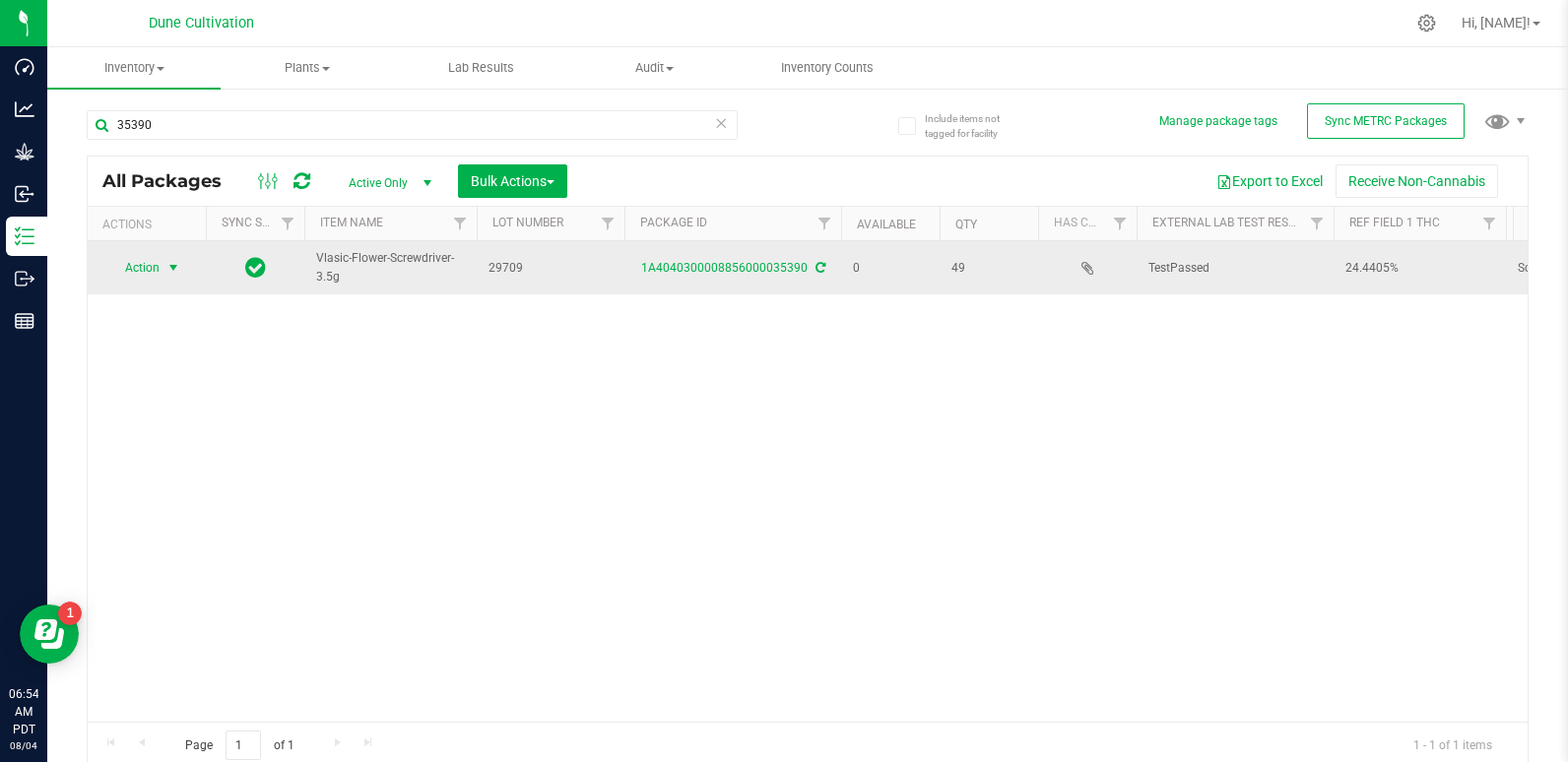 click on "Action" at bounding box center (134, 268) 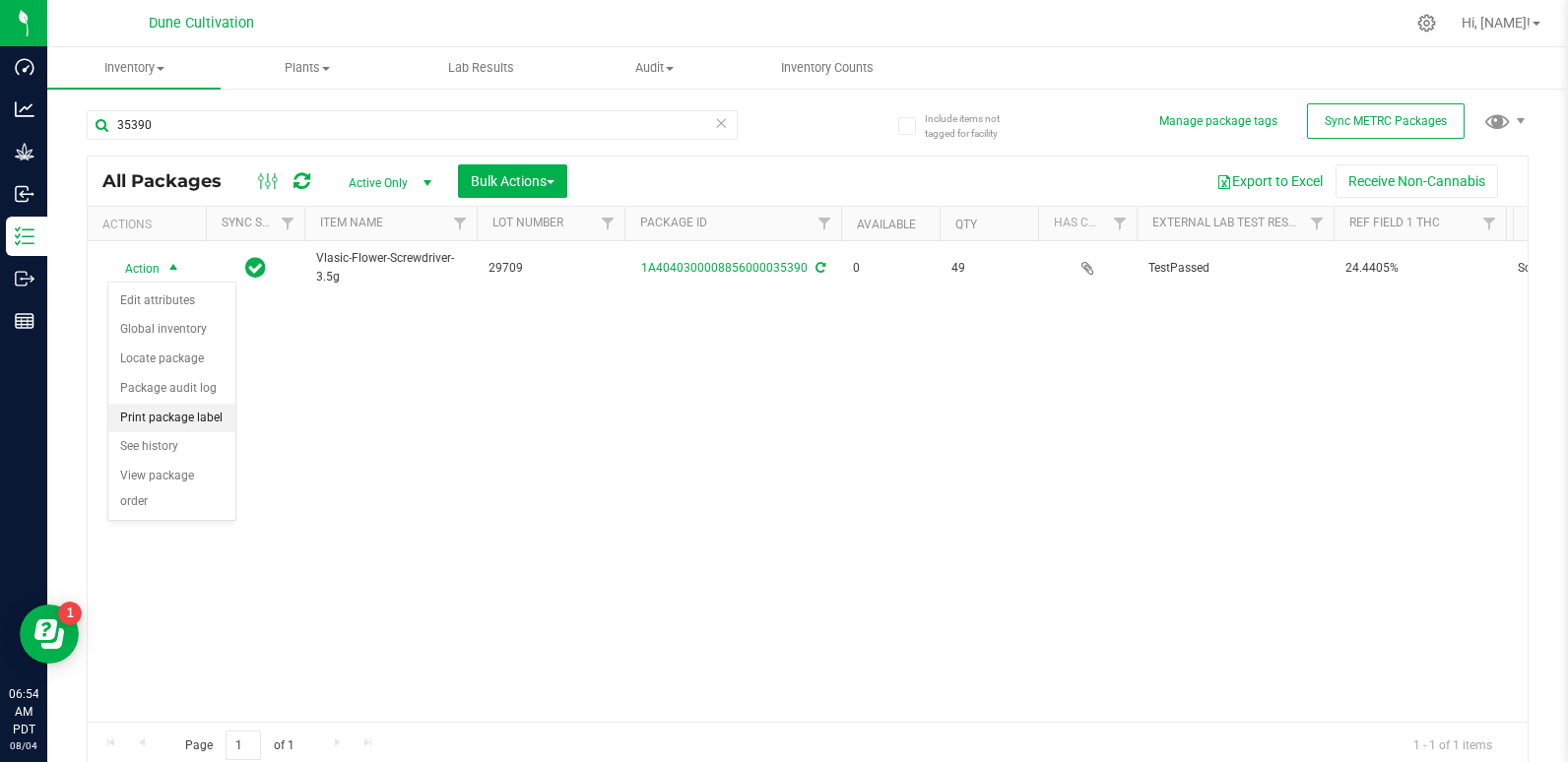 click on "Print package label" at bounding box center [171, 418] 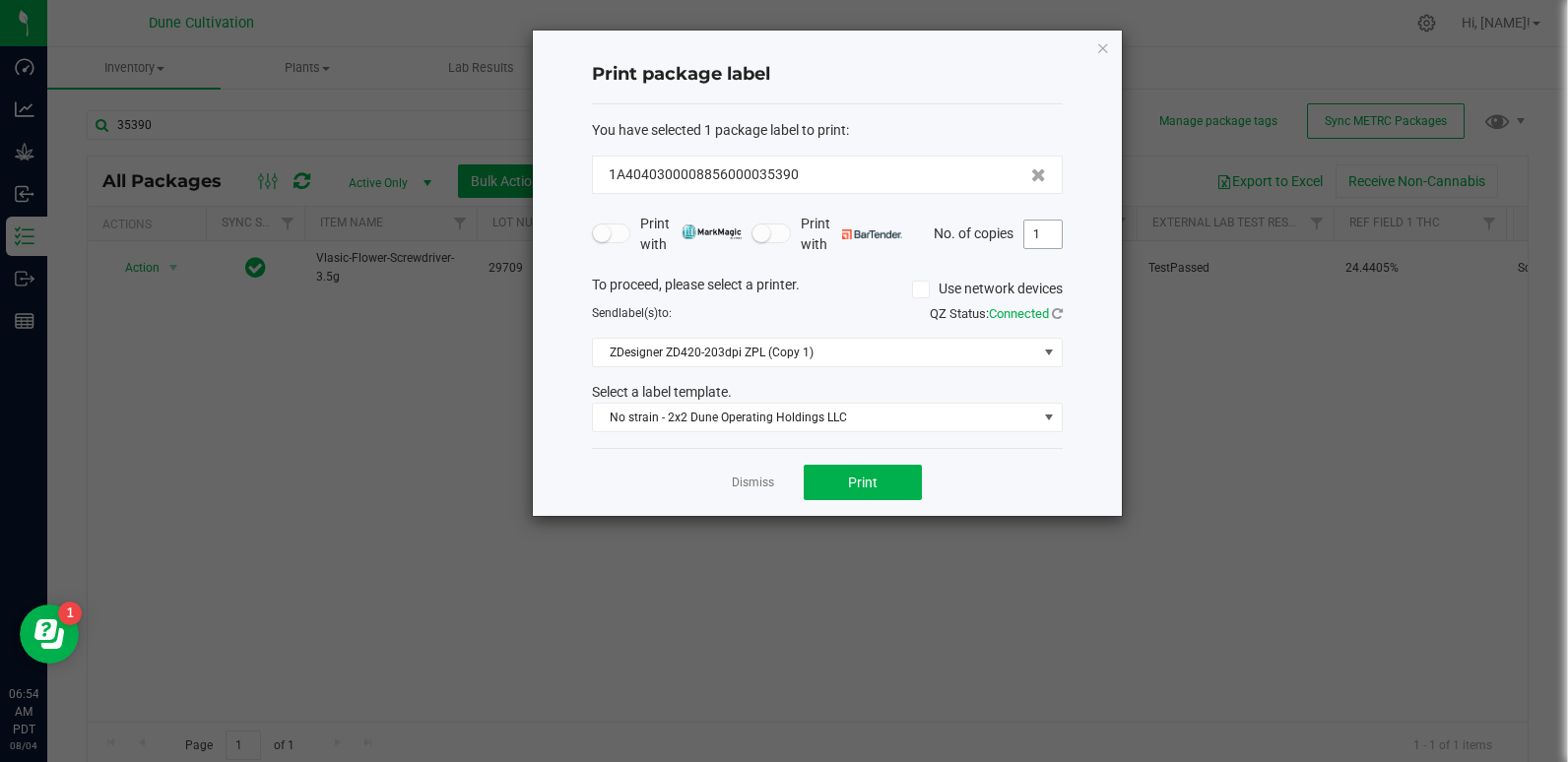 click on "1" at bounding box center (1043, 234) 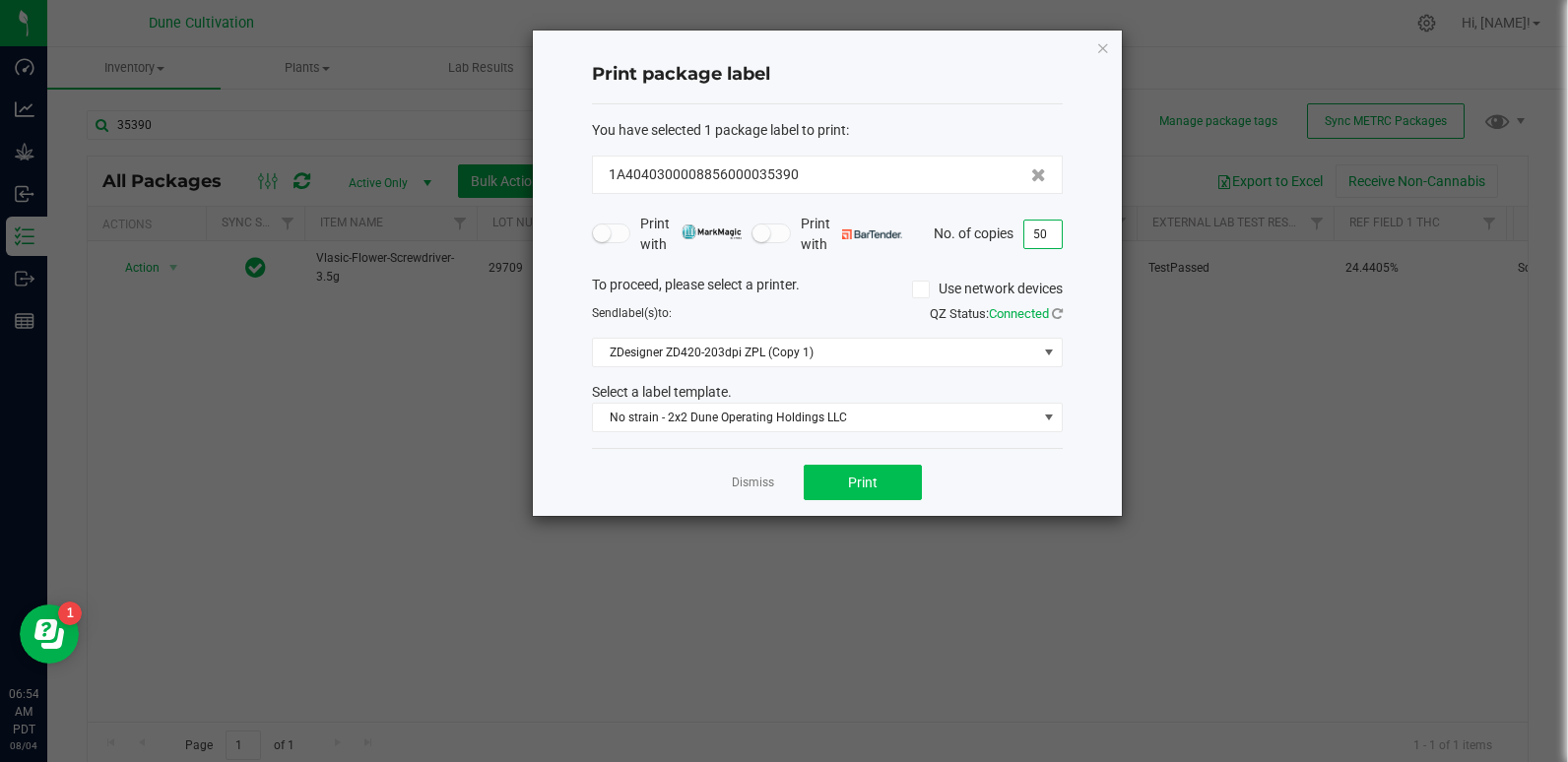 type on "50" 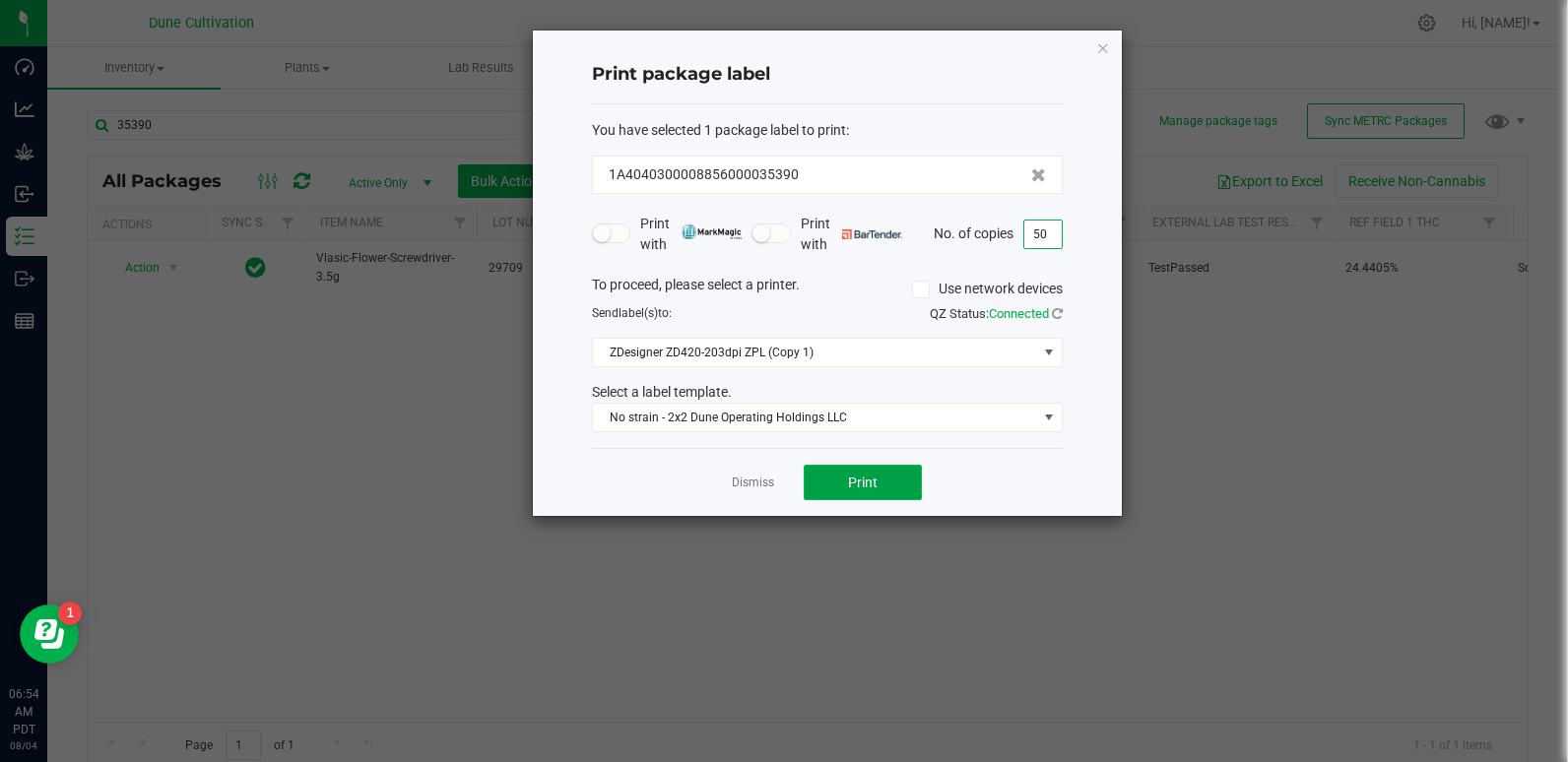 click on "Print" 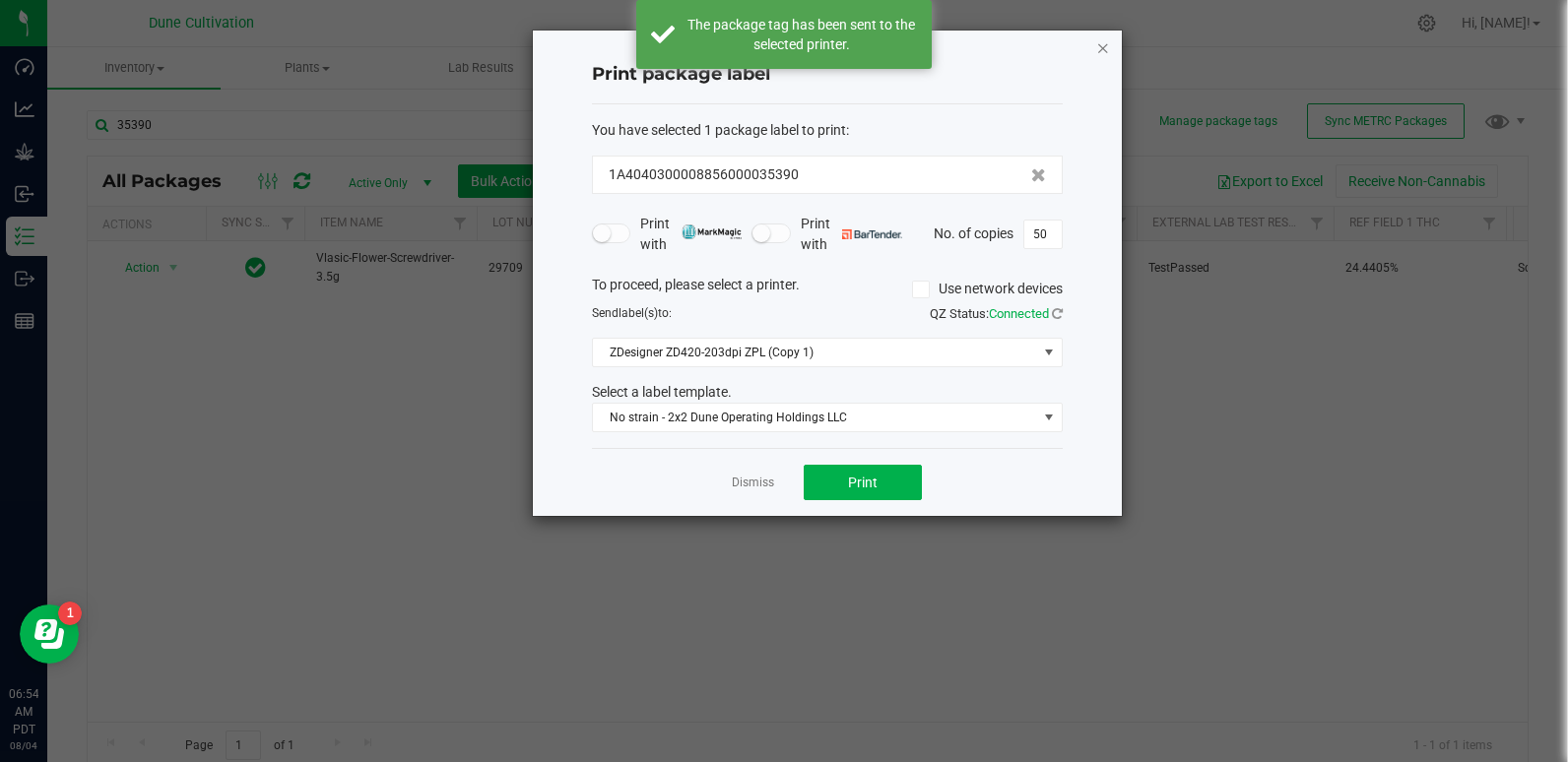 click 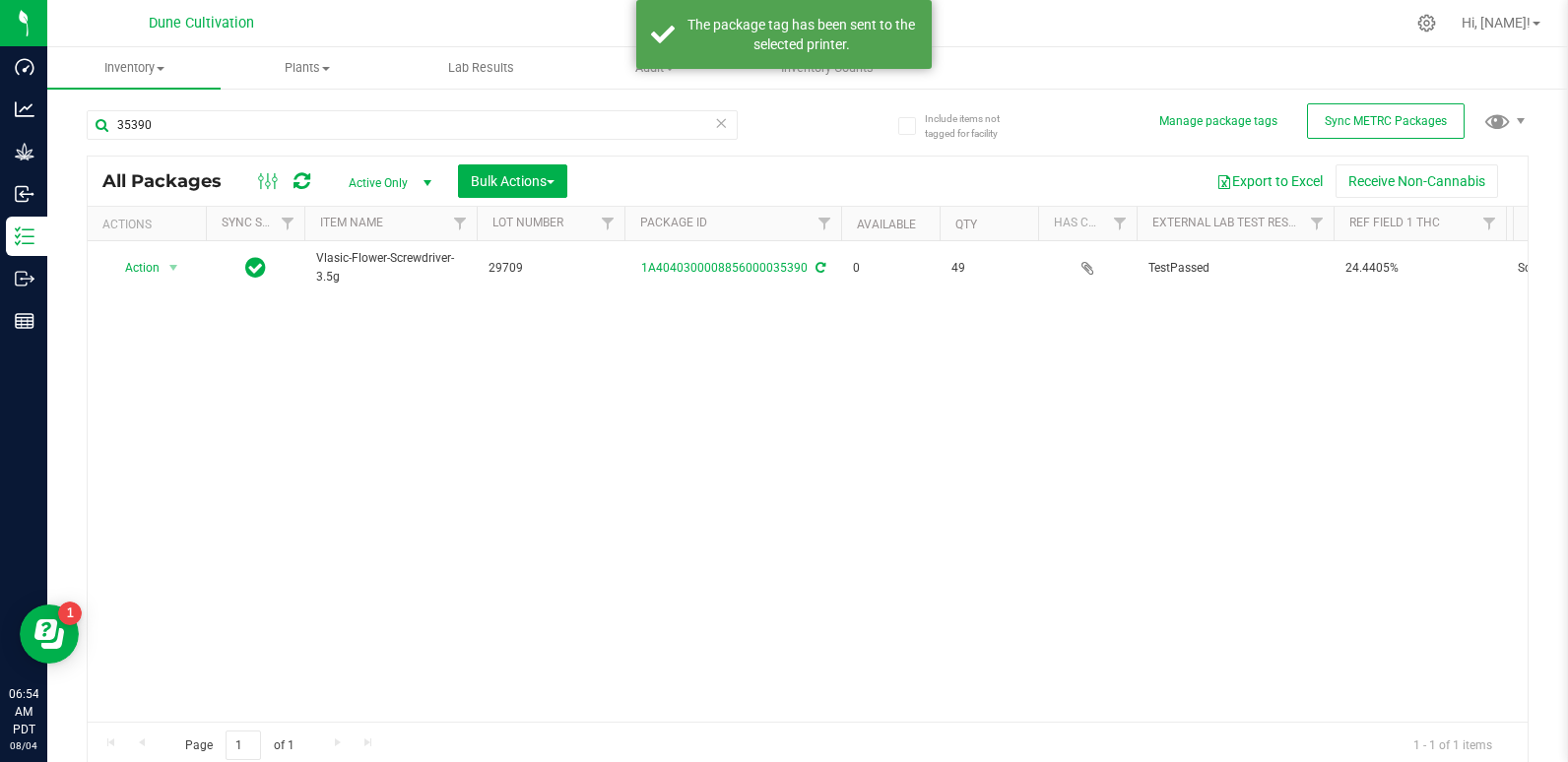click on "Action Action Edit attributes Global inventory Locate package Package audit log Print package label See history View package order
Vlasic-Flower-Screwdriver- 3.5g
29709
[PACKAGE_ID]
0
49
TestPassed
24.4405%
Screwdriver
0.0583%
Assigned to order
00001641
1942
Each
(3.5 g ea.)
24.4405 0.0583
Finished Product Vault
Pass" at bounding box center [808, 481] 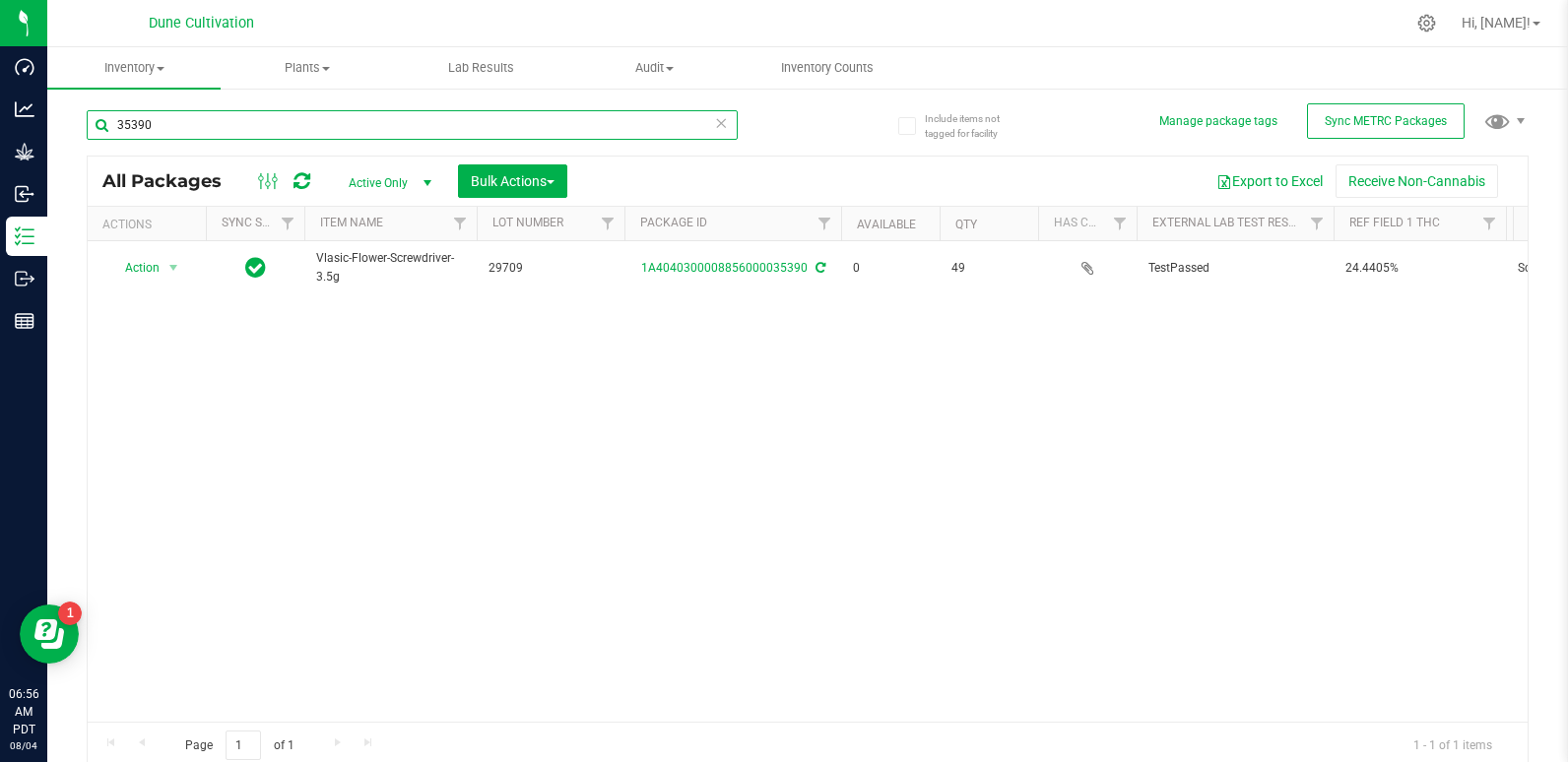 click on "35390" at bounding box center [412, 125] 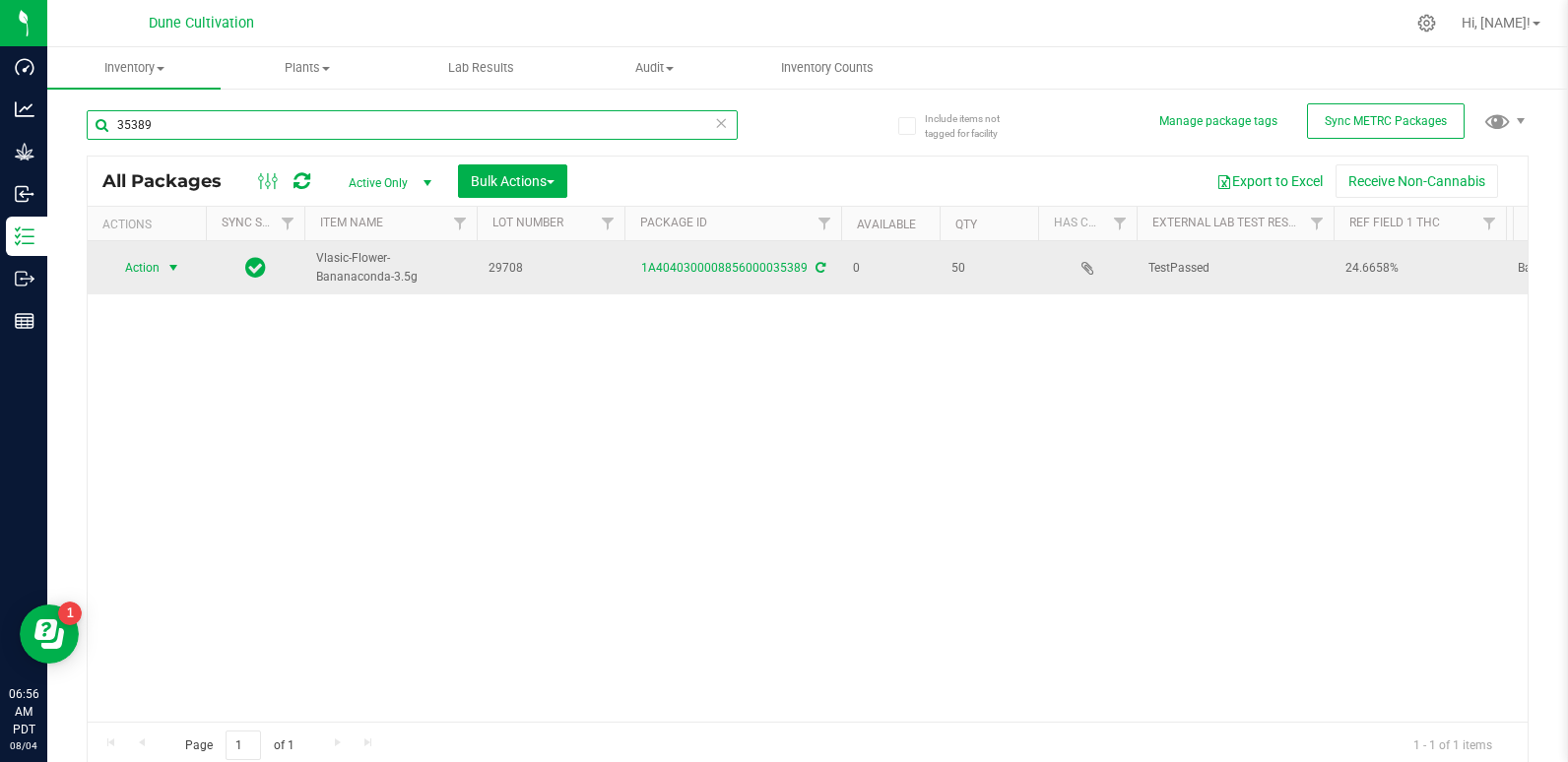 type on "35389" 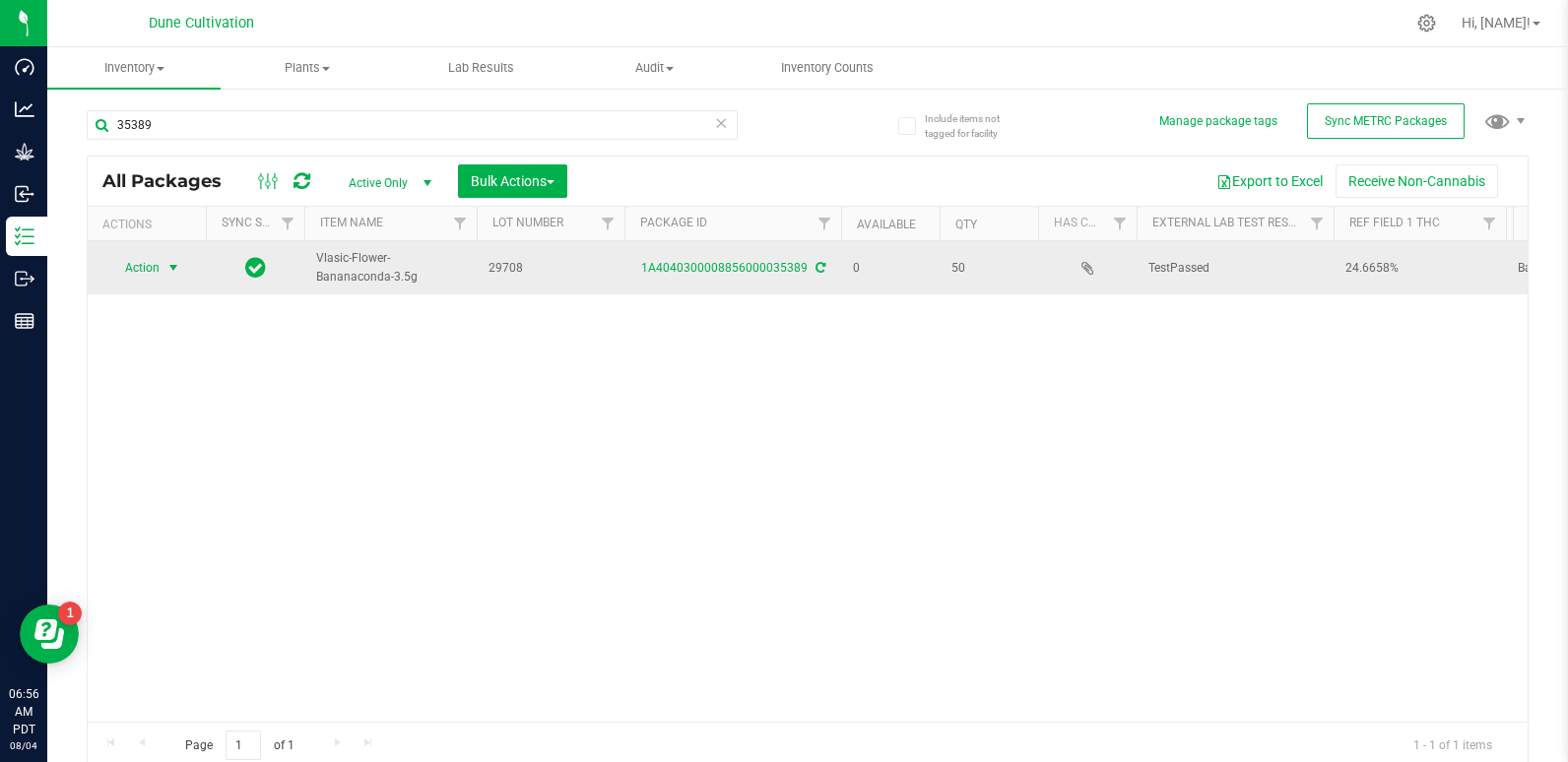 click at bounding box center (173, 268) 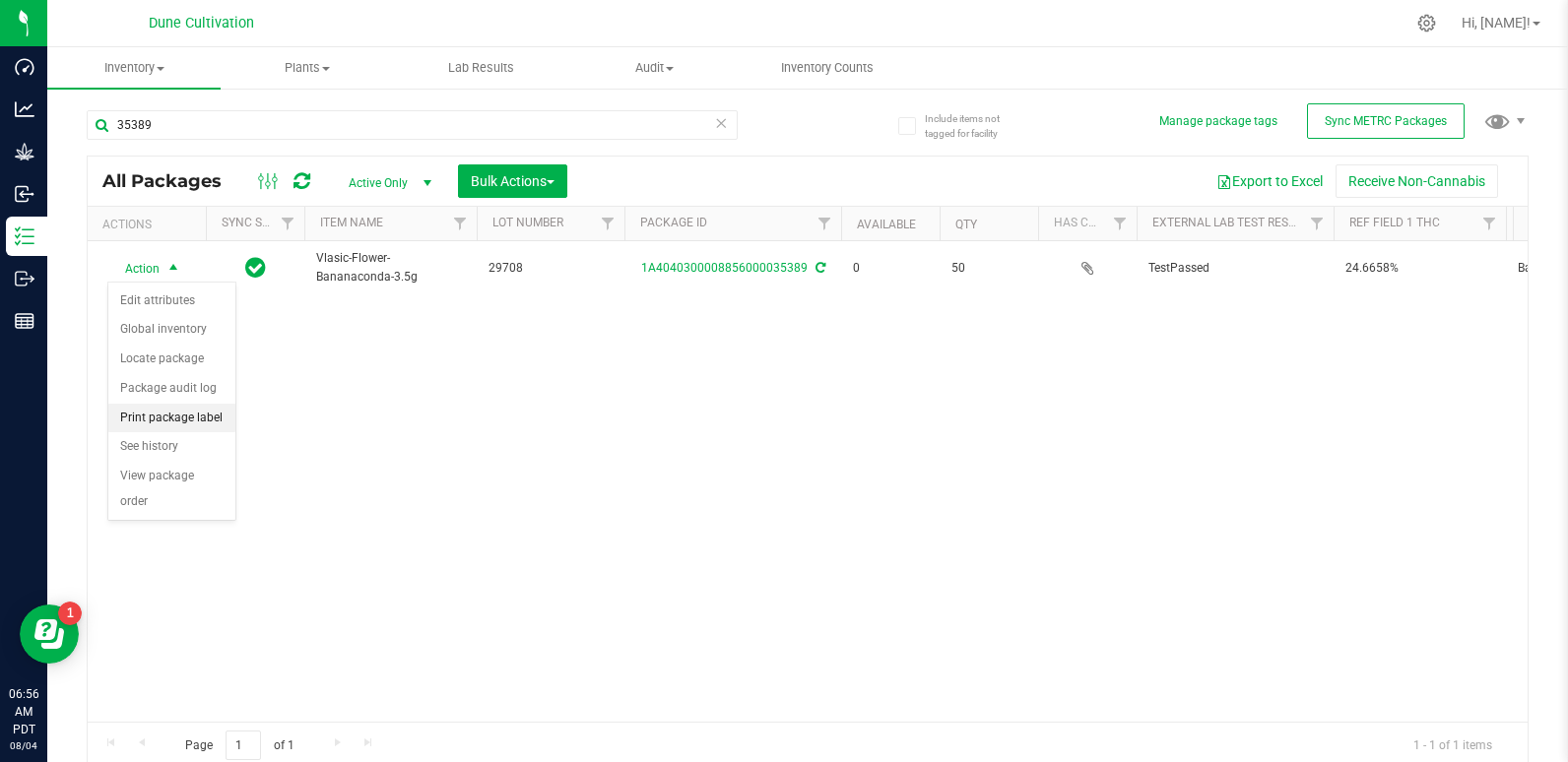 click on "Print package label" at bounding box center [171, 418] 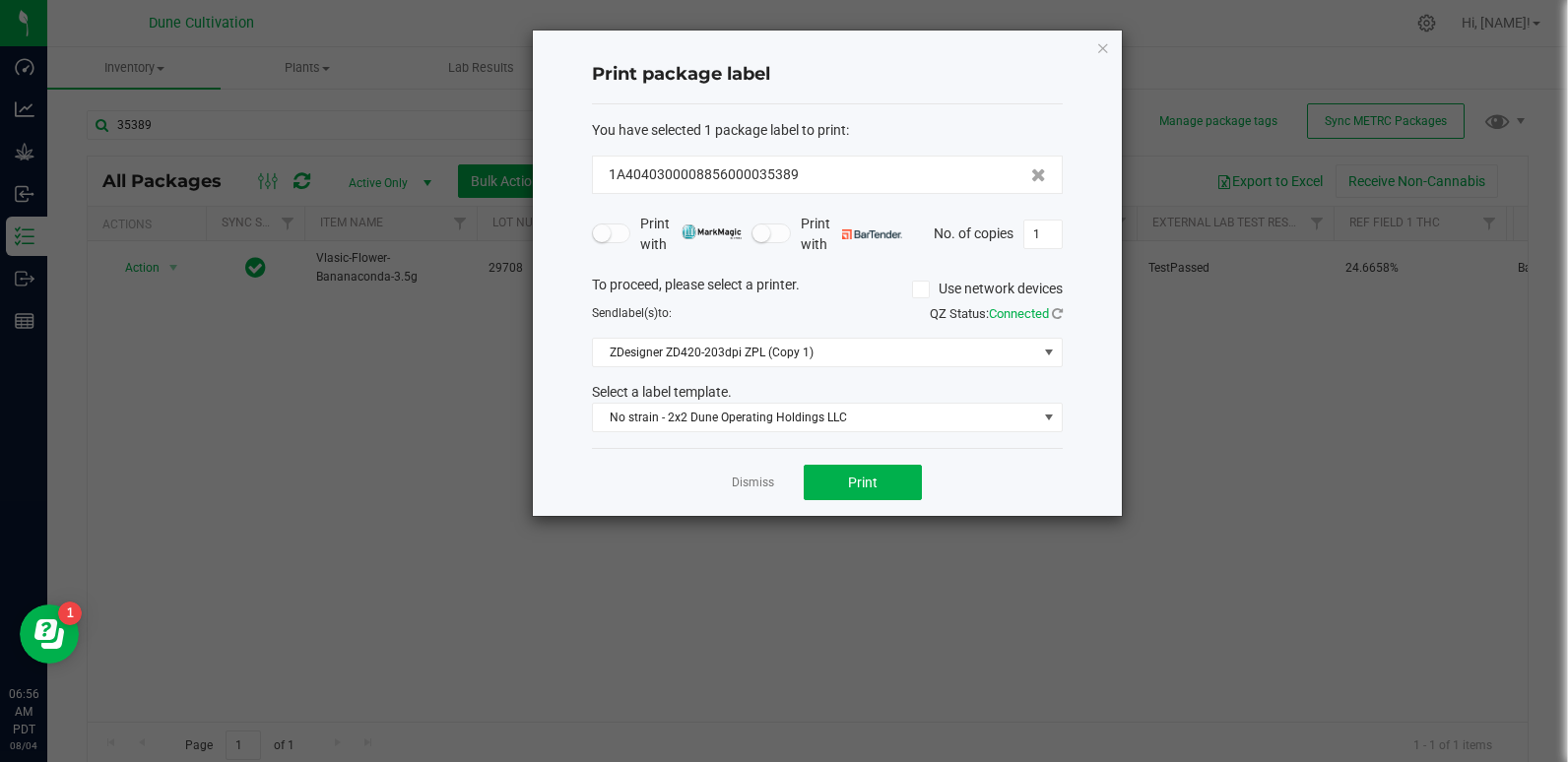 click on "Print with   Print with   No. of copies  1" 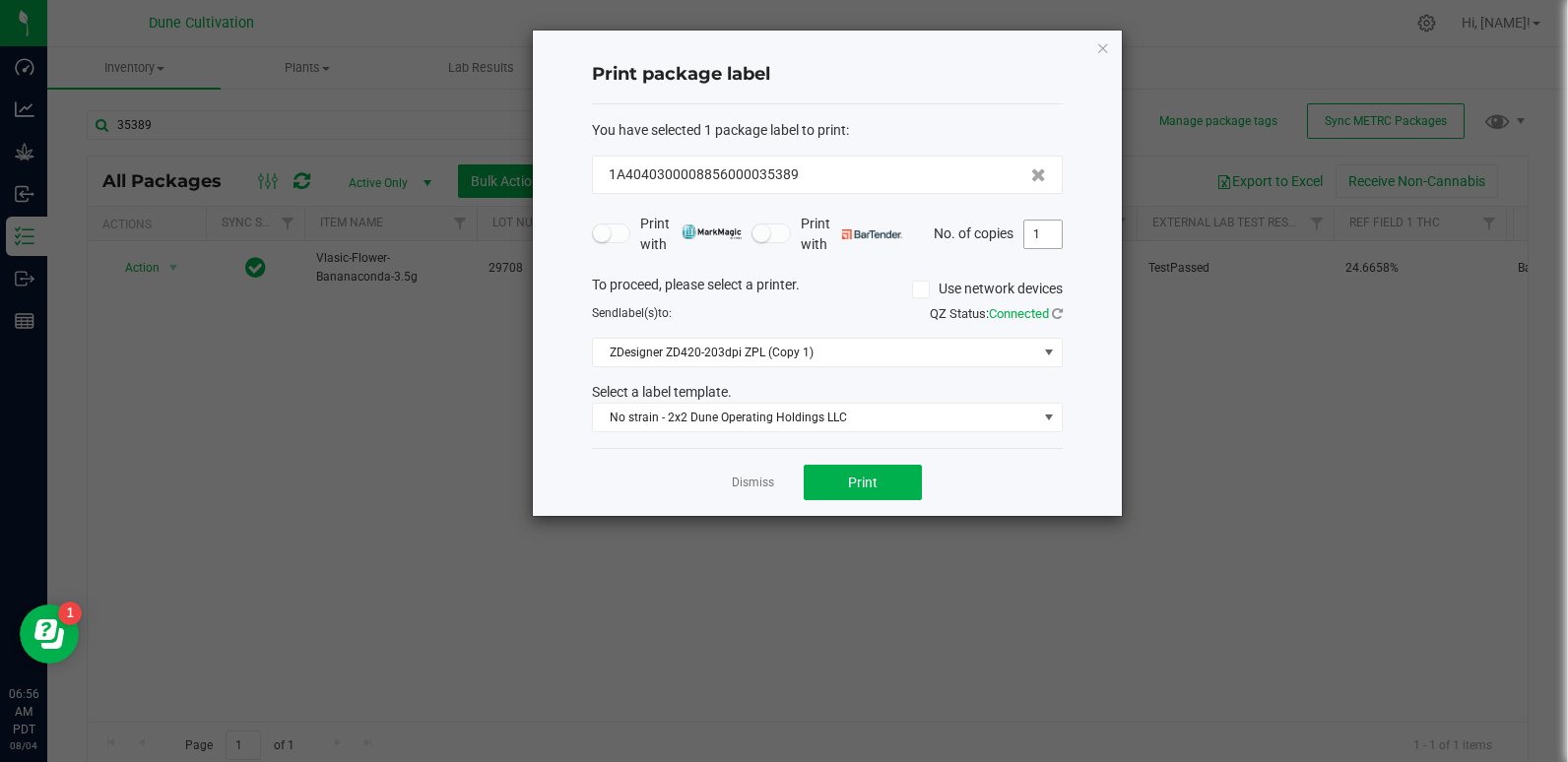 click on "1" at bounding box center [1043, 234] 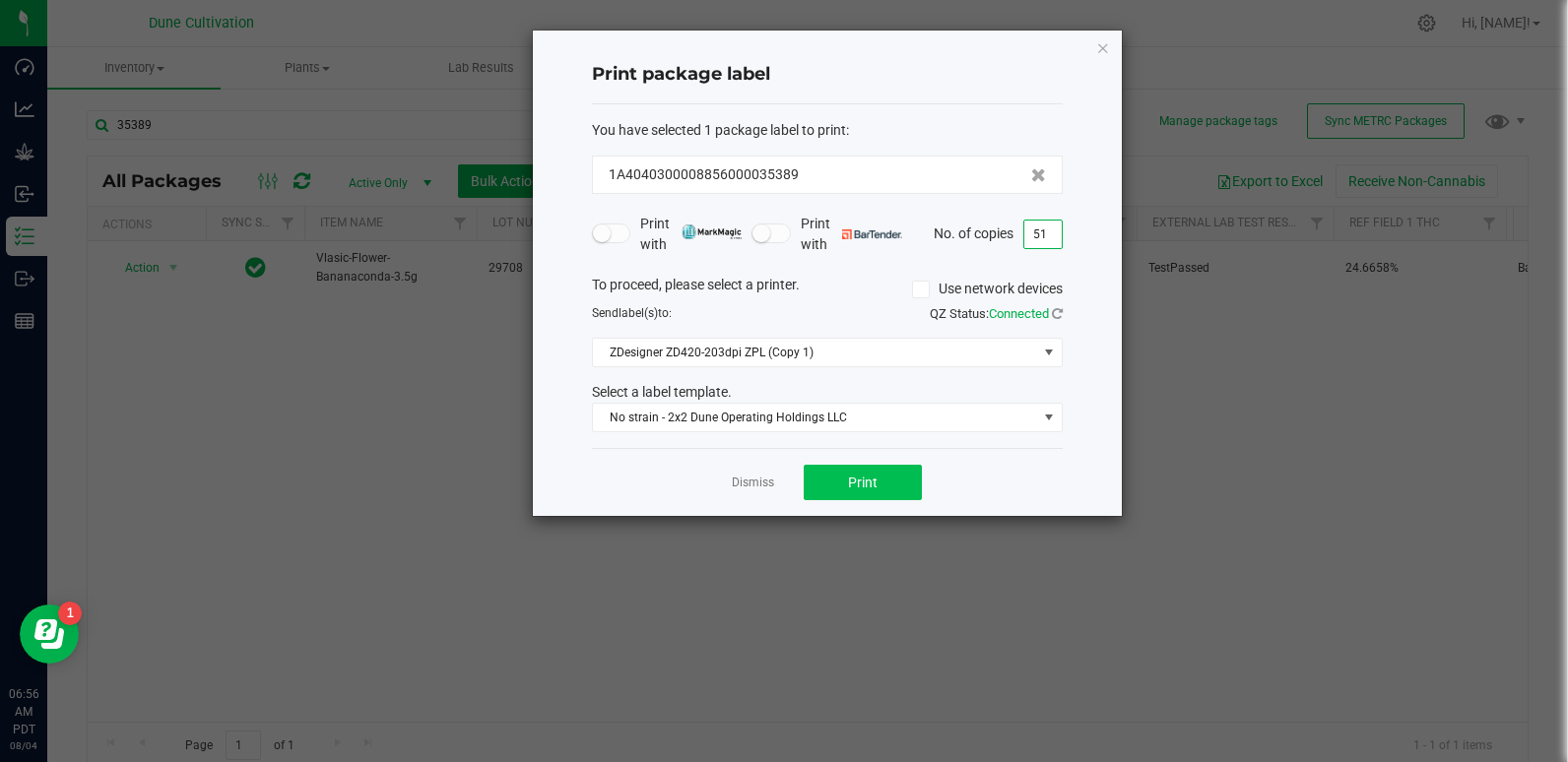 type on "51" 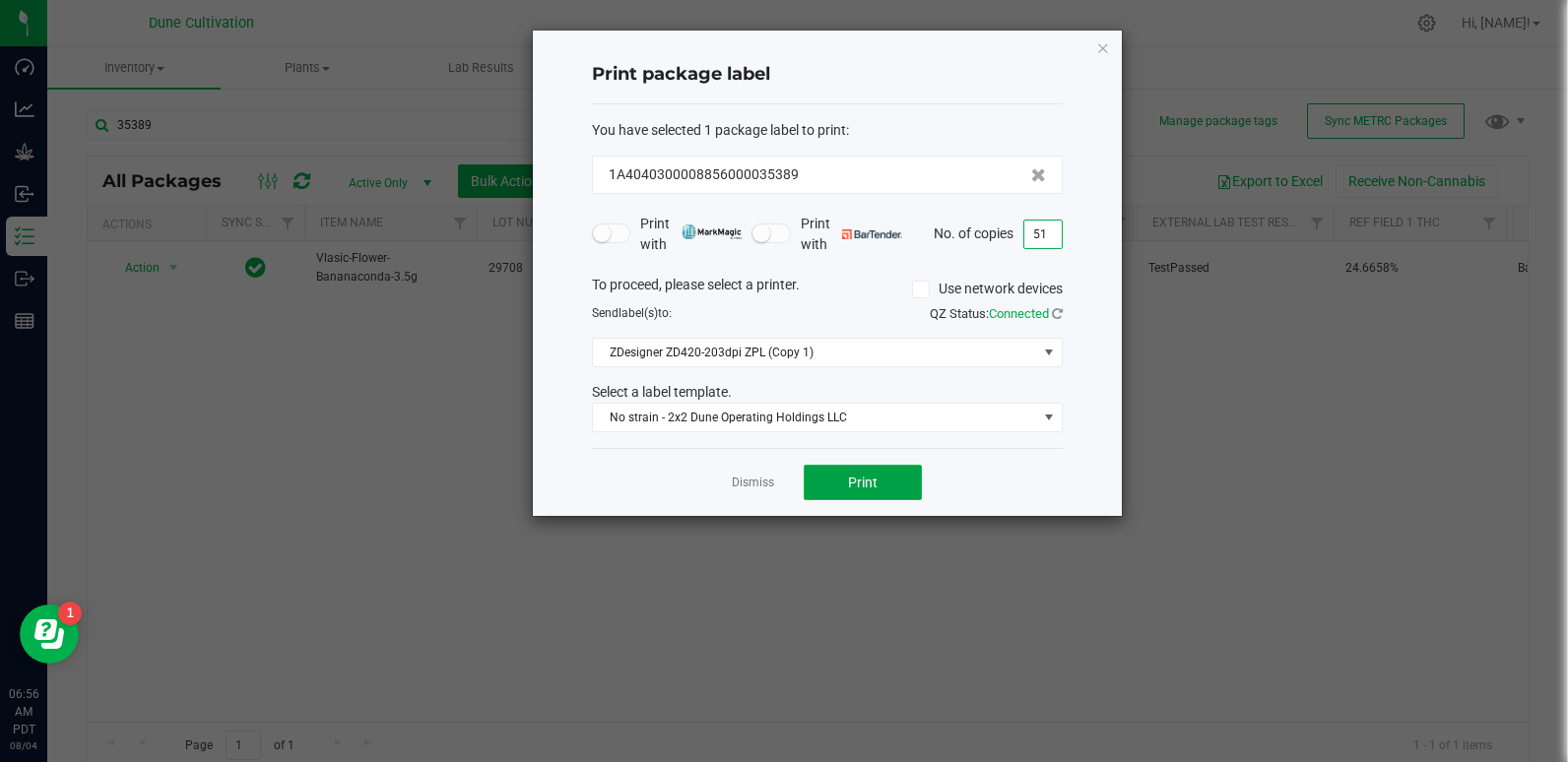 click on "Print" 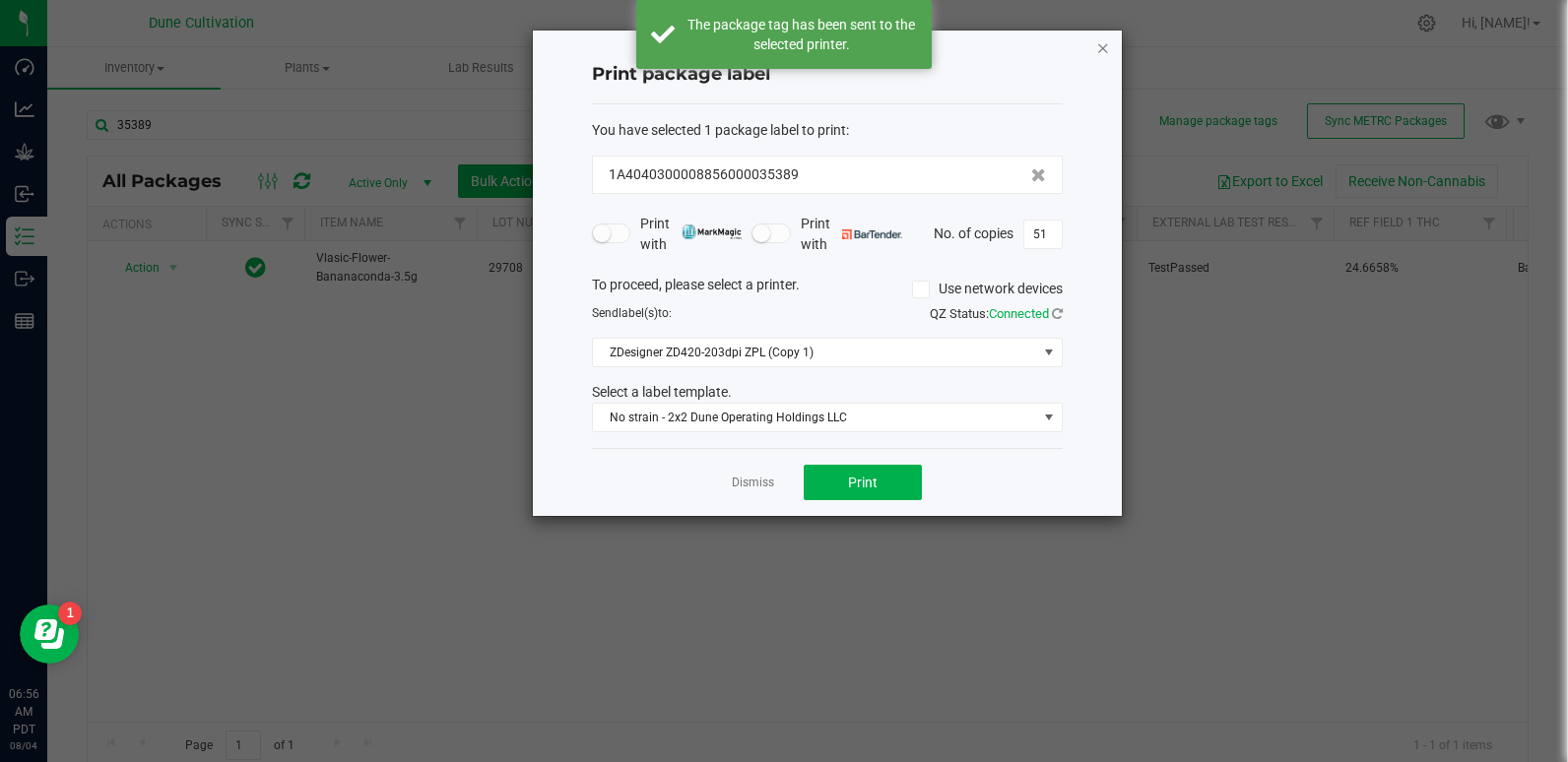 click 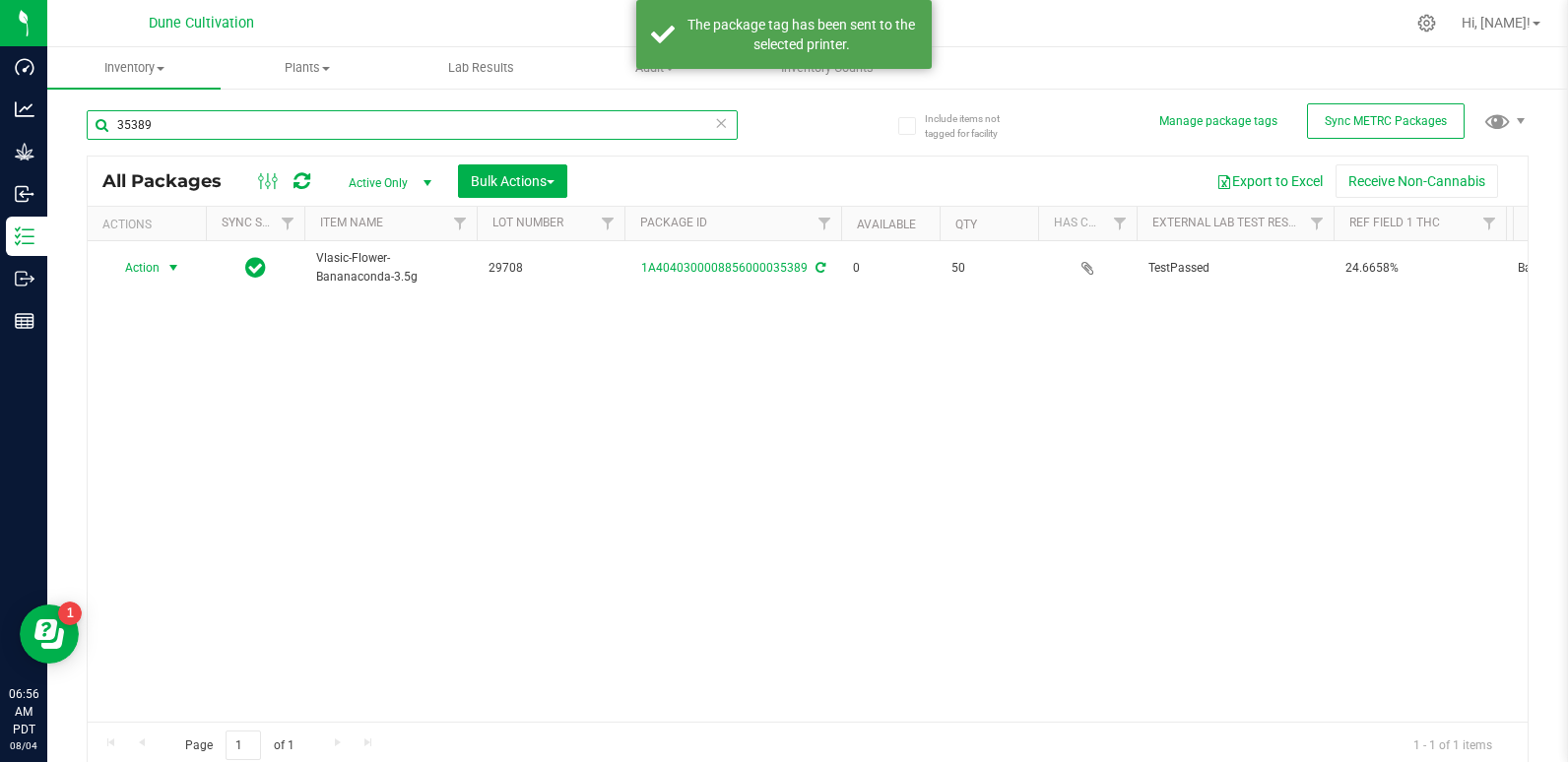 click on "35389" at bounding box center [412, 125] 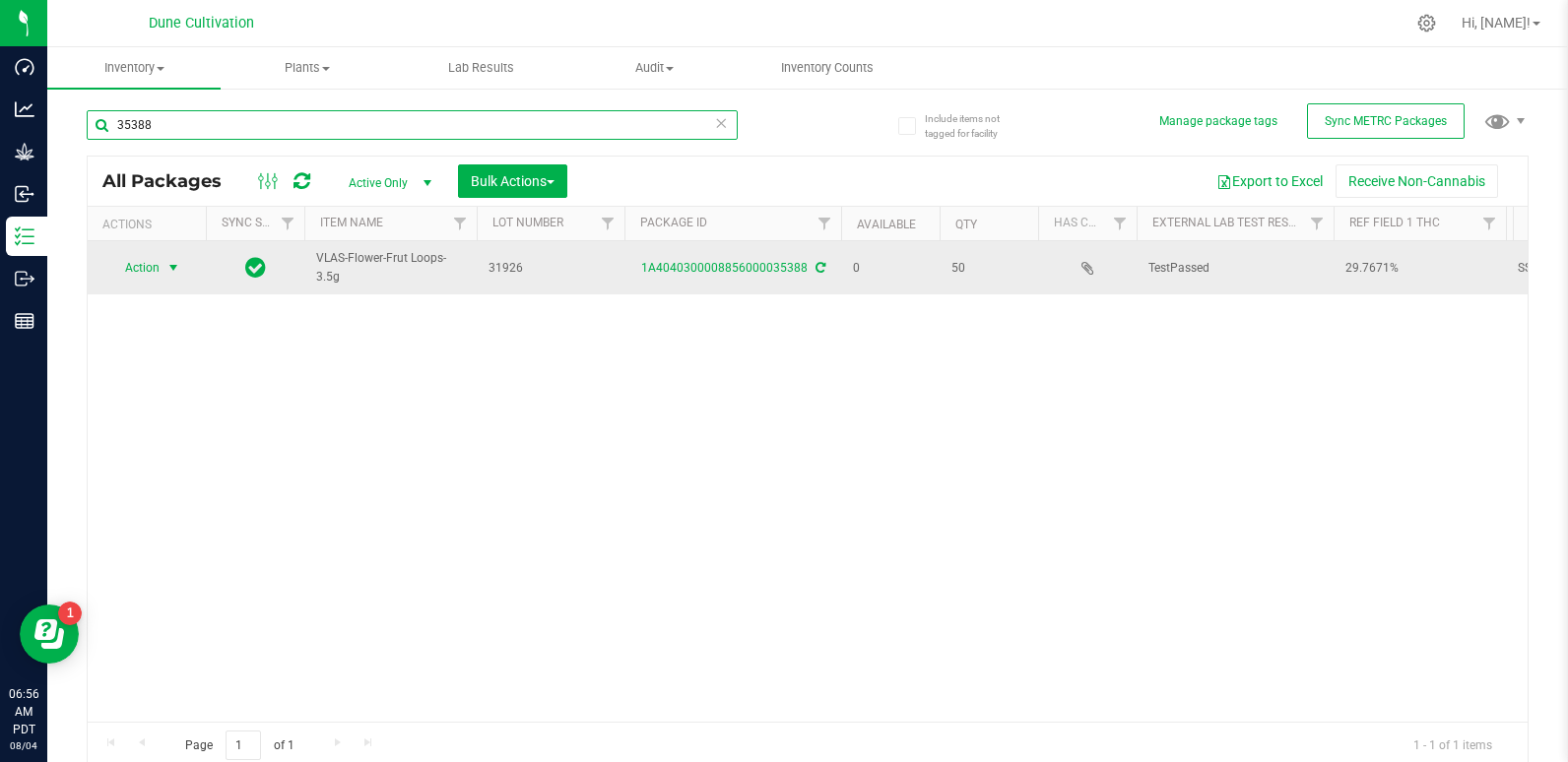 type on "35388" 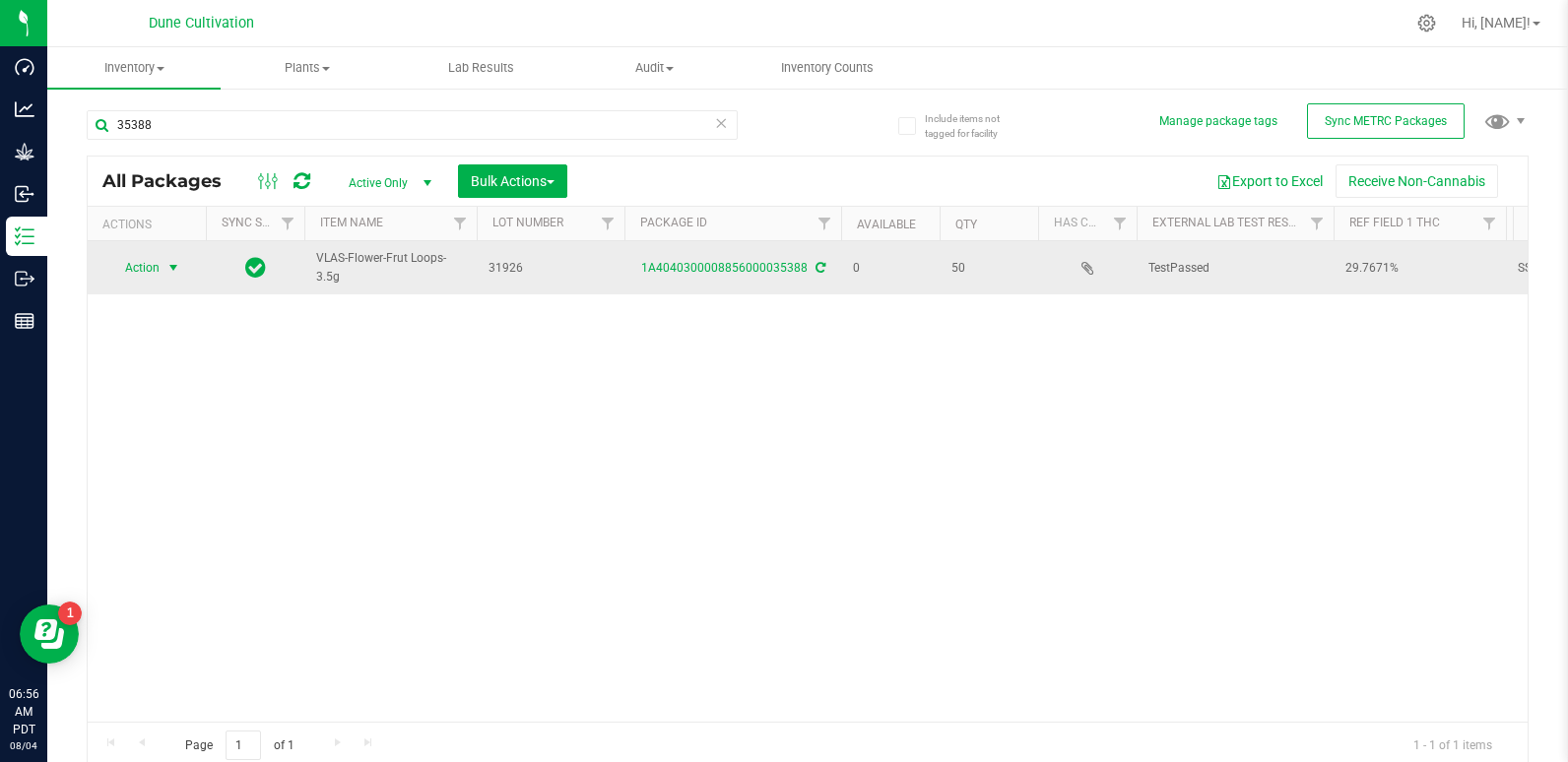 click on "Action" at bounding box center (134, 268) 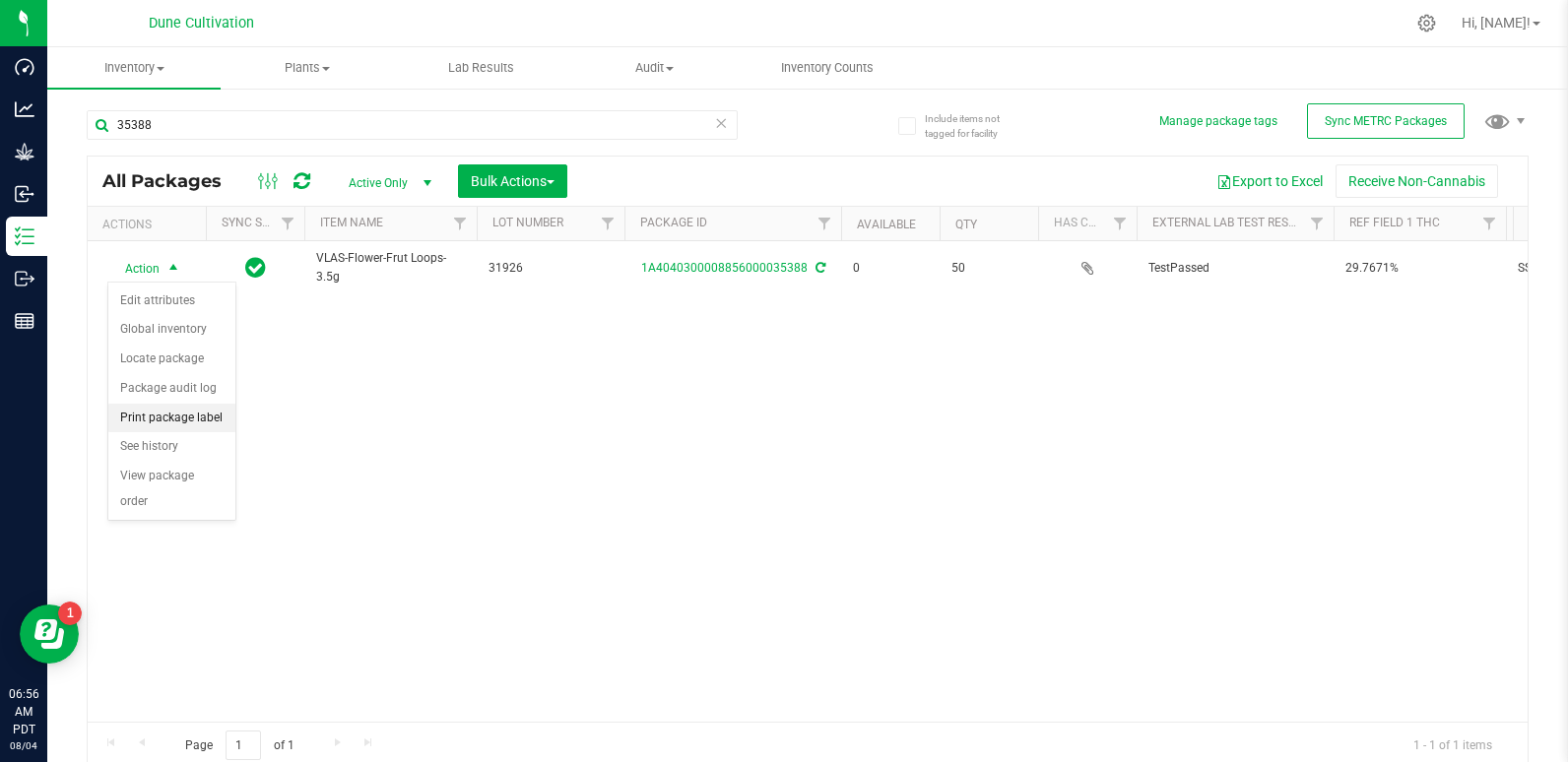 click on "Print package label" at bounding box center [171, 418] 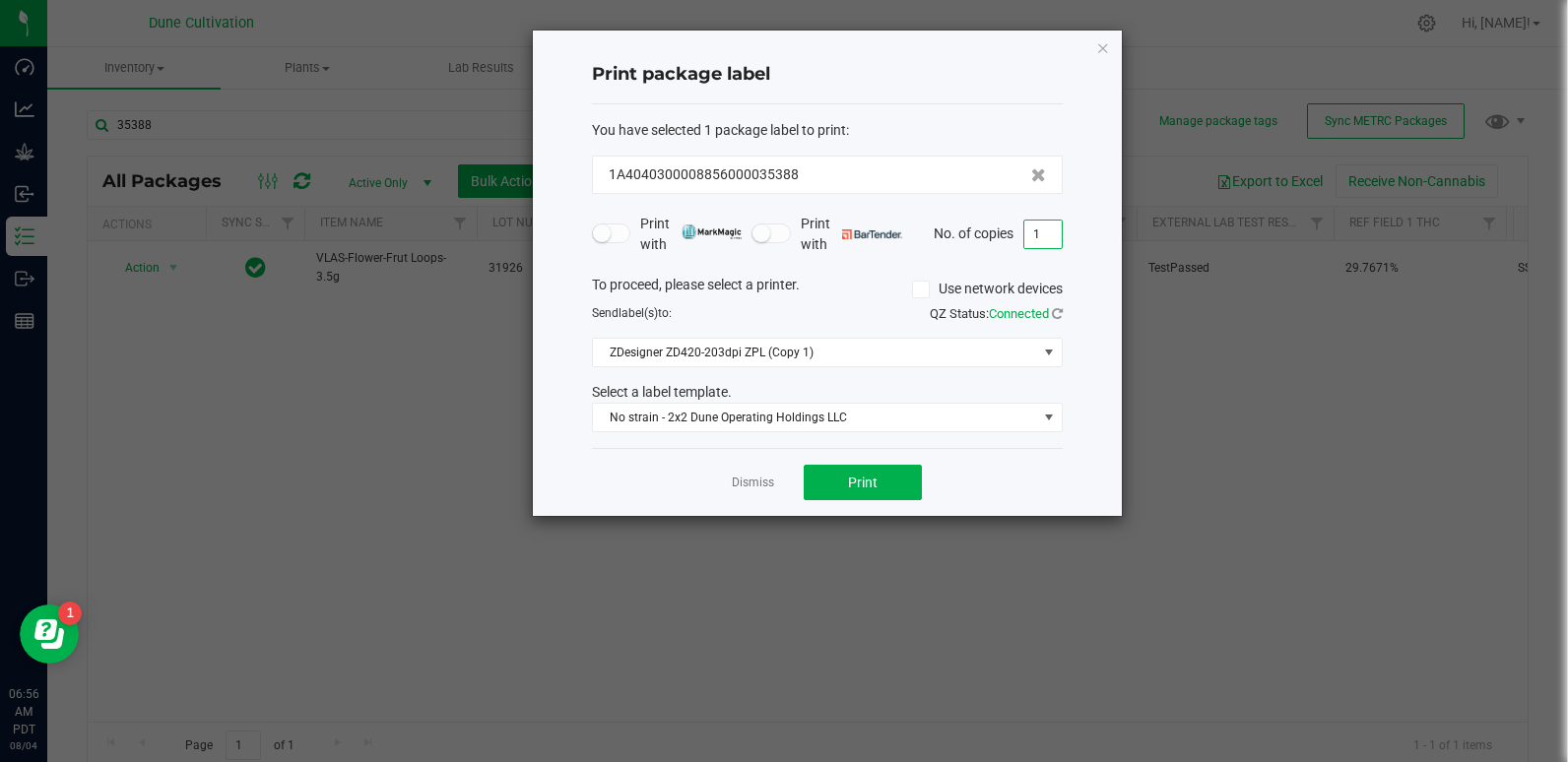 click on "1" at bounding box center (1043, 234) 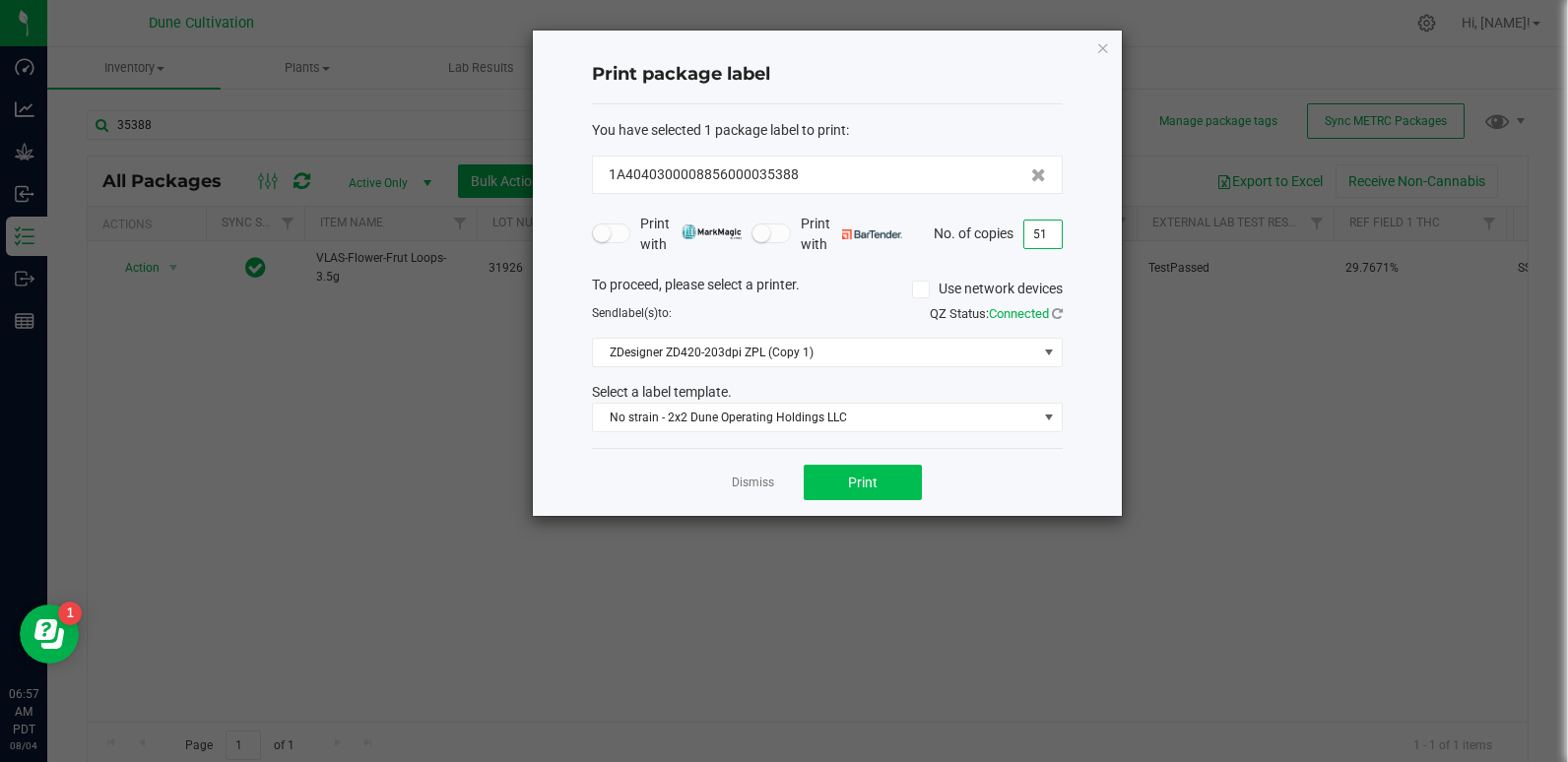 type on "51" 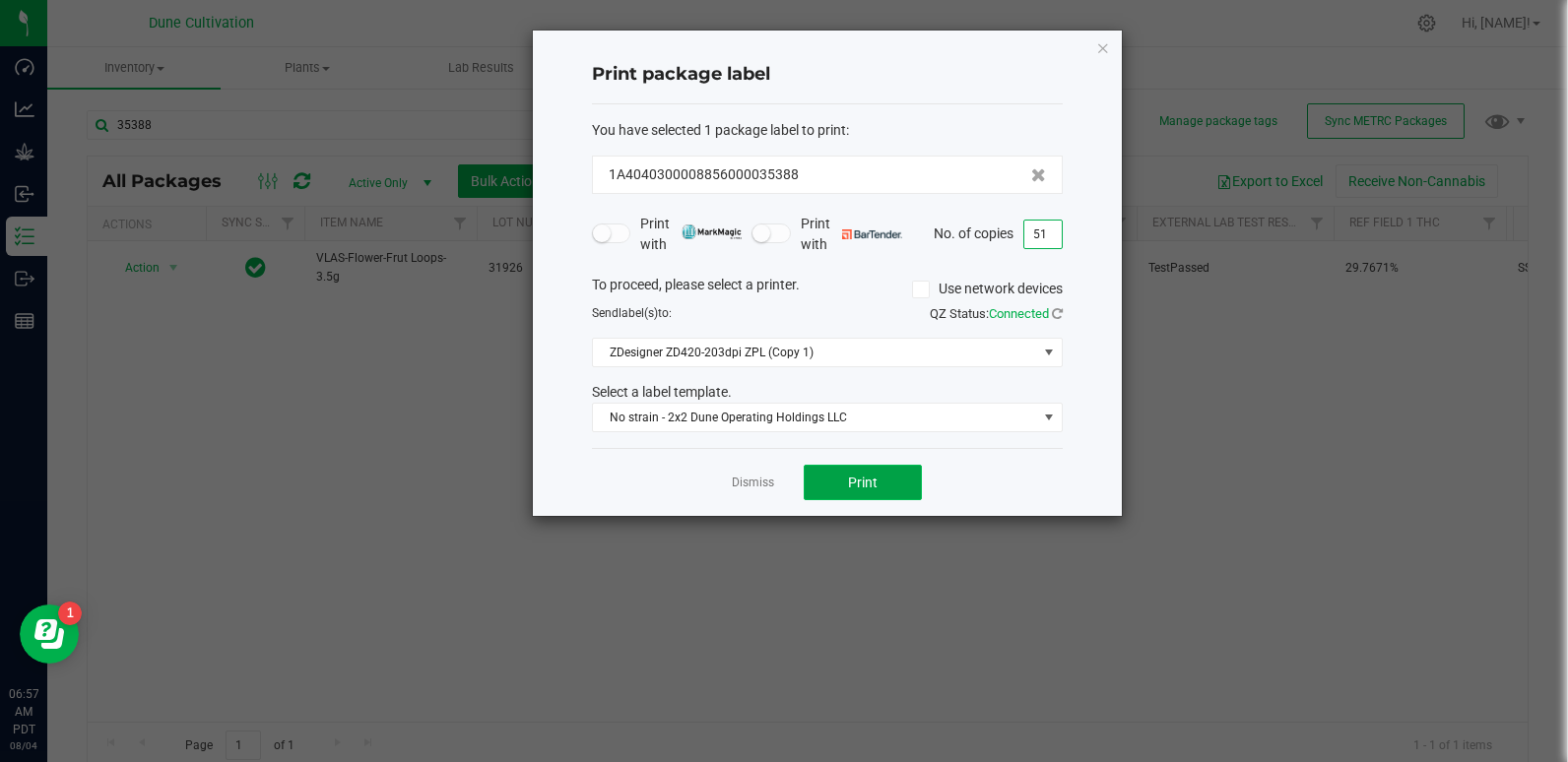 click on "Print" 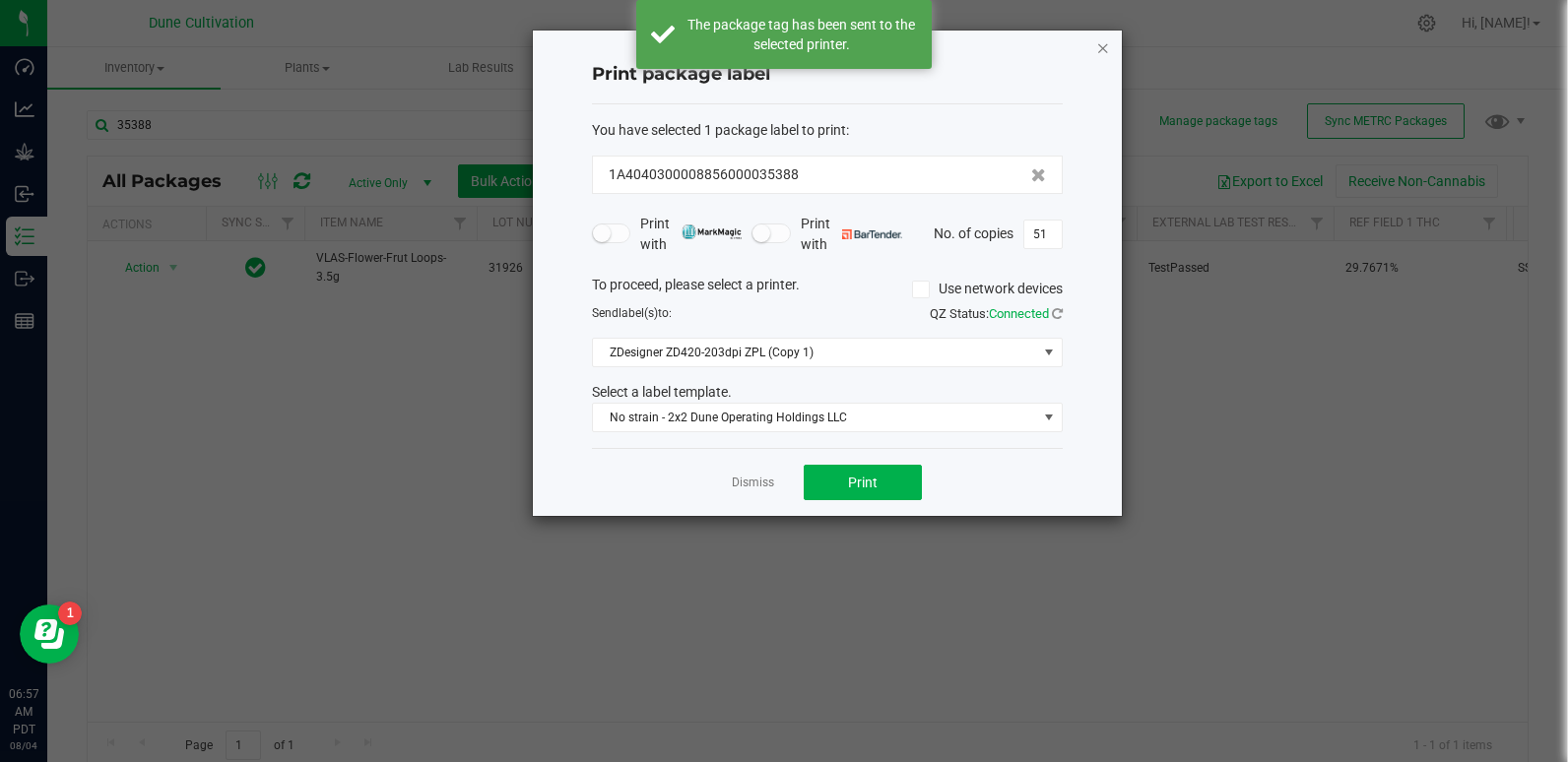 click 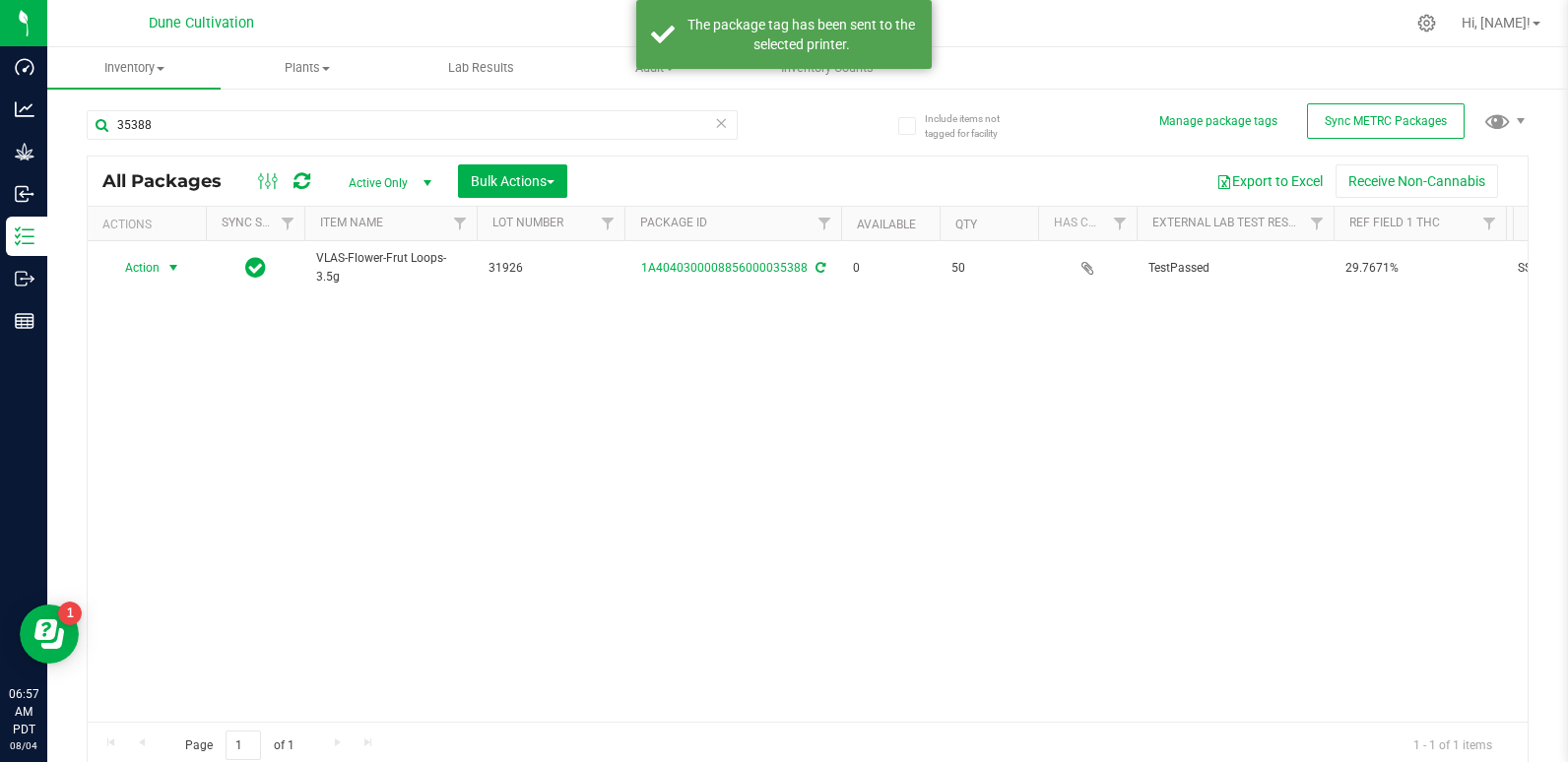 click on "Action Action Edit attributes Global inventory Locate package Package audit log Print package label See history View package order
VLAS-Flower-Frut Loops-3.5g
31926
[PACKAGE_ID]
0
50
TestPassed
29.7671%
SS MAC
0.0592%
Assigned to order
00001641
Sunset Mac
Each
(3.5 g ea.)
29.7671 0.0592
Finished Product Vault
Pass" at bounding box center [808, 481] 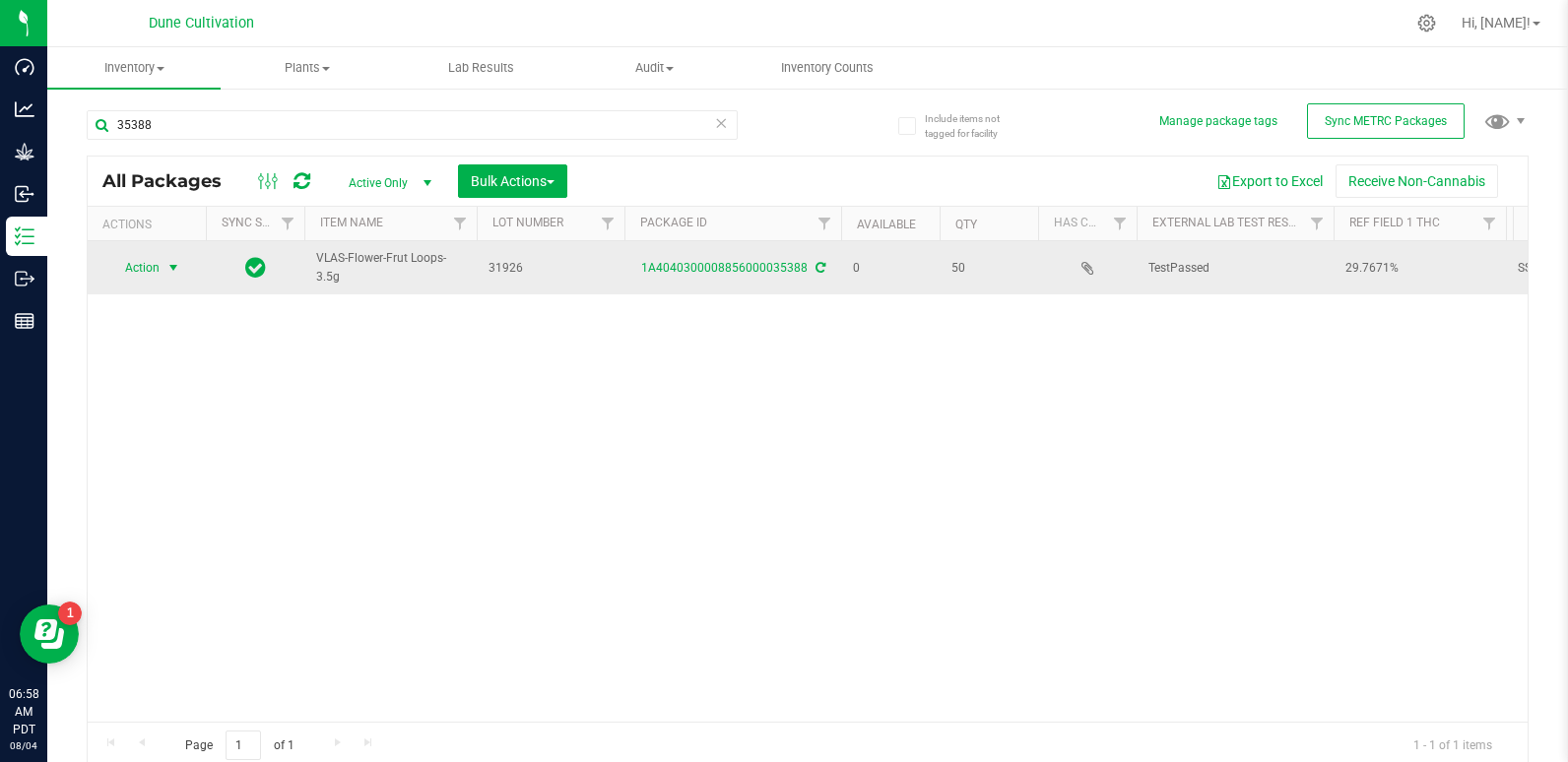 click on "Action" at bounding box center (134, 268) 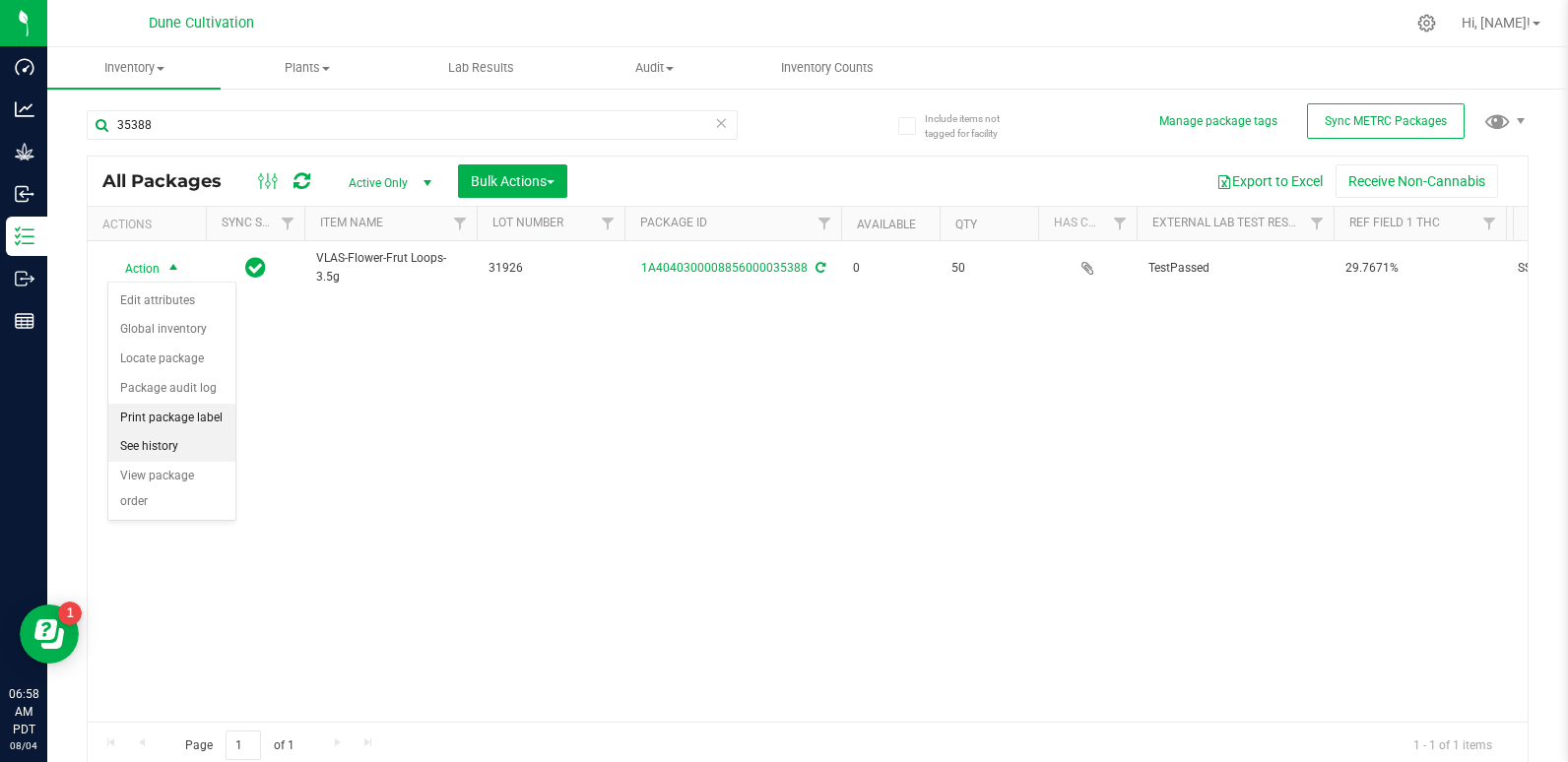 click on "See history" at bounding box center (171, 447) 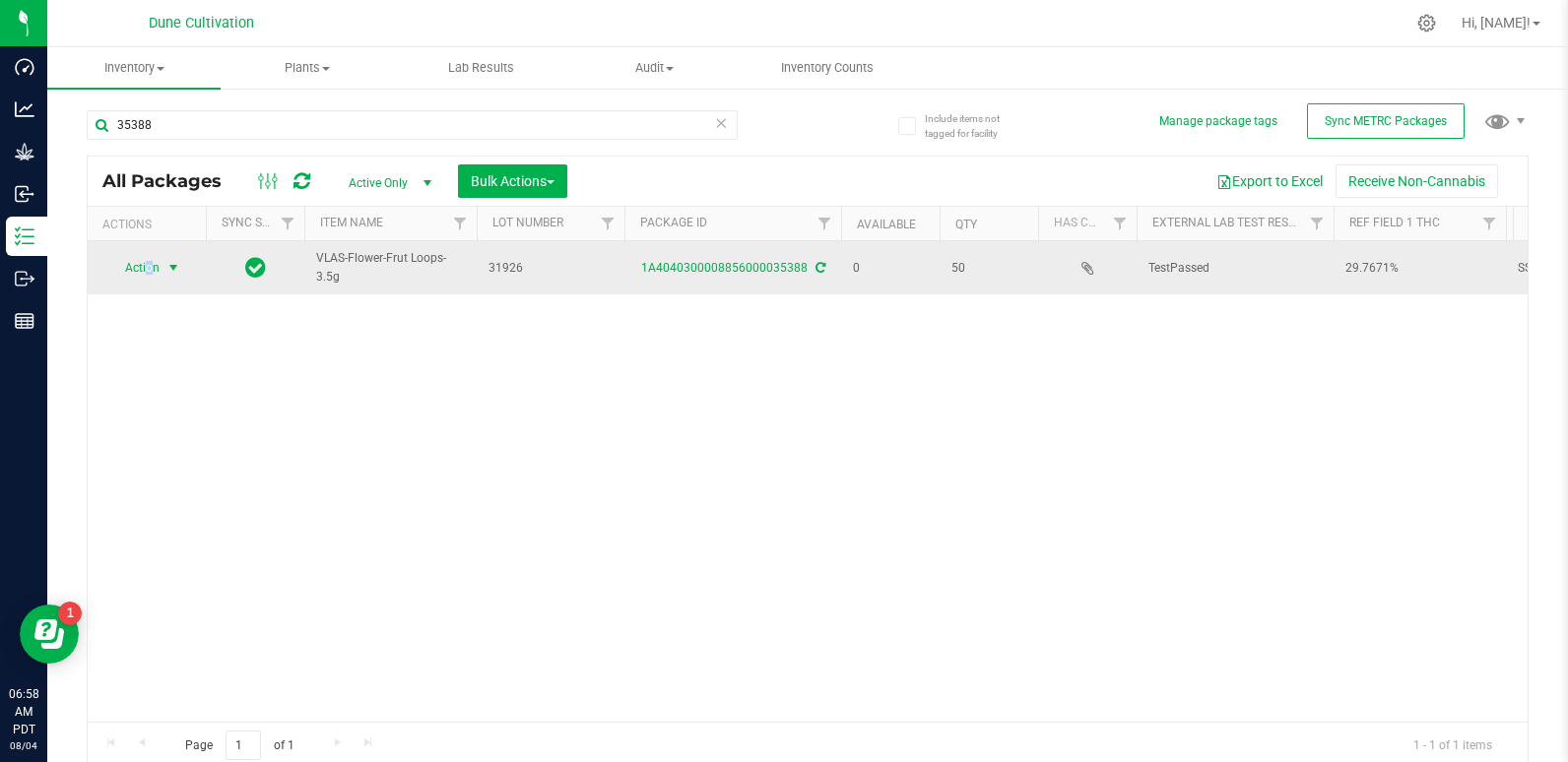 click on "Action" at bounding box center (134, 268) 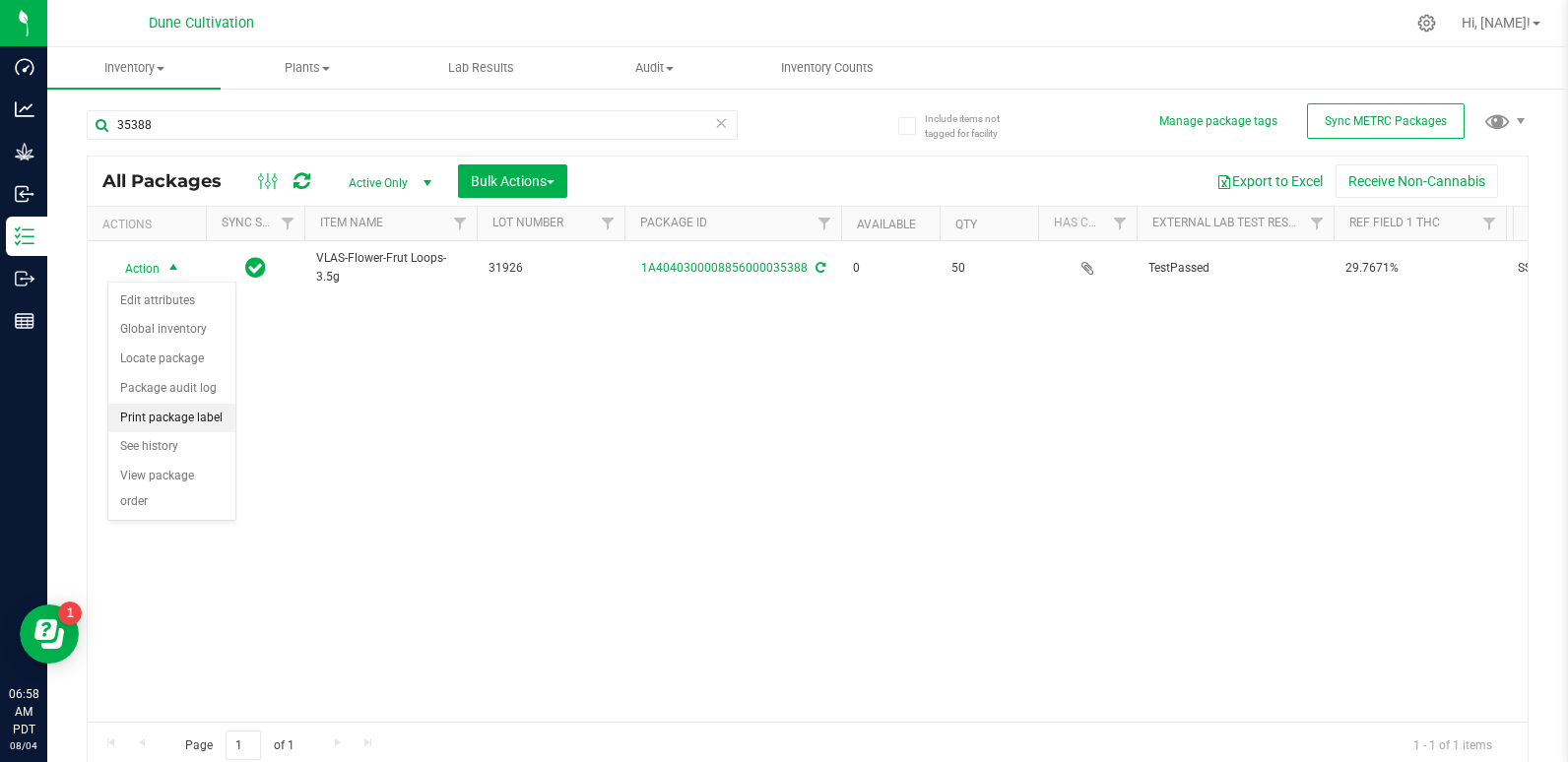 click on "Print package label" at bounding box center [171, 418] 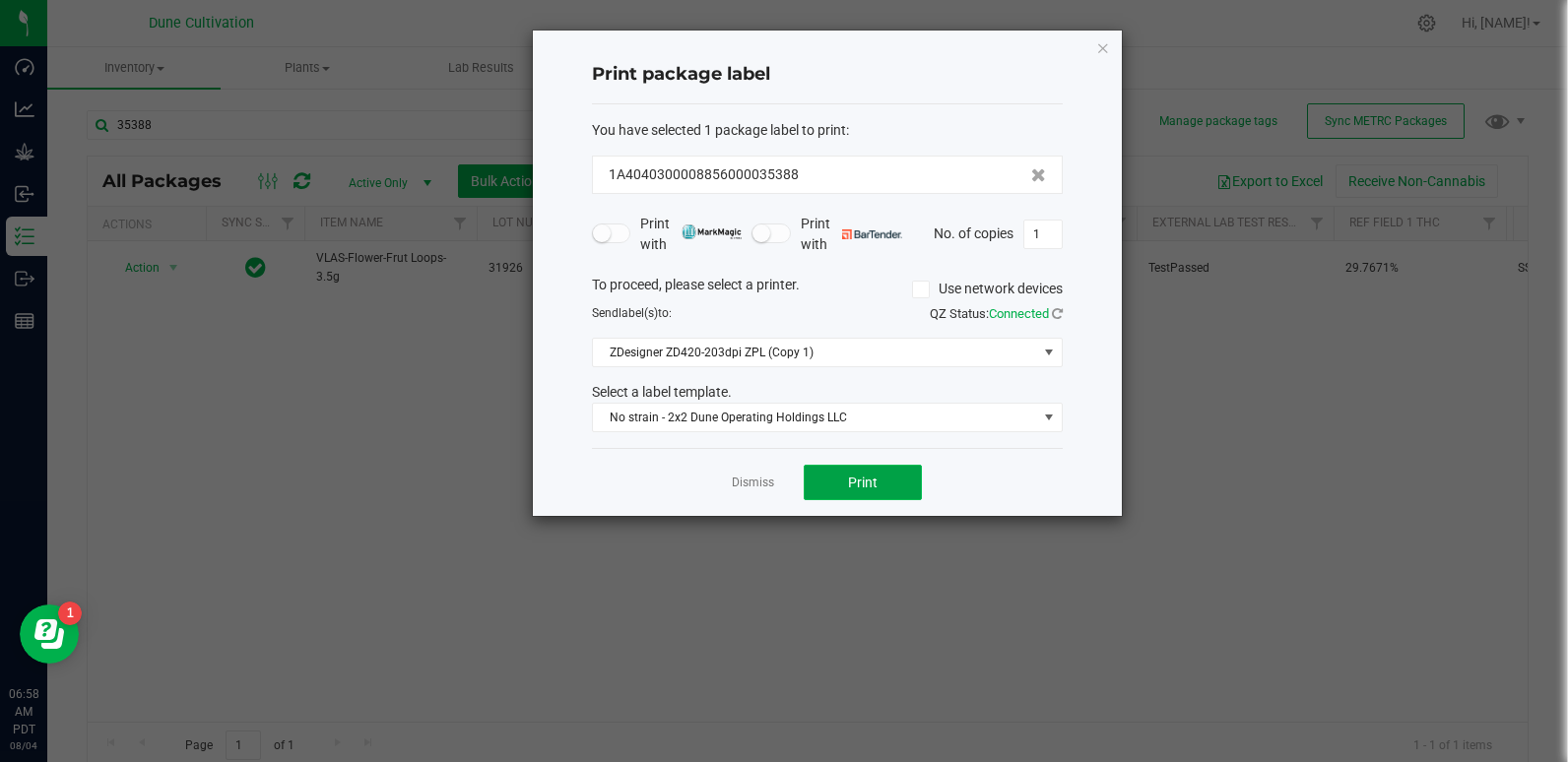 click on "Print" 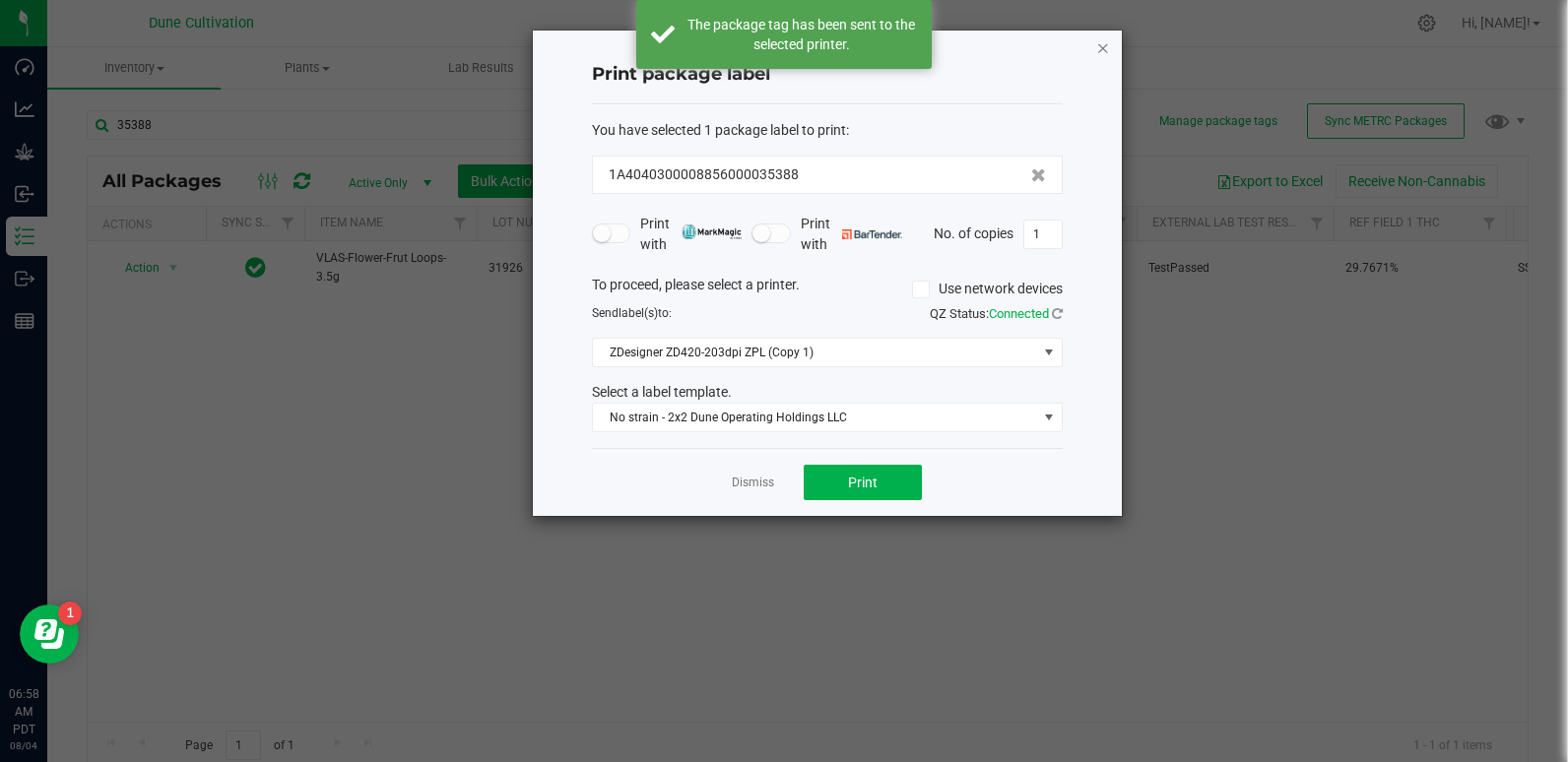 click 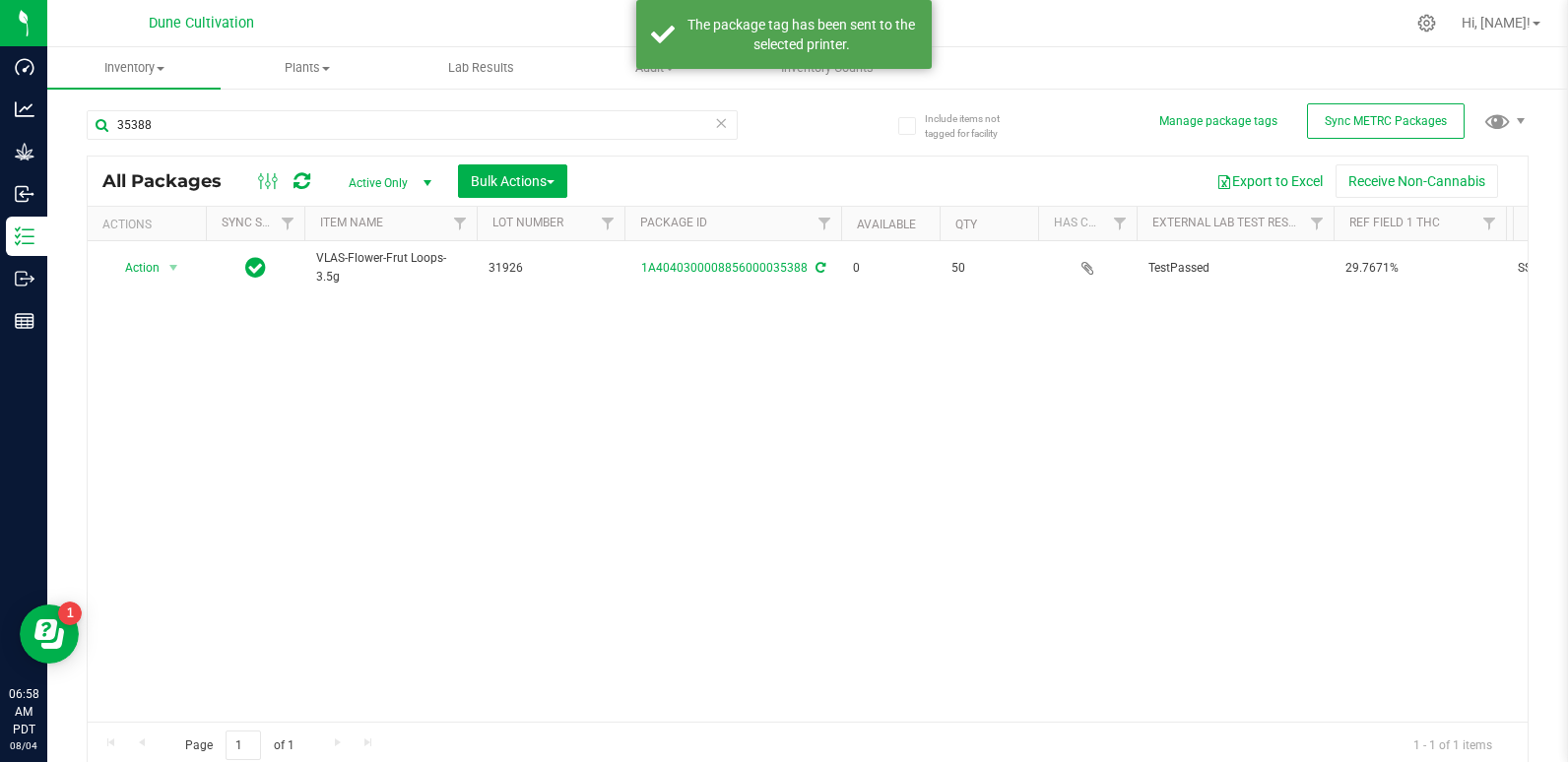 click on "Action Action Edit attributes Global inventory Locate package Package audit log Print package label See history View package order
VLAS-Flower-Frut Loops-3.5g
31926
[PACKAGE_ID]
0
50
TestPassed
29.7671%
SS MAC
0.0592%
Assigned to order
00001641
Sunset Mac
Each
(3.5 g ea.)
29.7671 0.0592
Finished Product Vault
Pass" at bounding box center (808, 481) 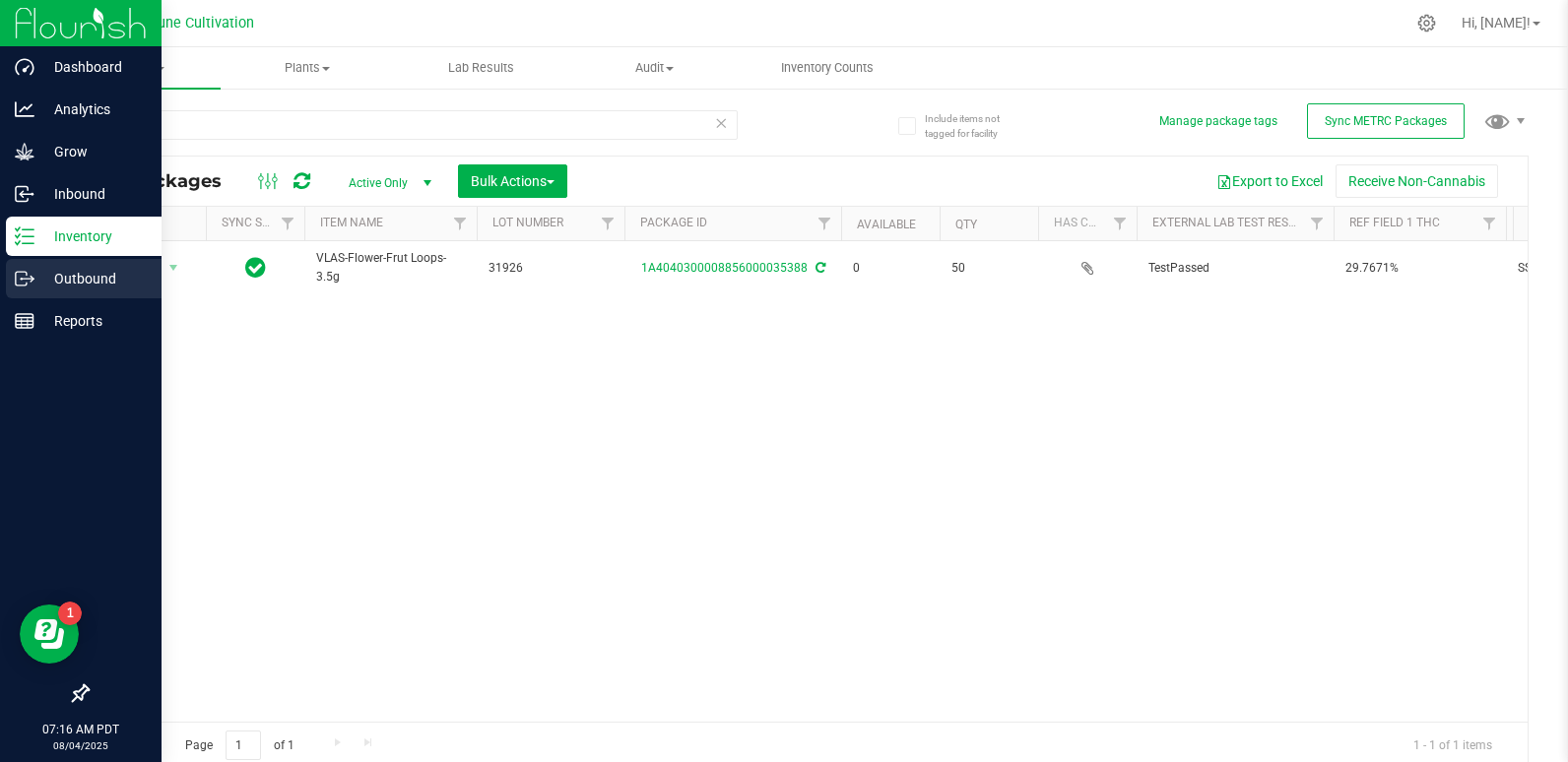 click 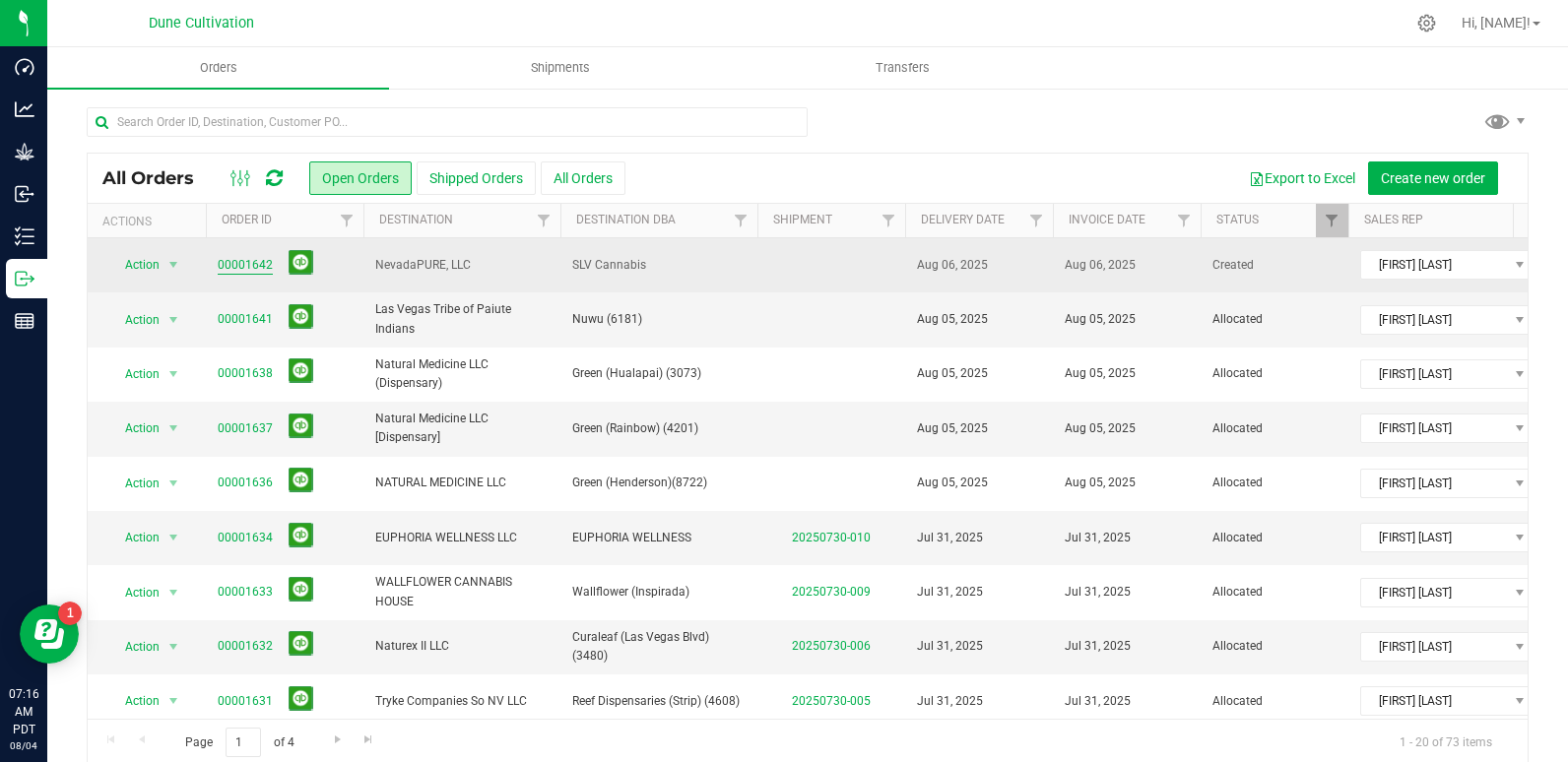 click on "00001642" at bounding box center (245, 265) 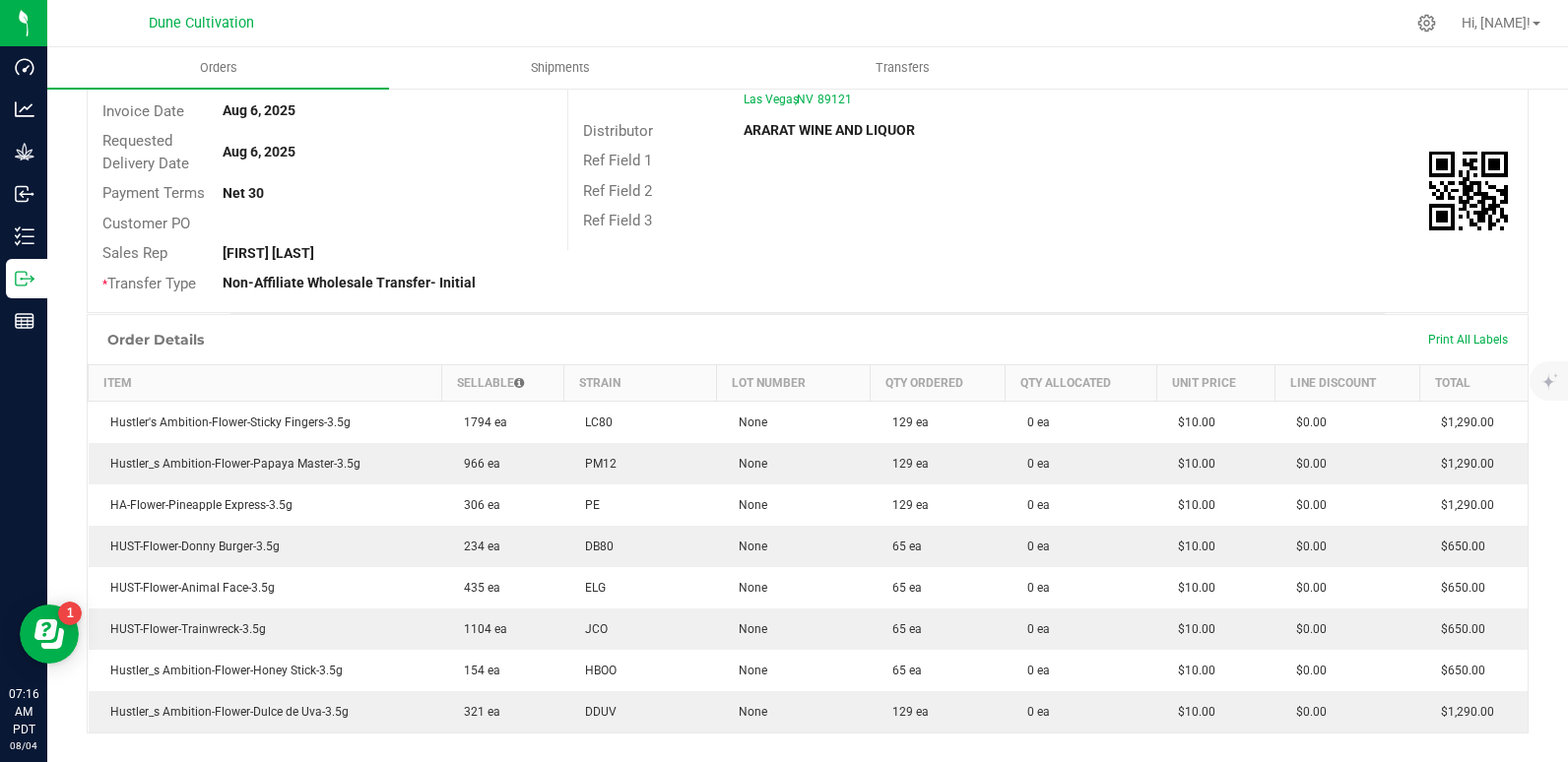 scroll, scrollTop: 353, scrollLeft: 0, axis: vertical 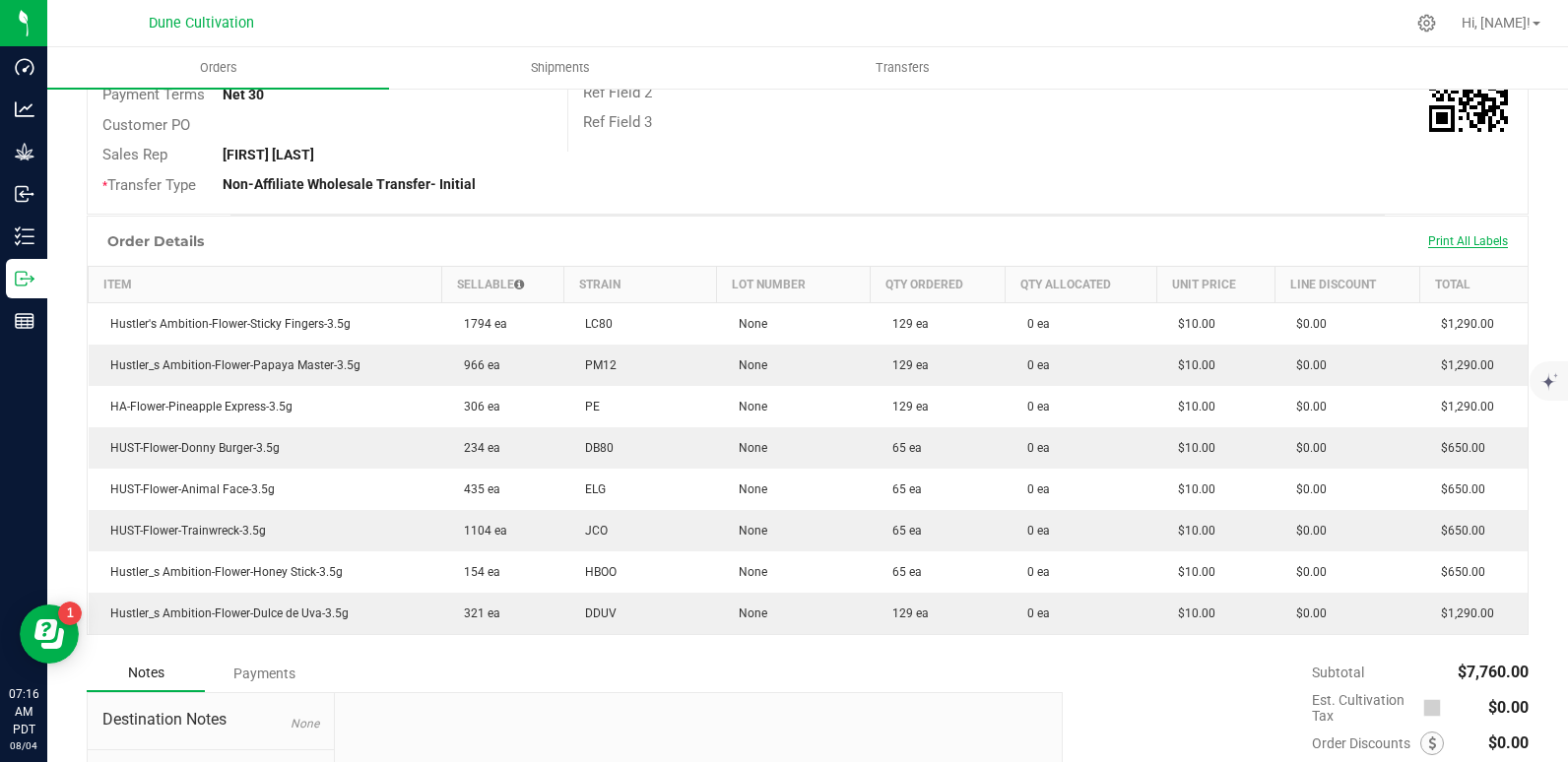 click on "Print All Labels" at bounding box center [1468, 241] 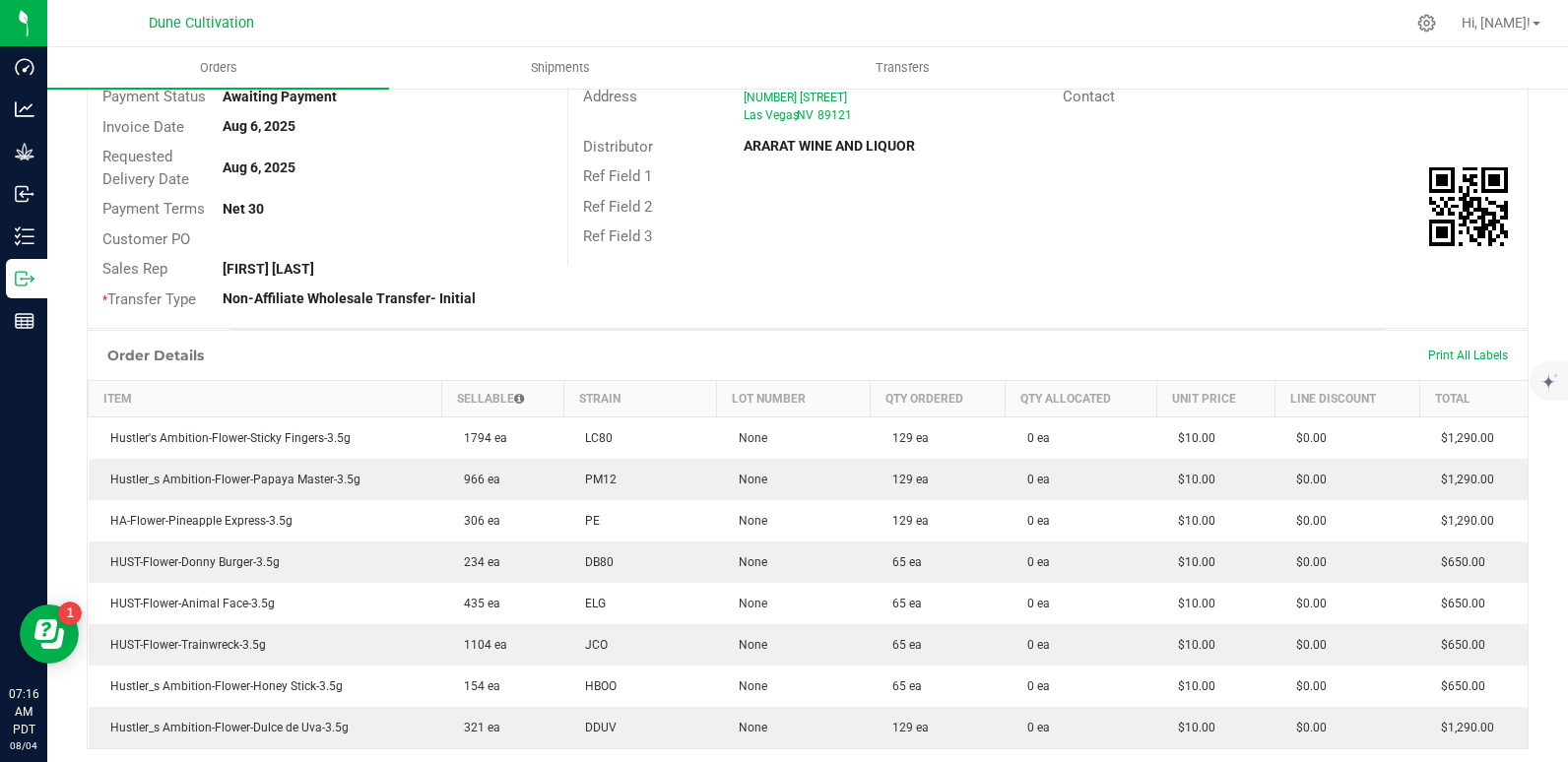 scroll, scrollTop: 295, scrollLeft: 0, axis: vertical 